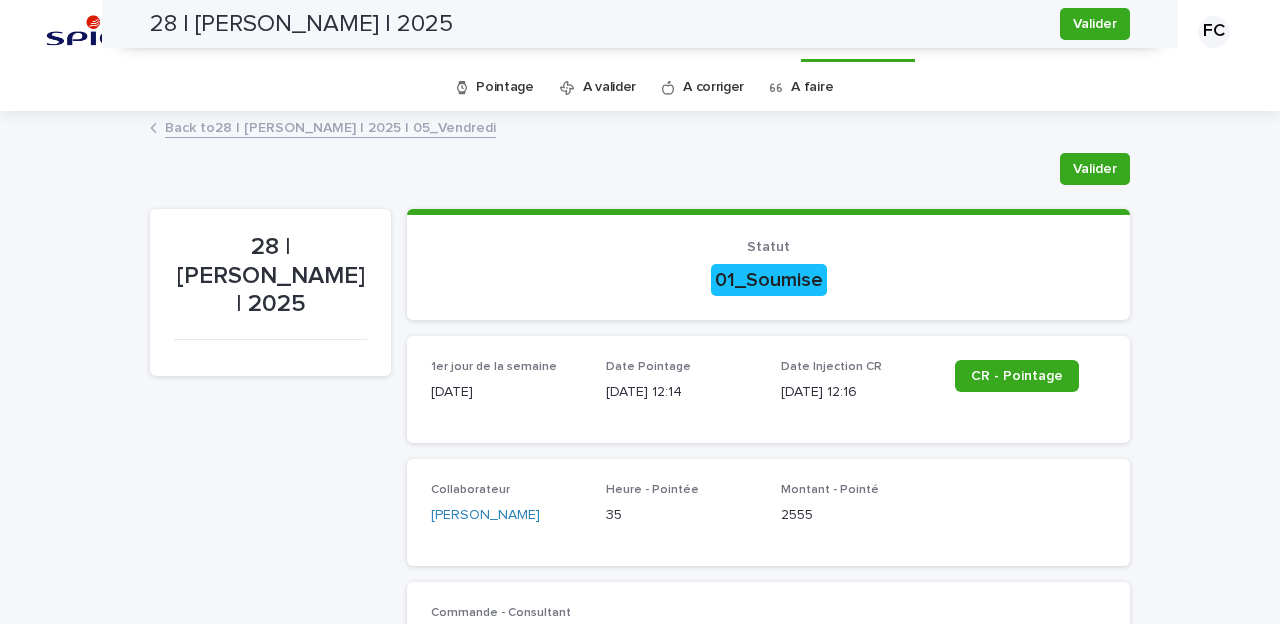 scroll, scrollTop: 0, scrollLeft: 0, axis: both 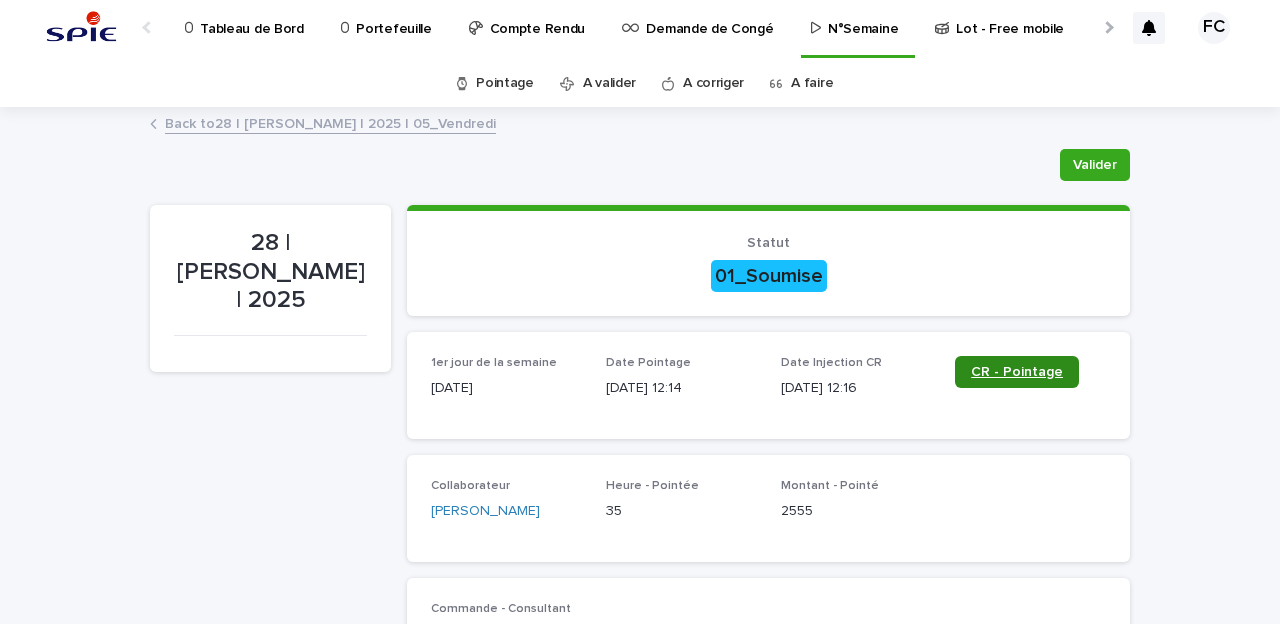 click on "CR - Pointage" at bounding box center [1017, 372] 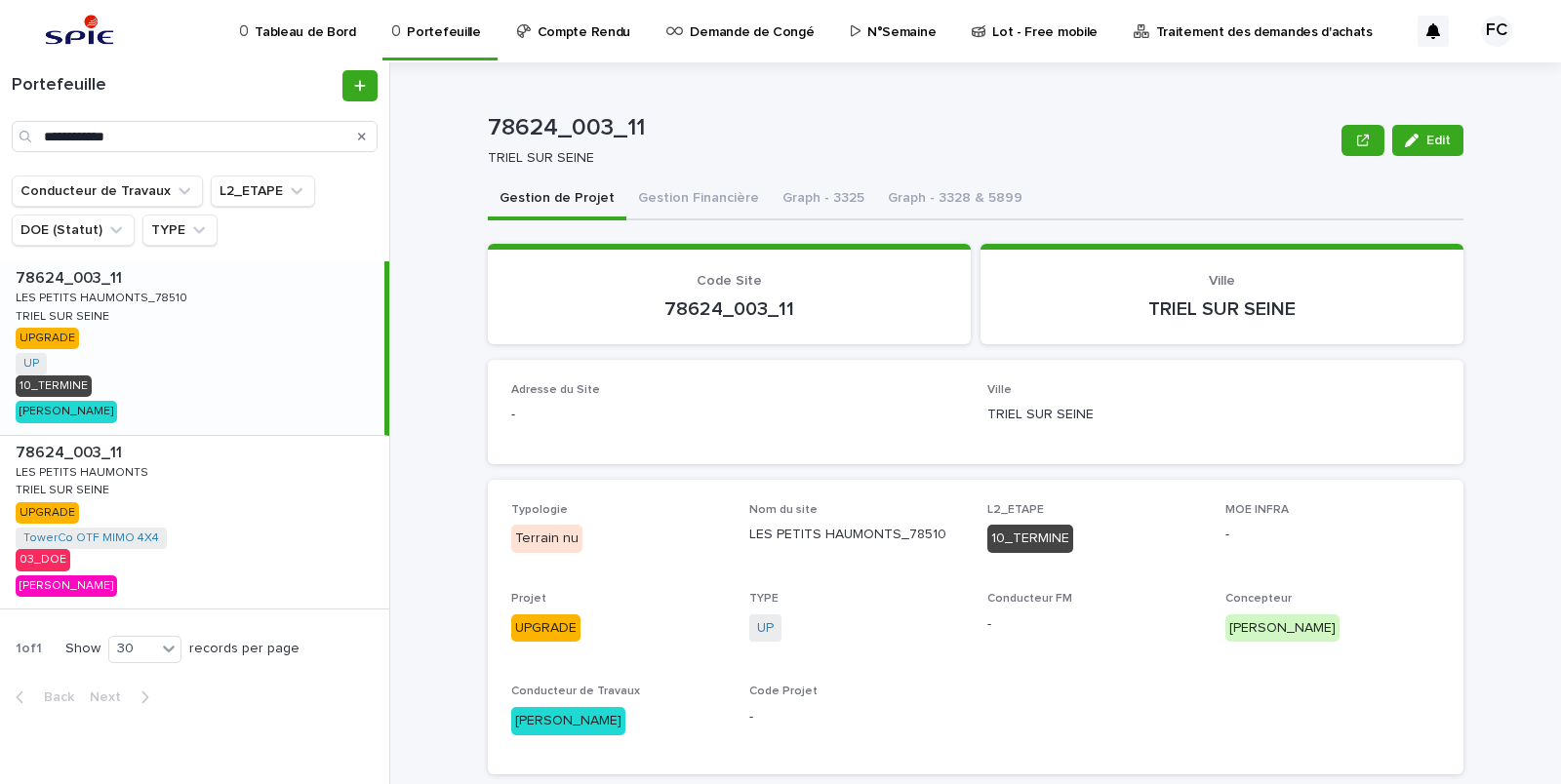 scroll, scrollTop: 0, scrollLeft: 0, axis: both 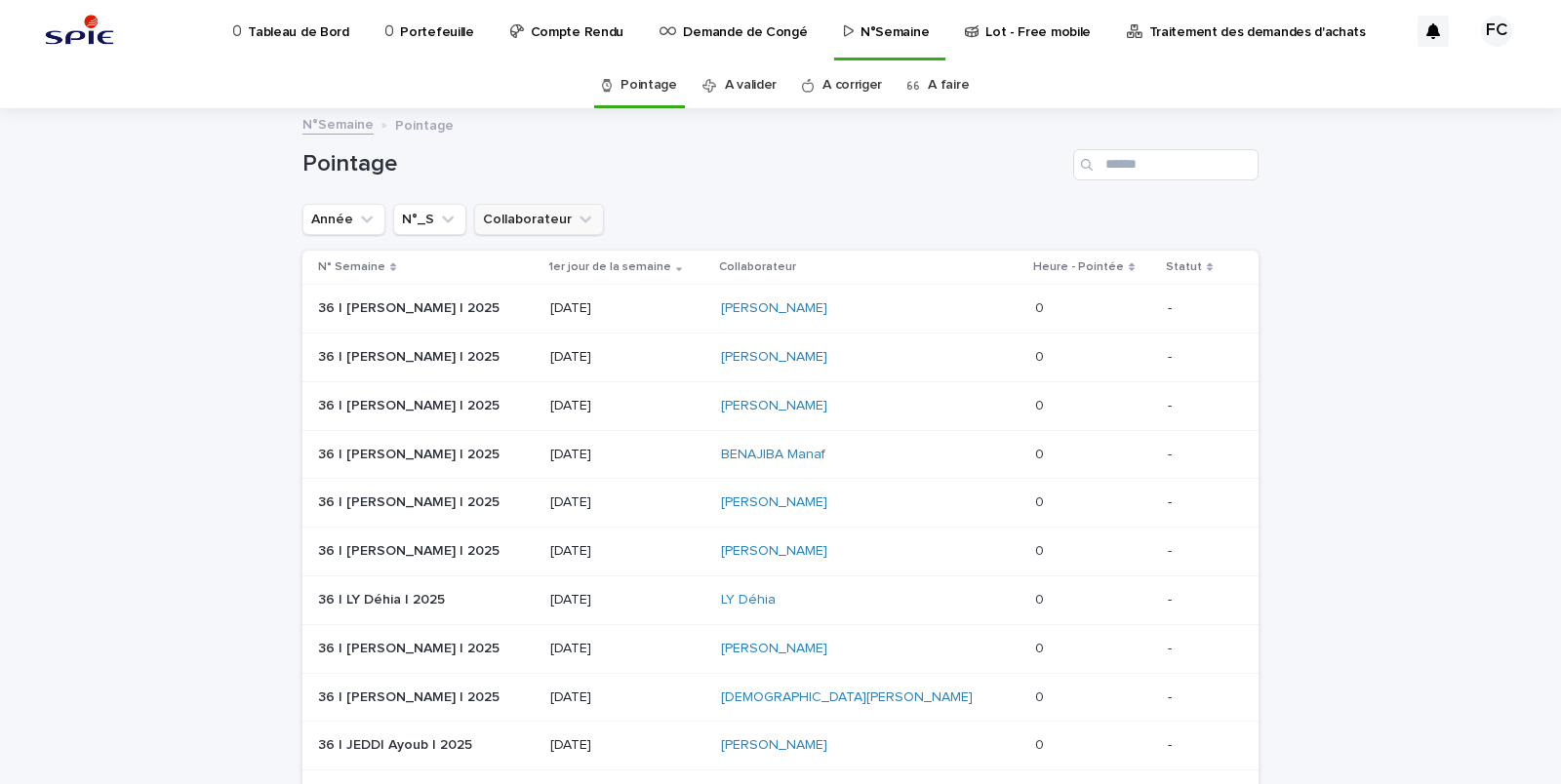 click 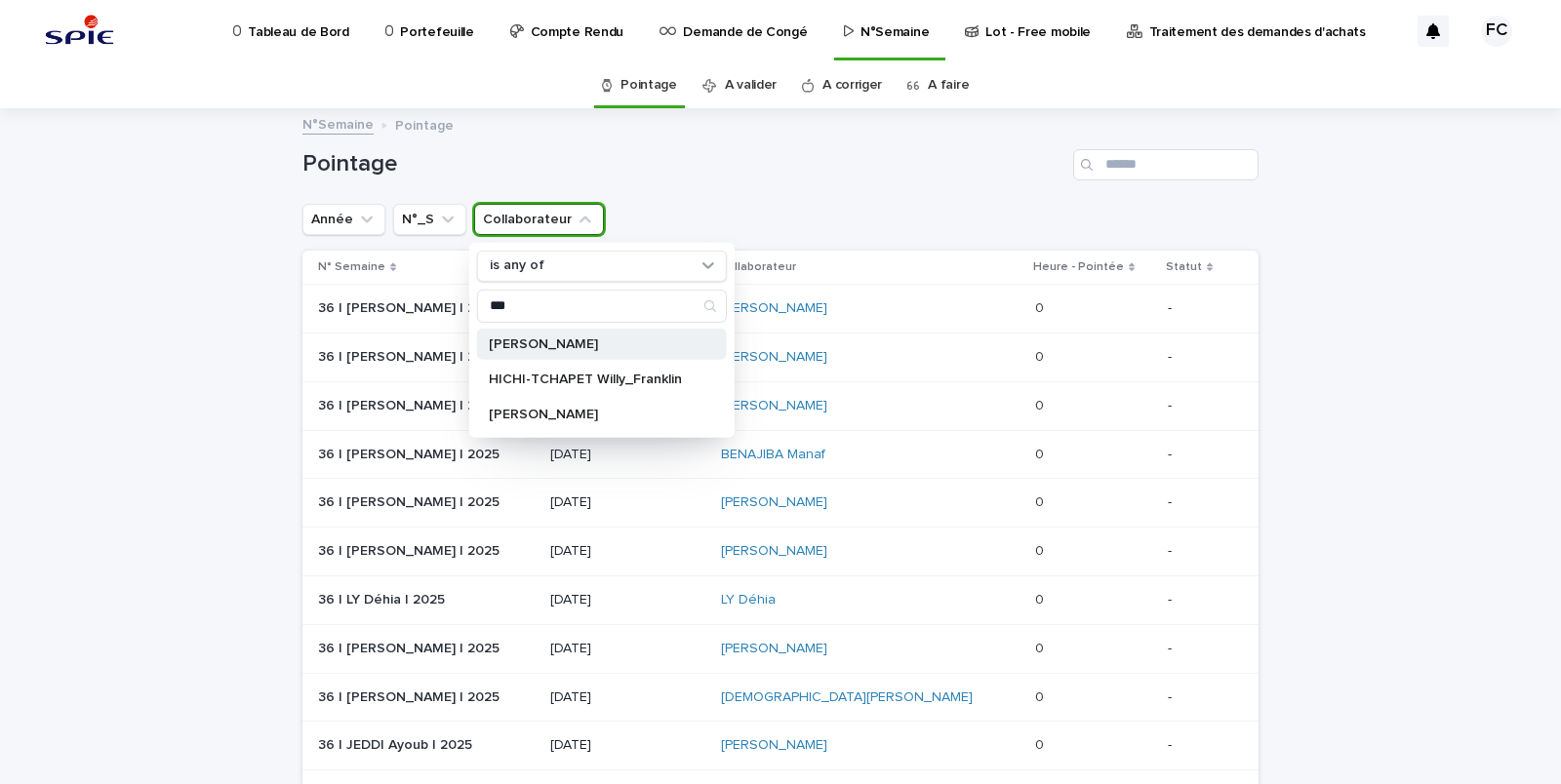 type on "***" 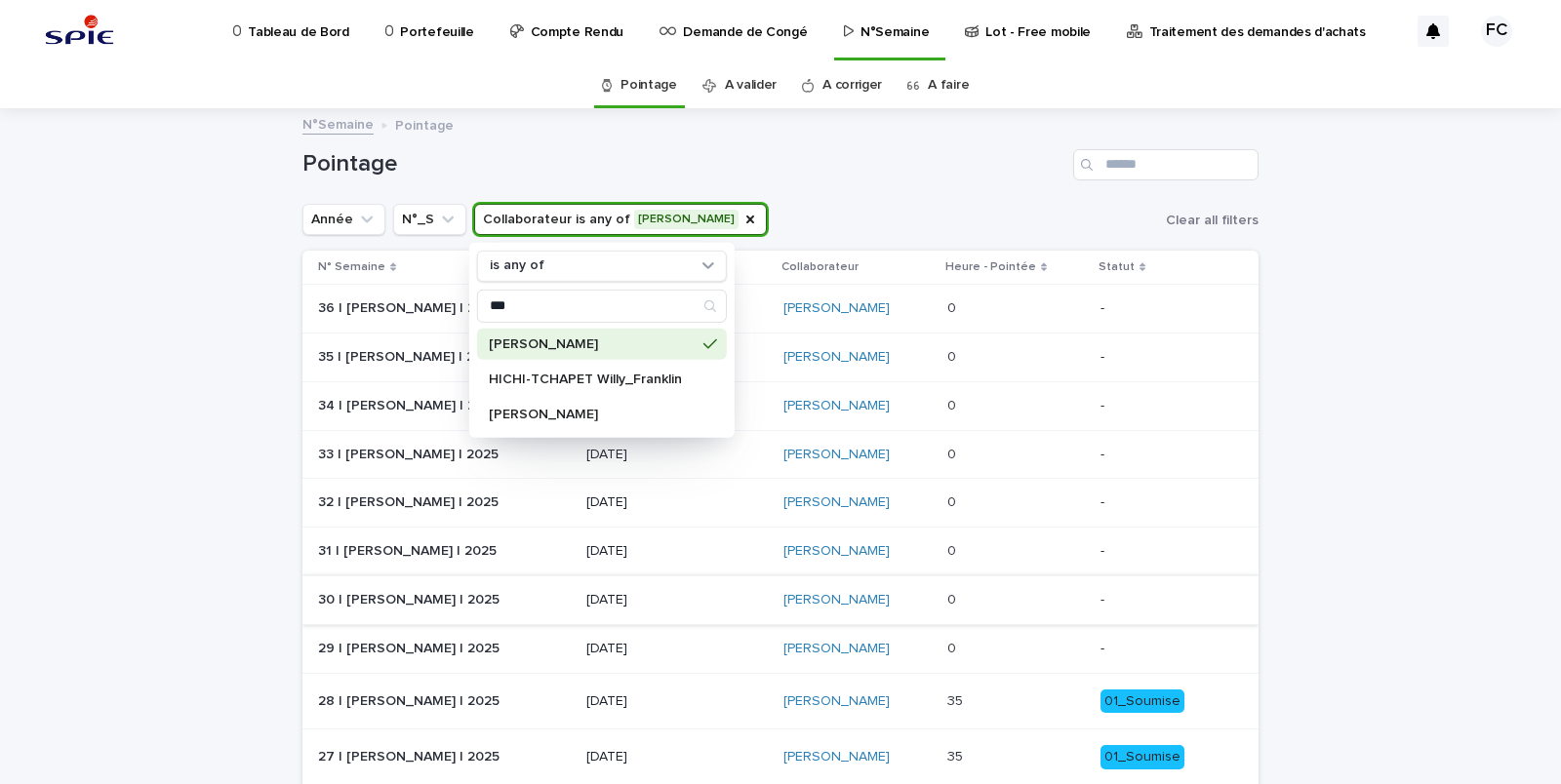 scroll, scrollTop: 166, scrollLeft: 0, axis: vertical 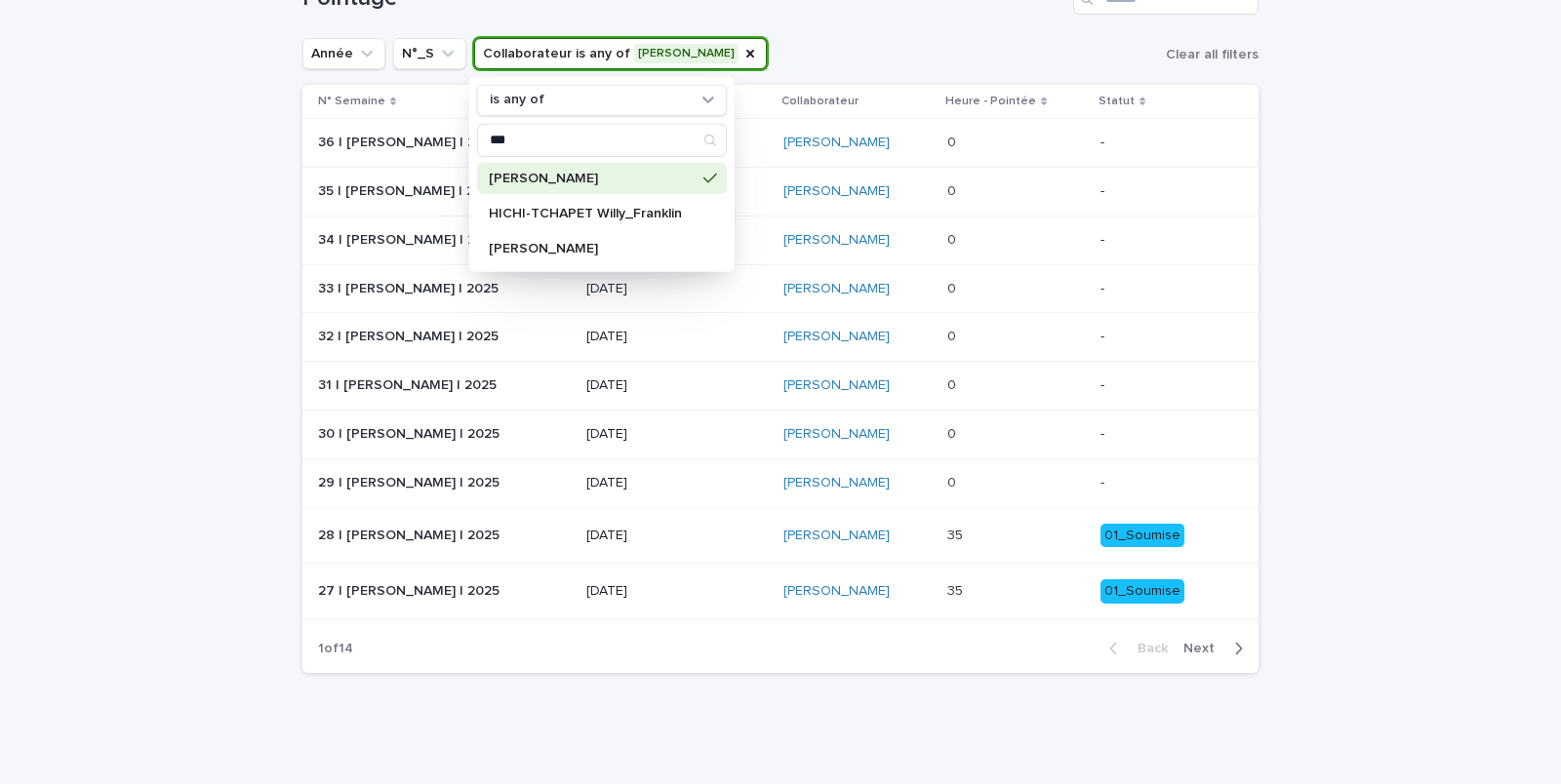 click at bounding box center (444, 483) 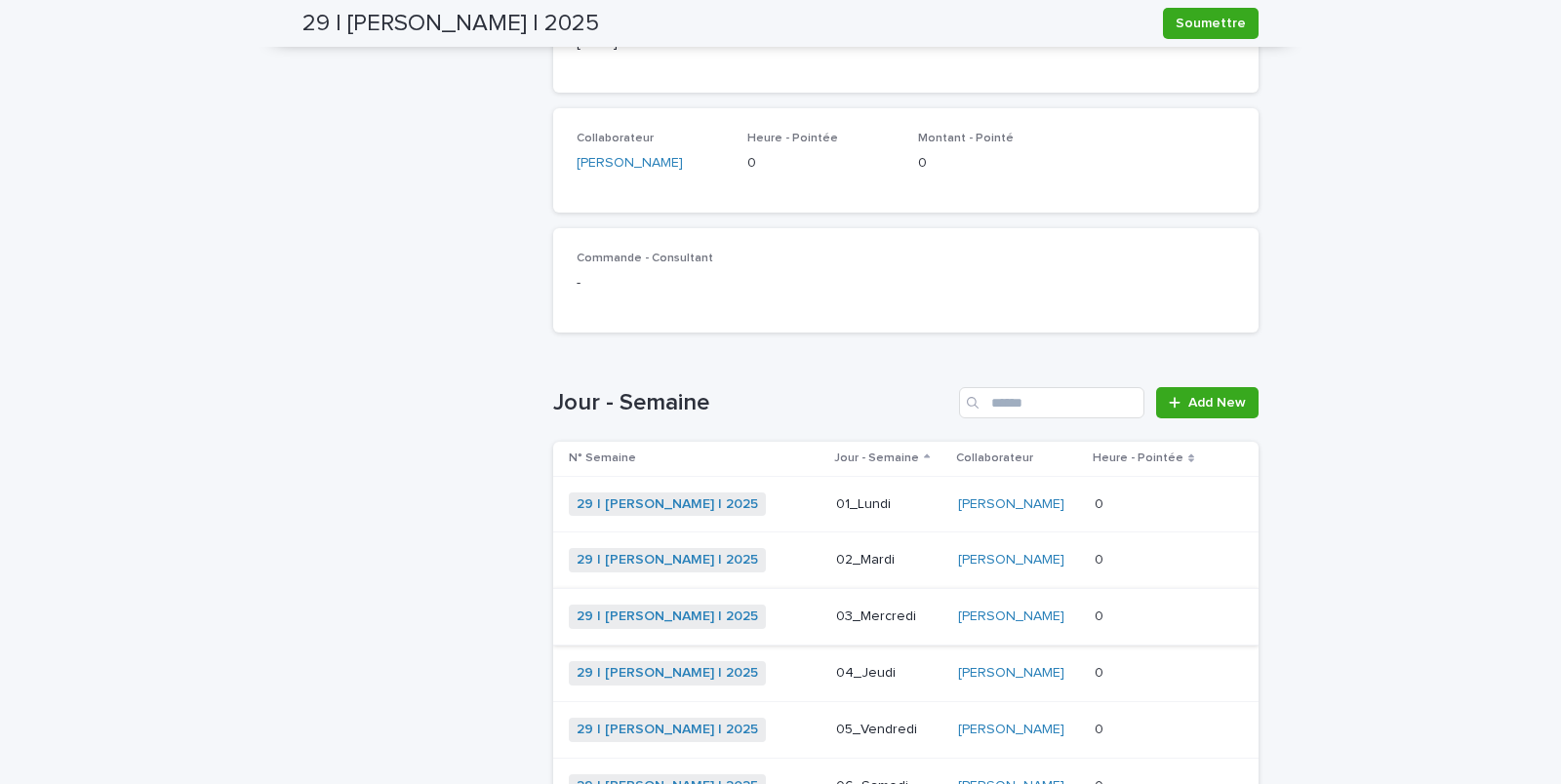 scroll, scrollTop: 580, scrollLeft: 0, axis: vertical 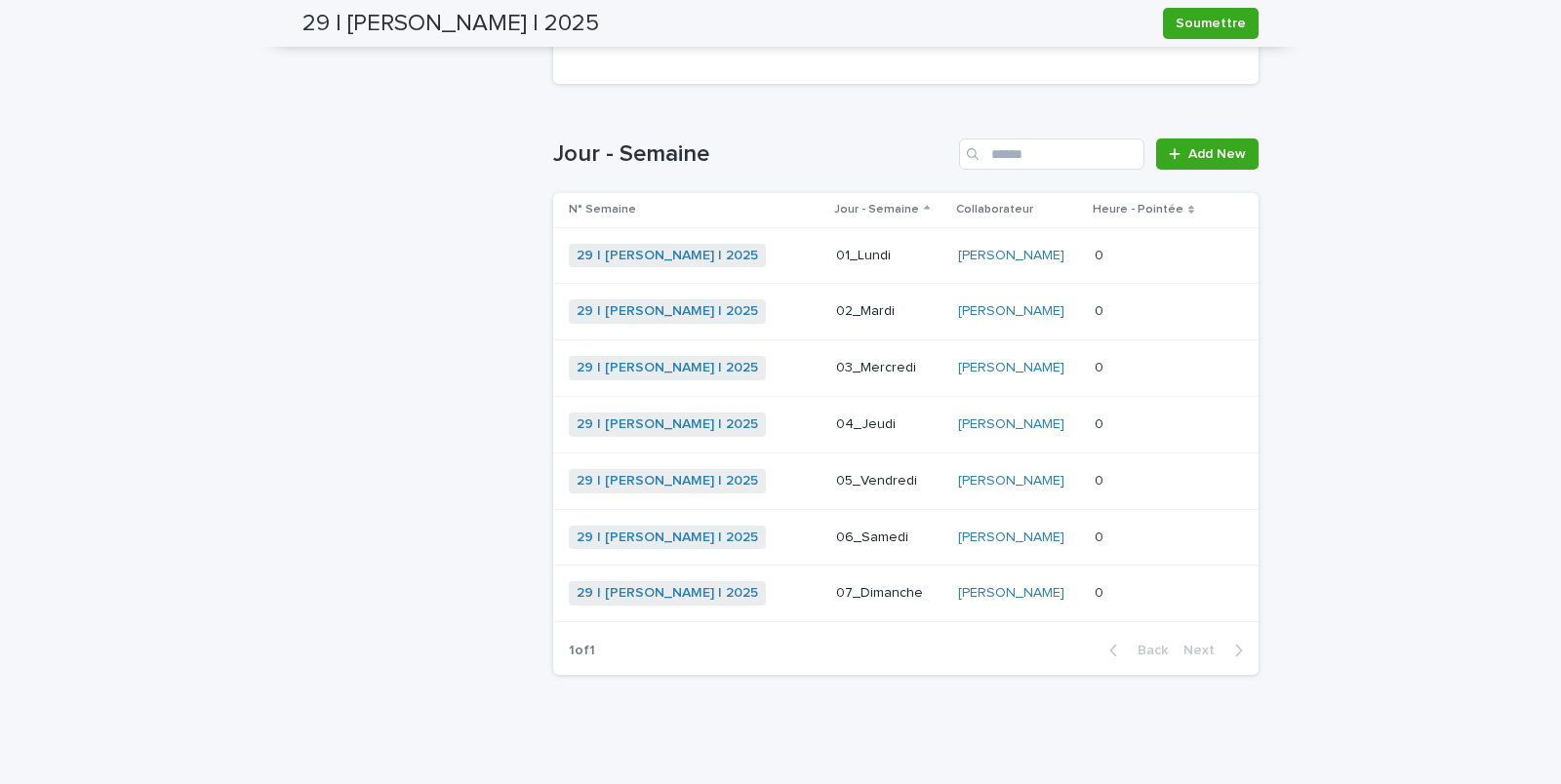 click on "29 | [PERSON_NAME] | 2025   + 0" at bounding box center [695, 311] 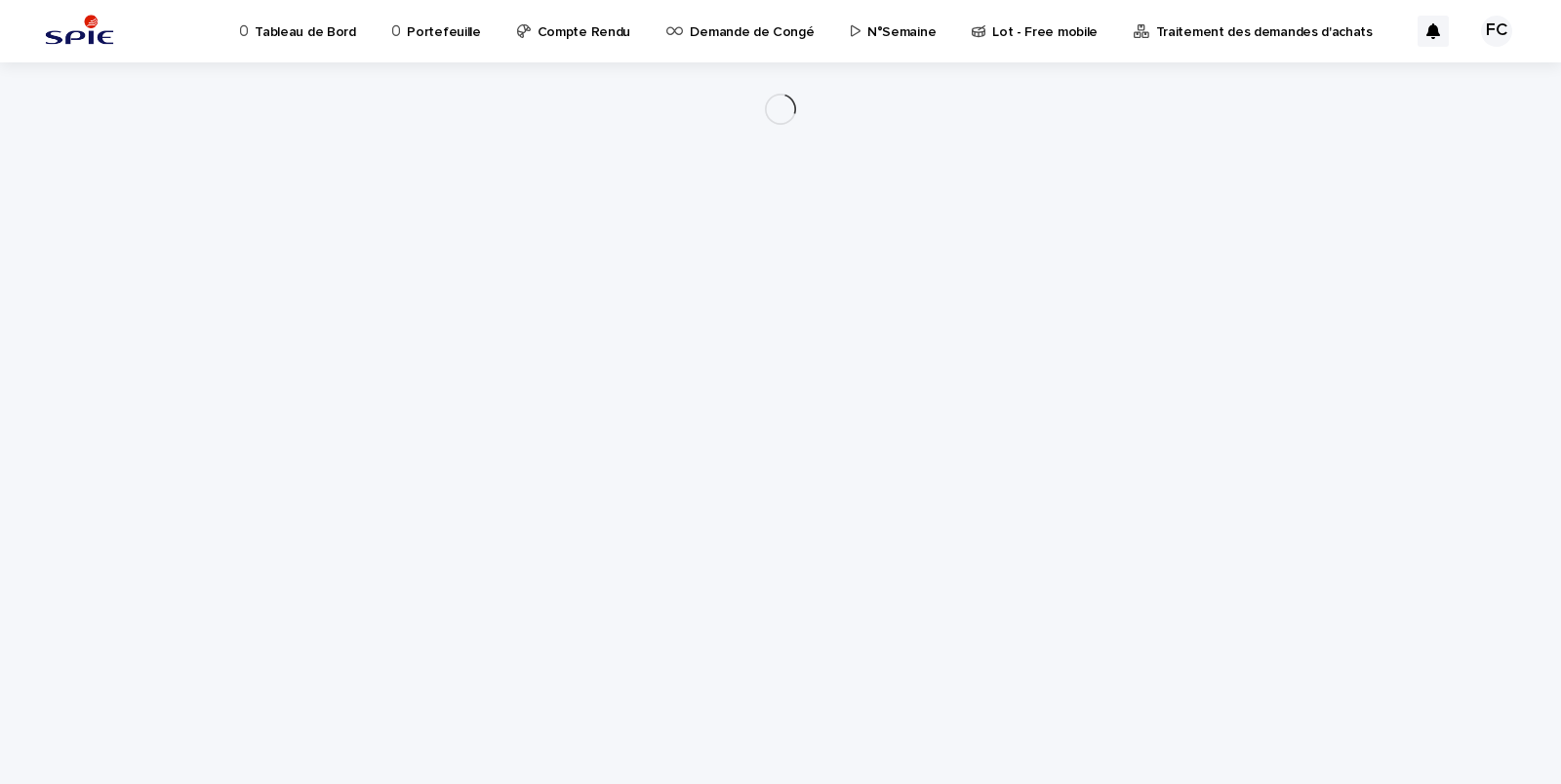 scroll, scrollTop: 0, scrollLeft: 0, axis: both 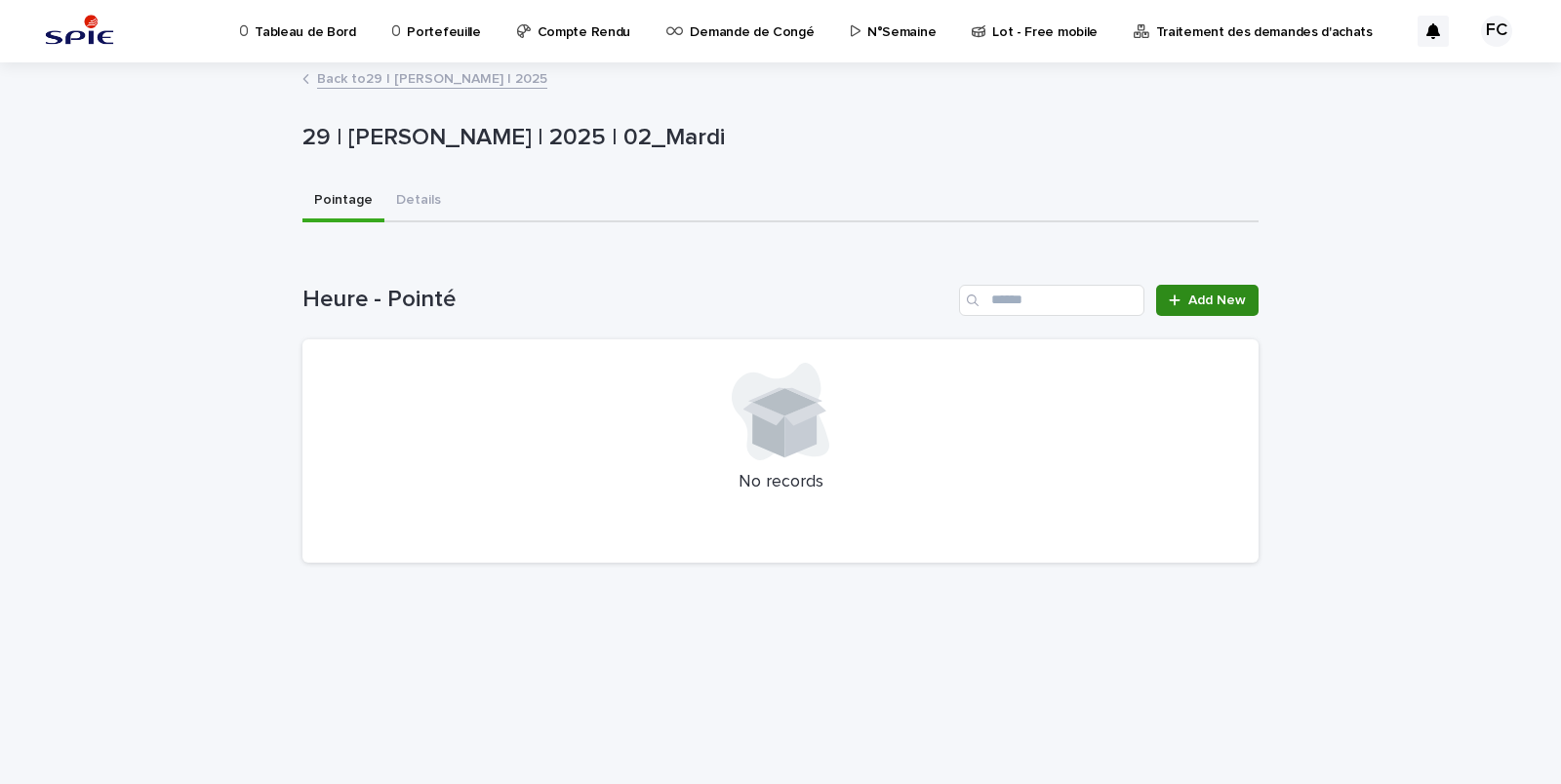 click on "Add New" at bounding box center (1217, 300) 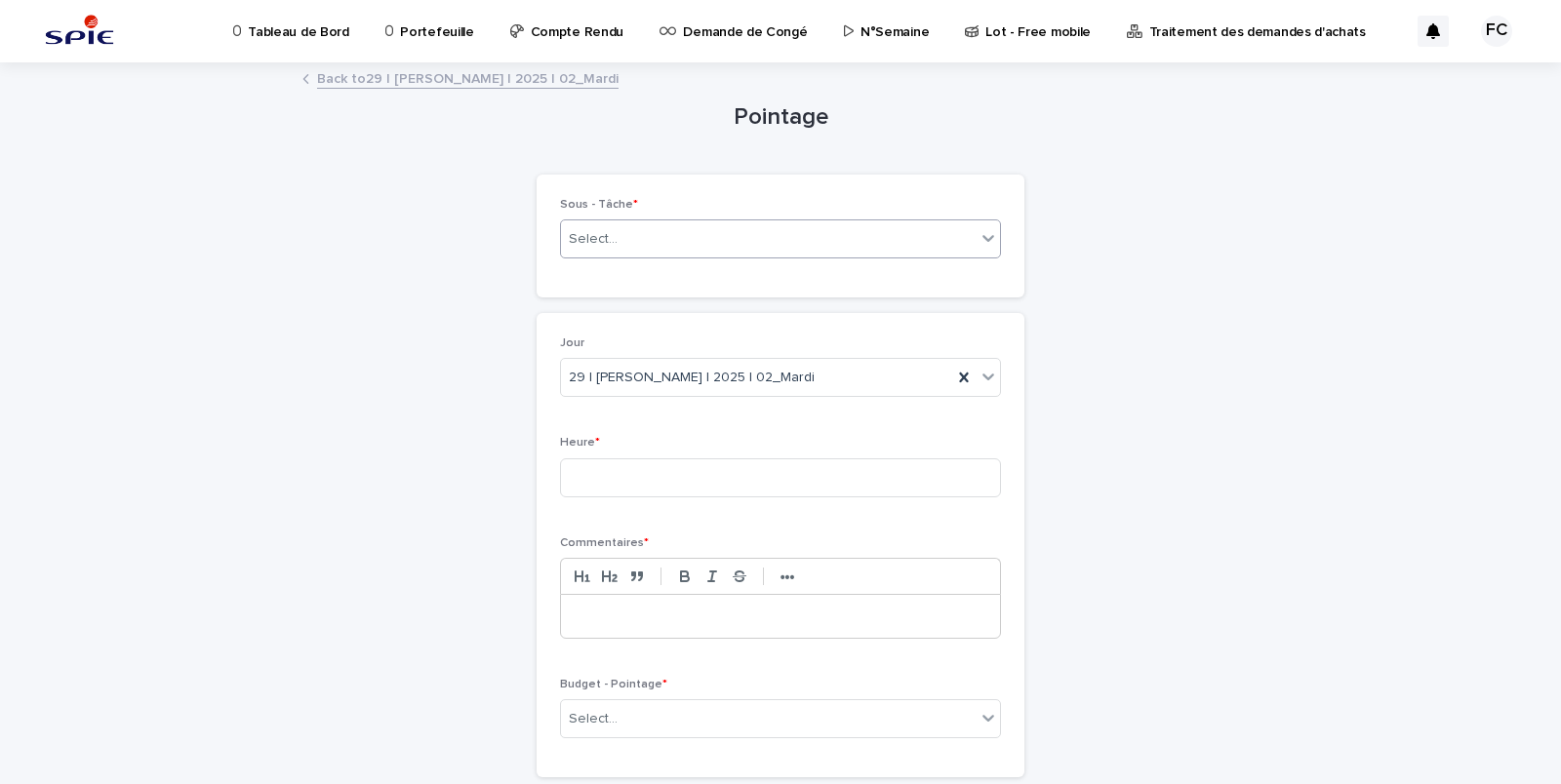 click on "Select..." at bounding box center (593, 239) 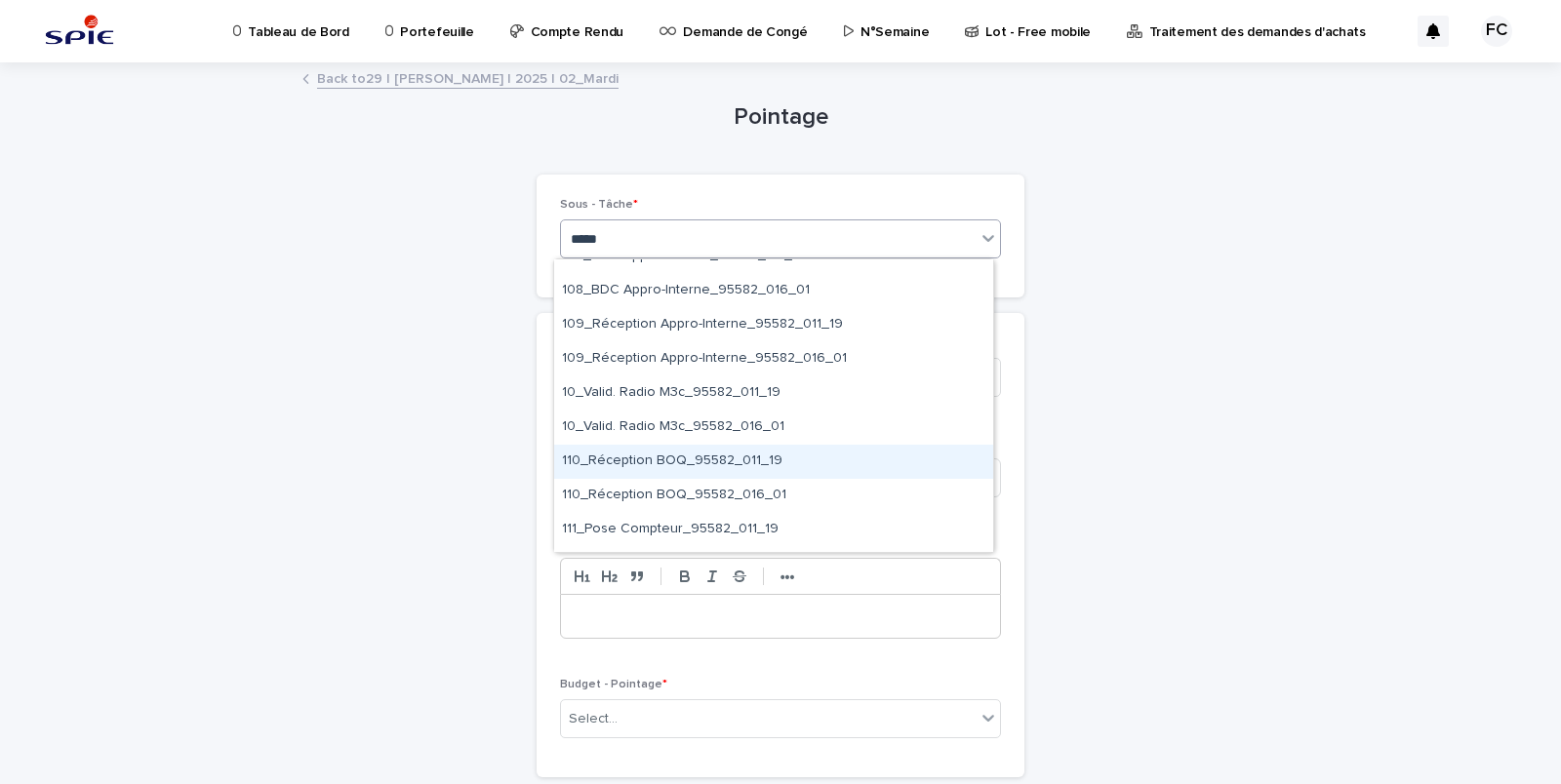 scroll, scrollTop: 1741, scrollLeft: 0, axis: vertical 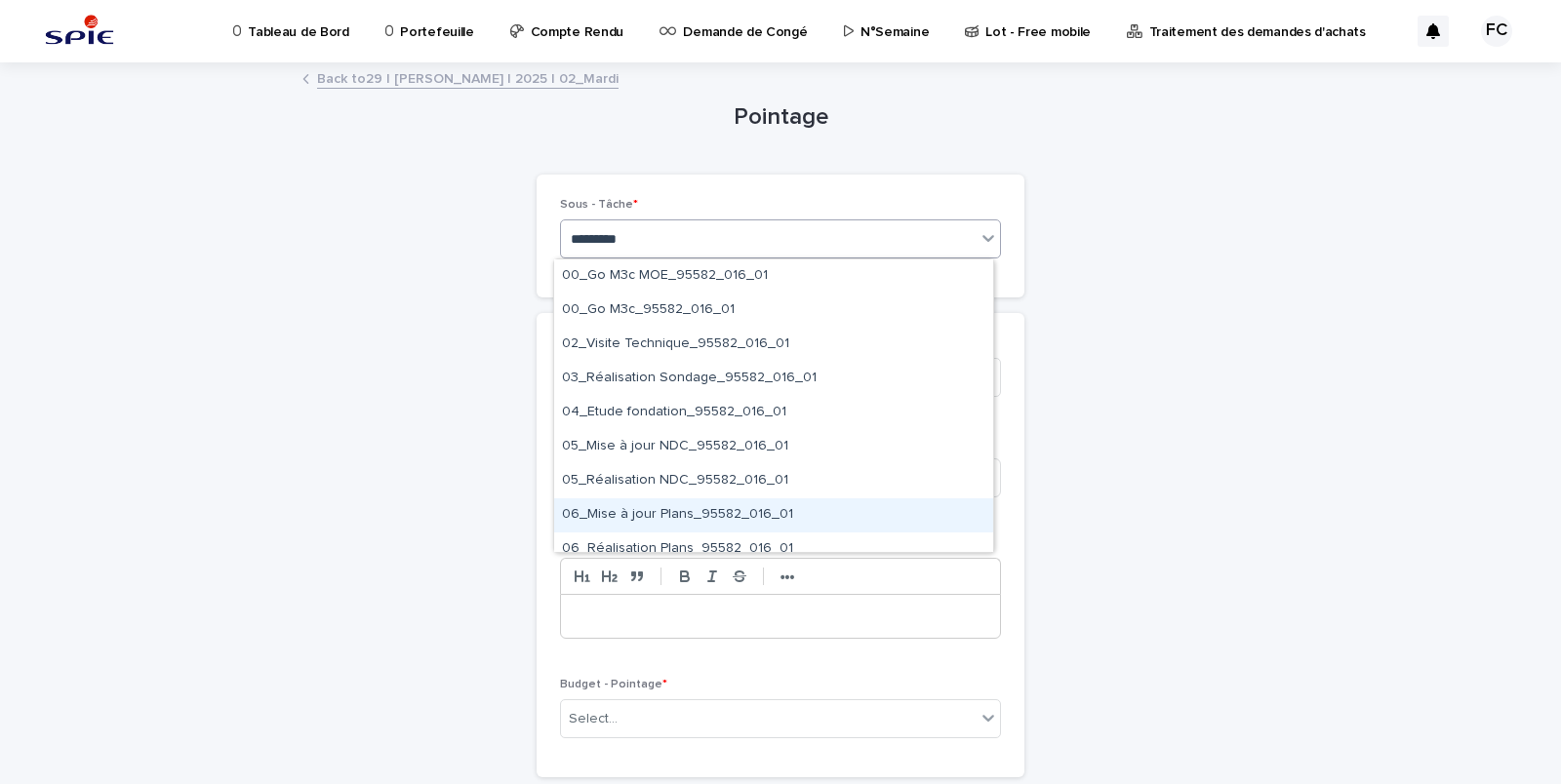 type on "*********" 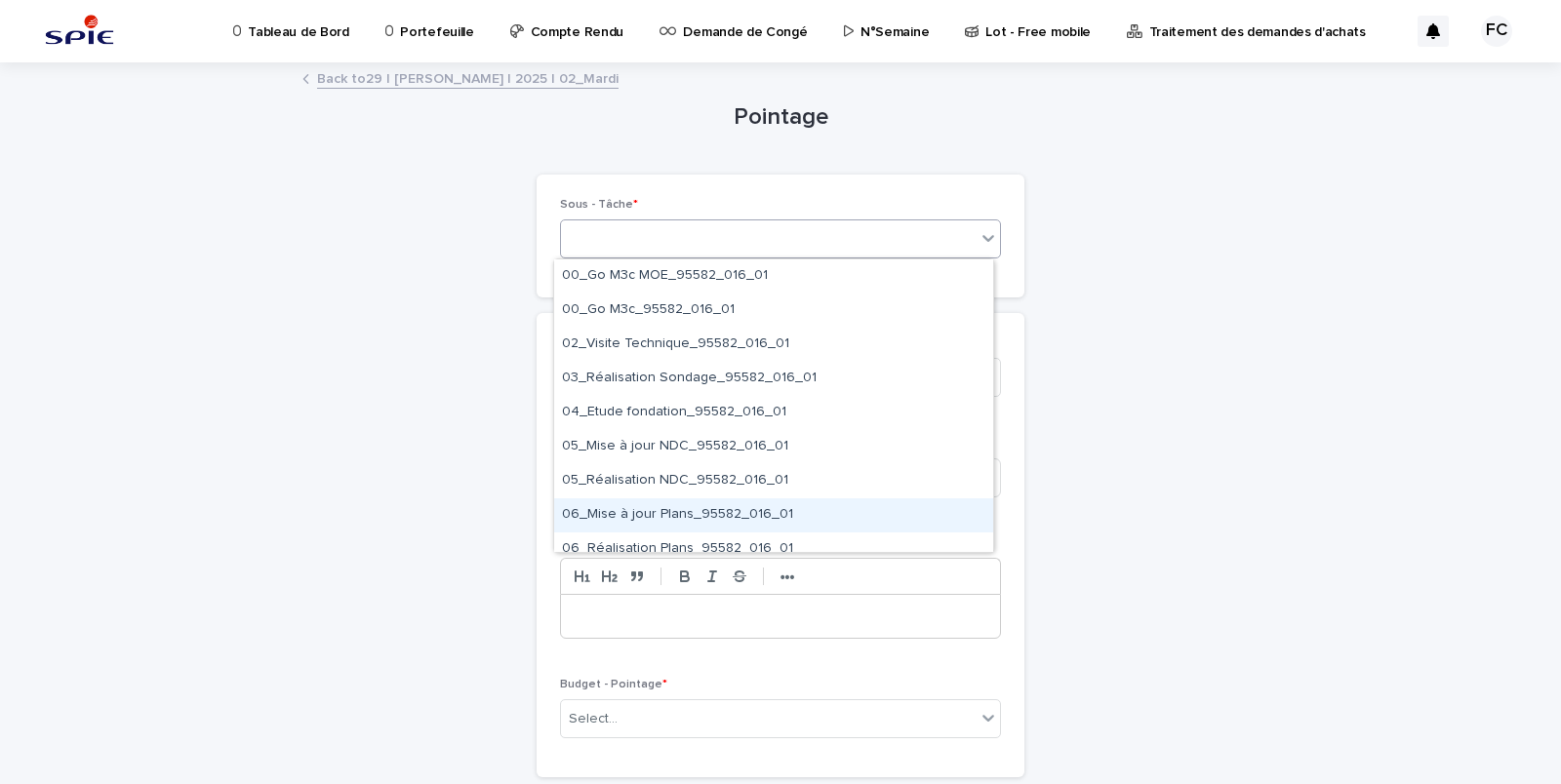 click on "Loading... Saving… Loading... Saving… Pointage Loading... Saving… Loading... Saving… Loading... Saving… Loading... Saving… Loading... Saving… Sous - Tâche *      option 06_Mise à jour Plans_95582_016_01 focused, 8 of 57. 57 results available for search term 95582_016. Use Up and Down to choose options, press Enter to select the currently focused option, press Escape to exit the menu, press Tab to select the option and exit the menu. 95582_016 Loading... Saving… Loading... Saving… Jour 29 | [PERSON_NAME] | 2025 | 02_Mardi Heure * Commentaires *                                         •••                                                             Budget - Pointage * Select... Loading... Saving… Loading... Saving… Loading... Saving… Sorry, there was an error saving your record. Please try again. Please fill out the required fields above. Save" at bounding box center [780, 469] 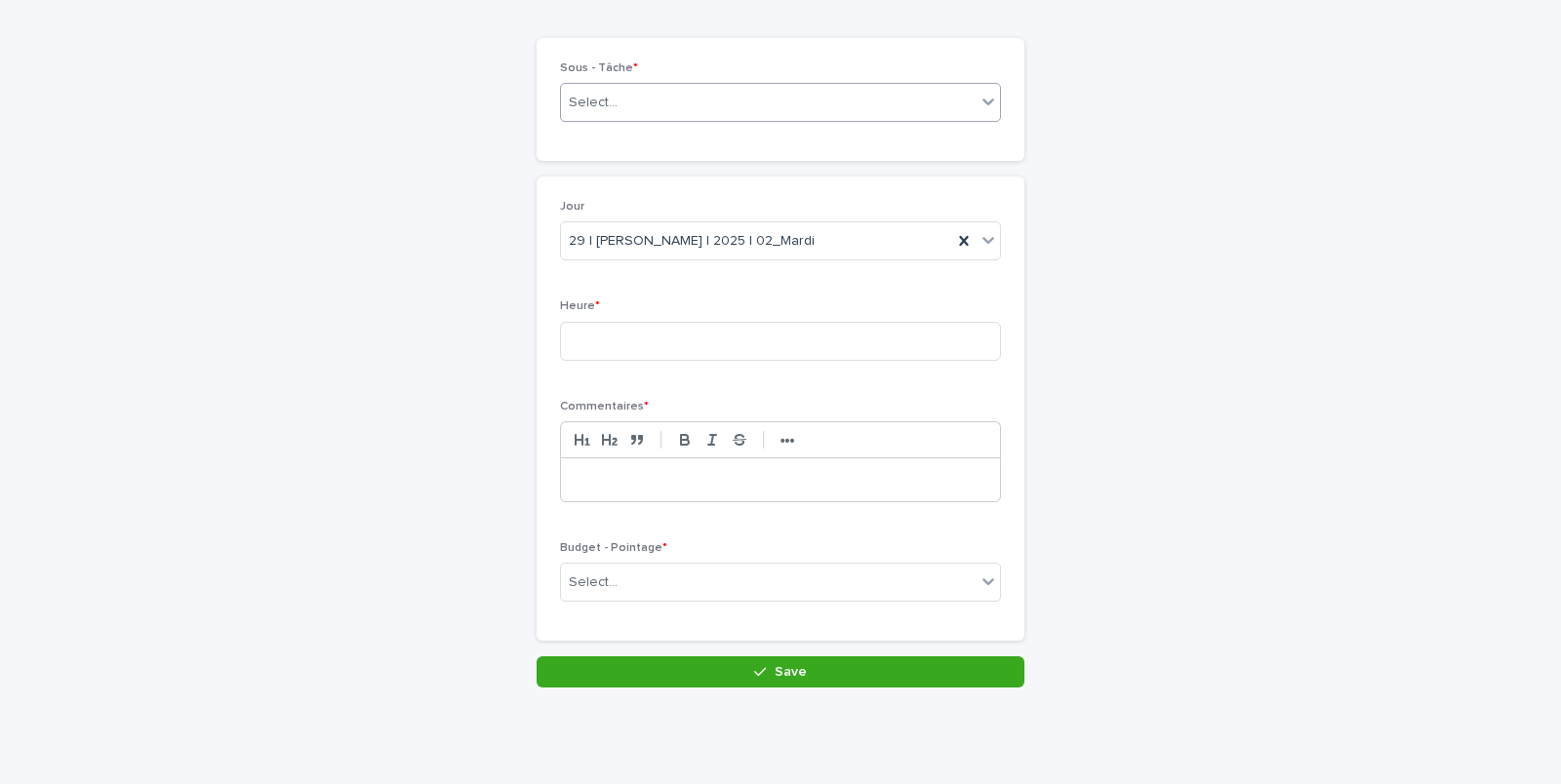 scroll, scrollTop: 0, scrollLeft: 0, axis: both 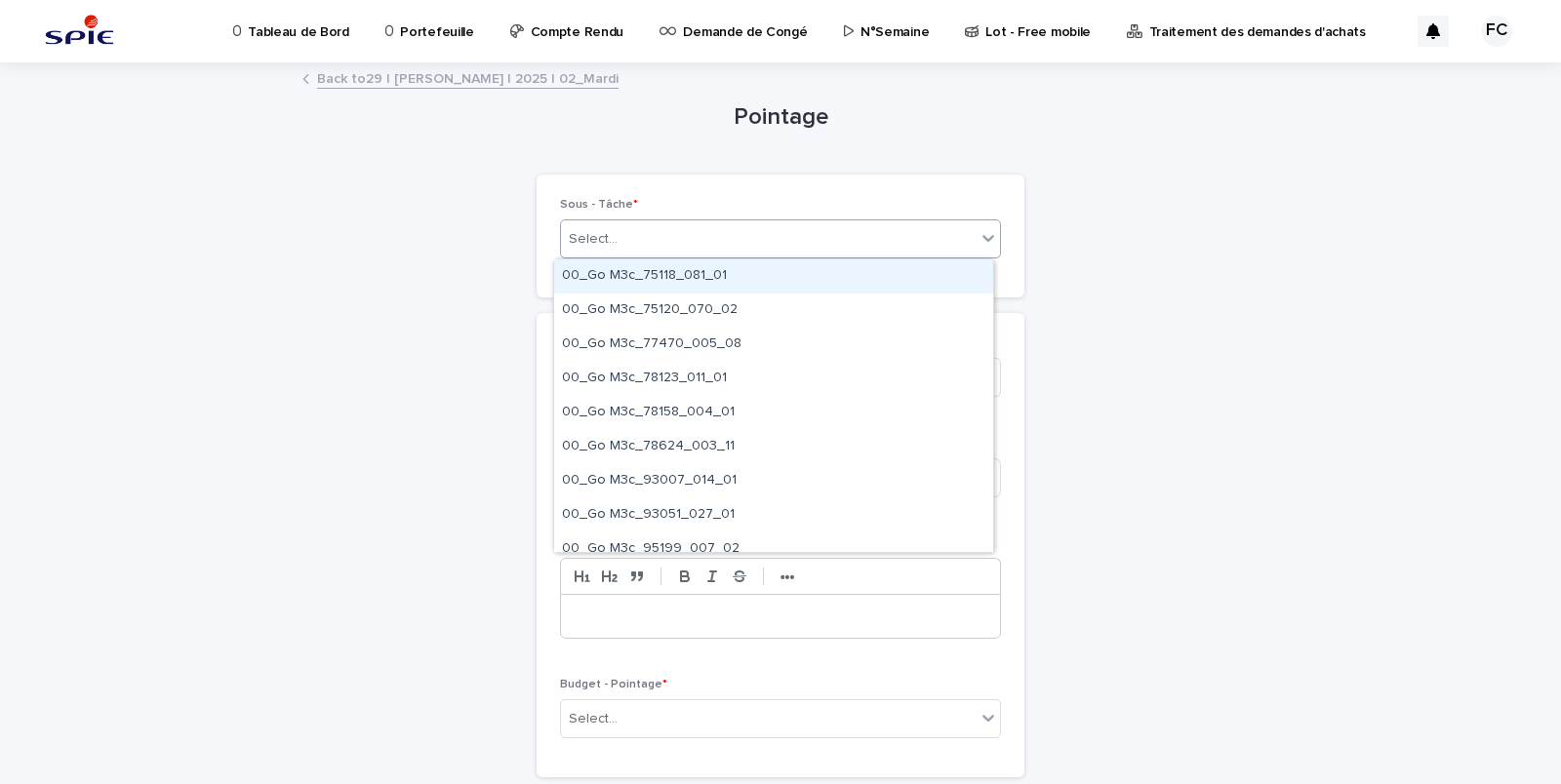 click on "Select..." at bounding box center [768, 239] 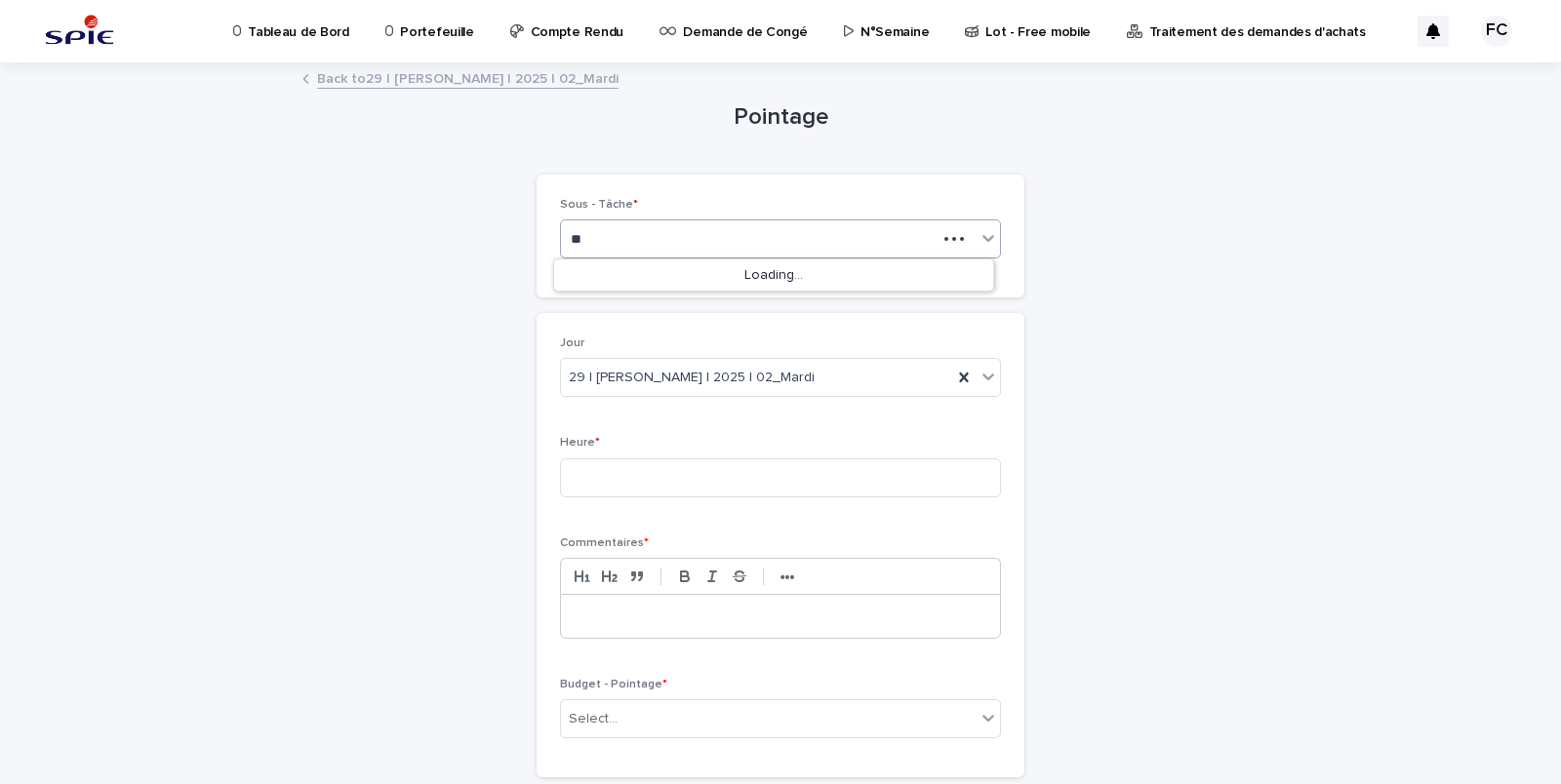 type on "***" 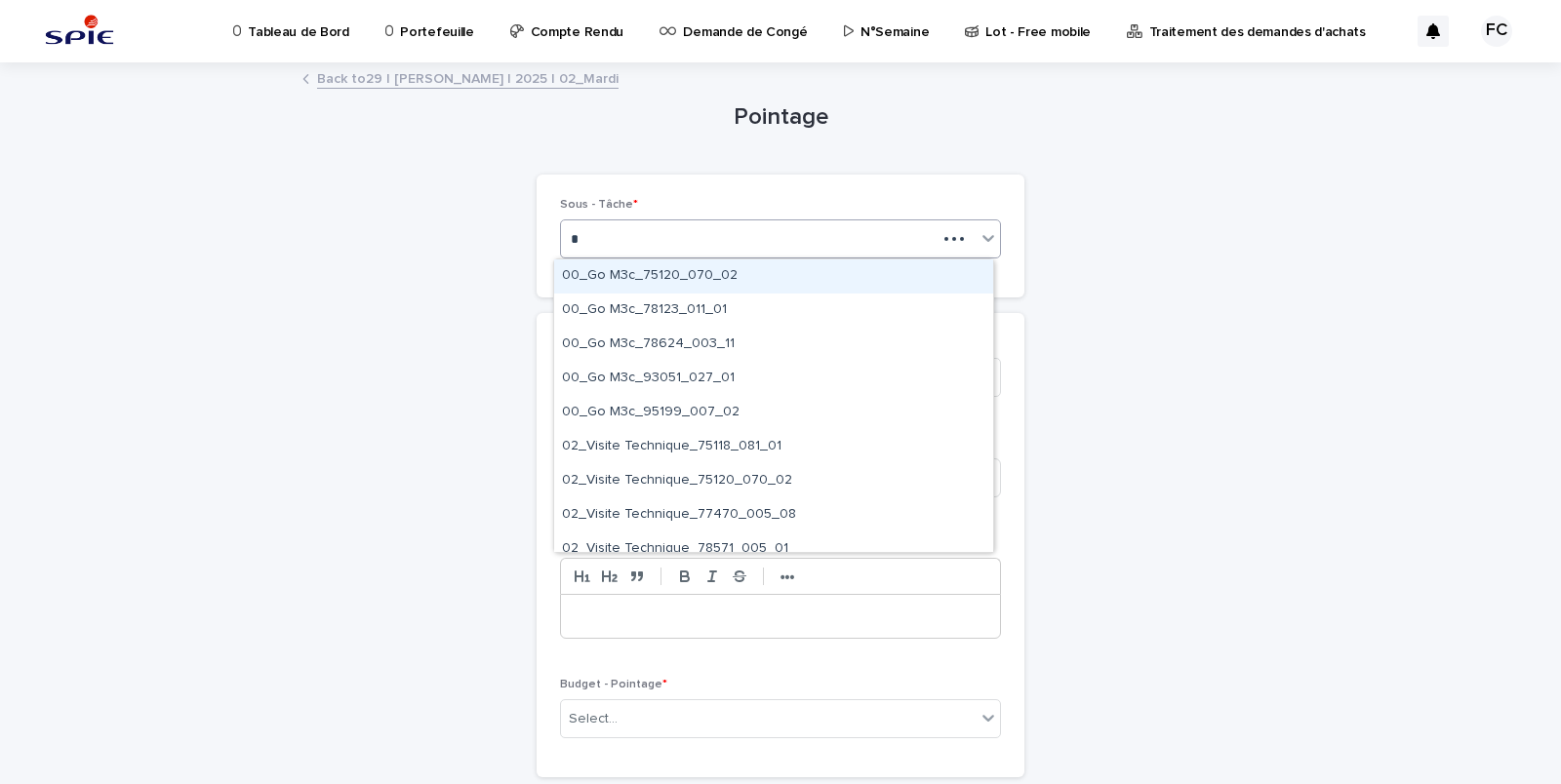 click on "* 2" at bounding box center [748, 239] 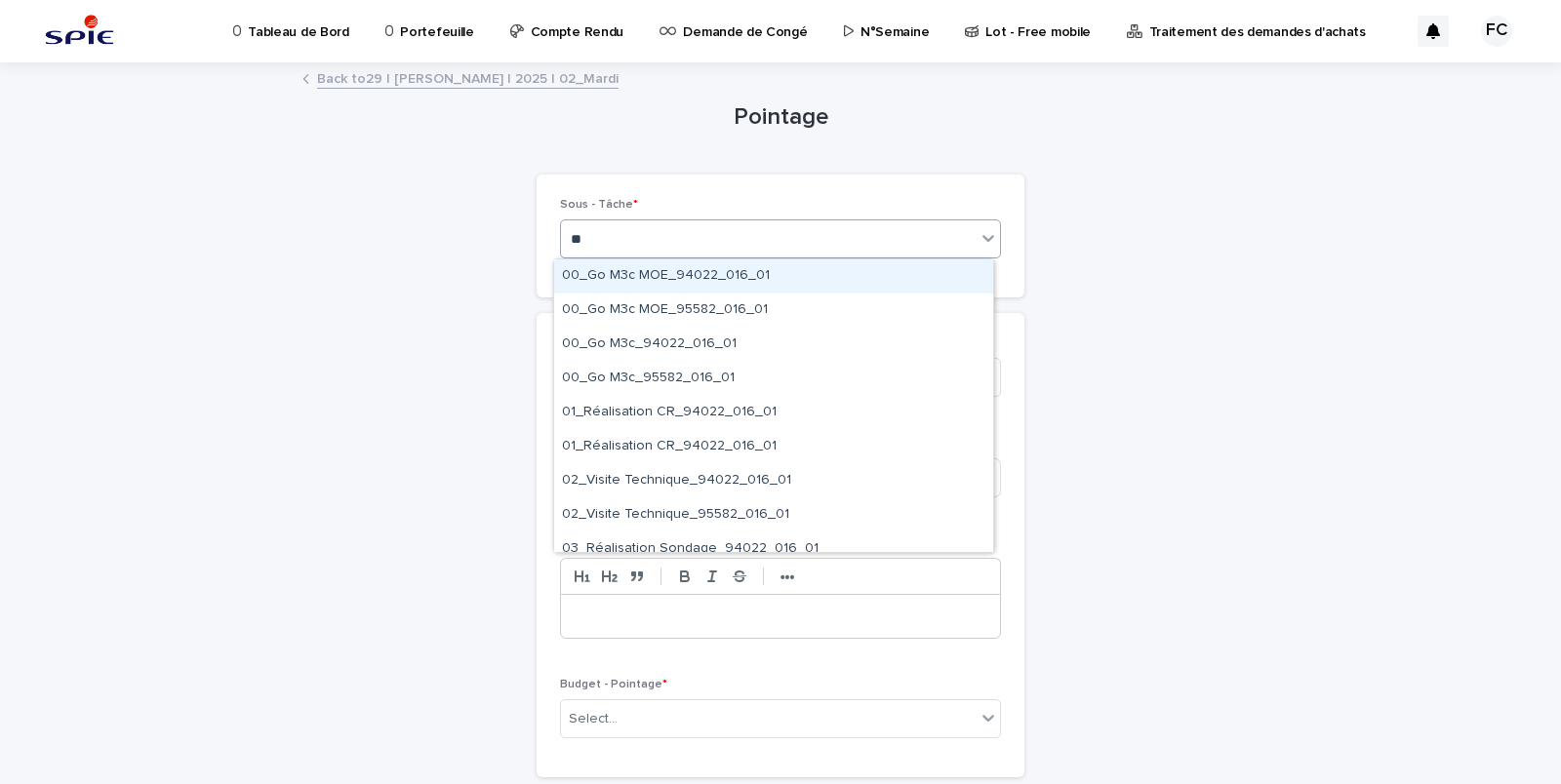 type on "*" 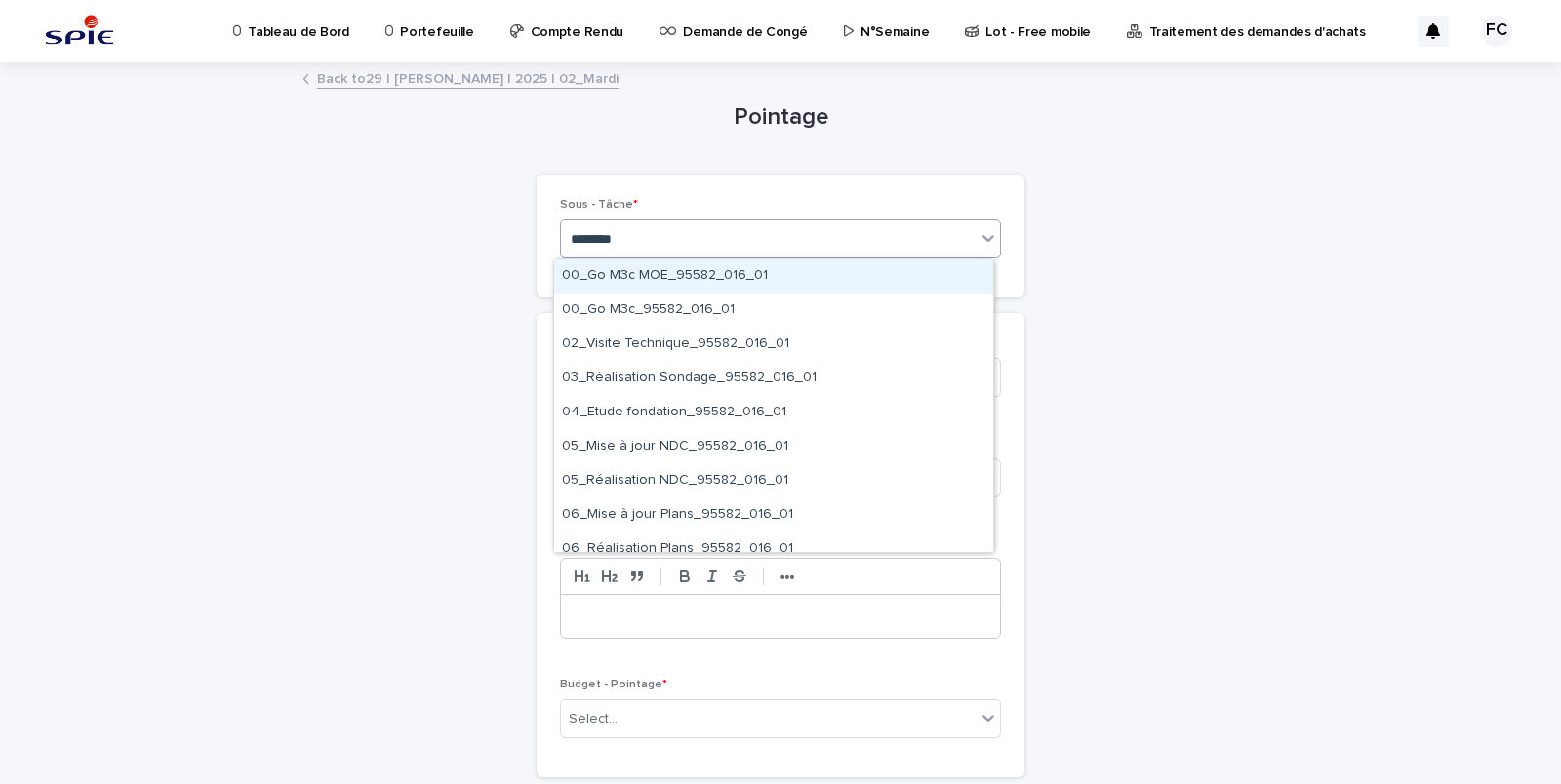 type on "*********" 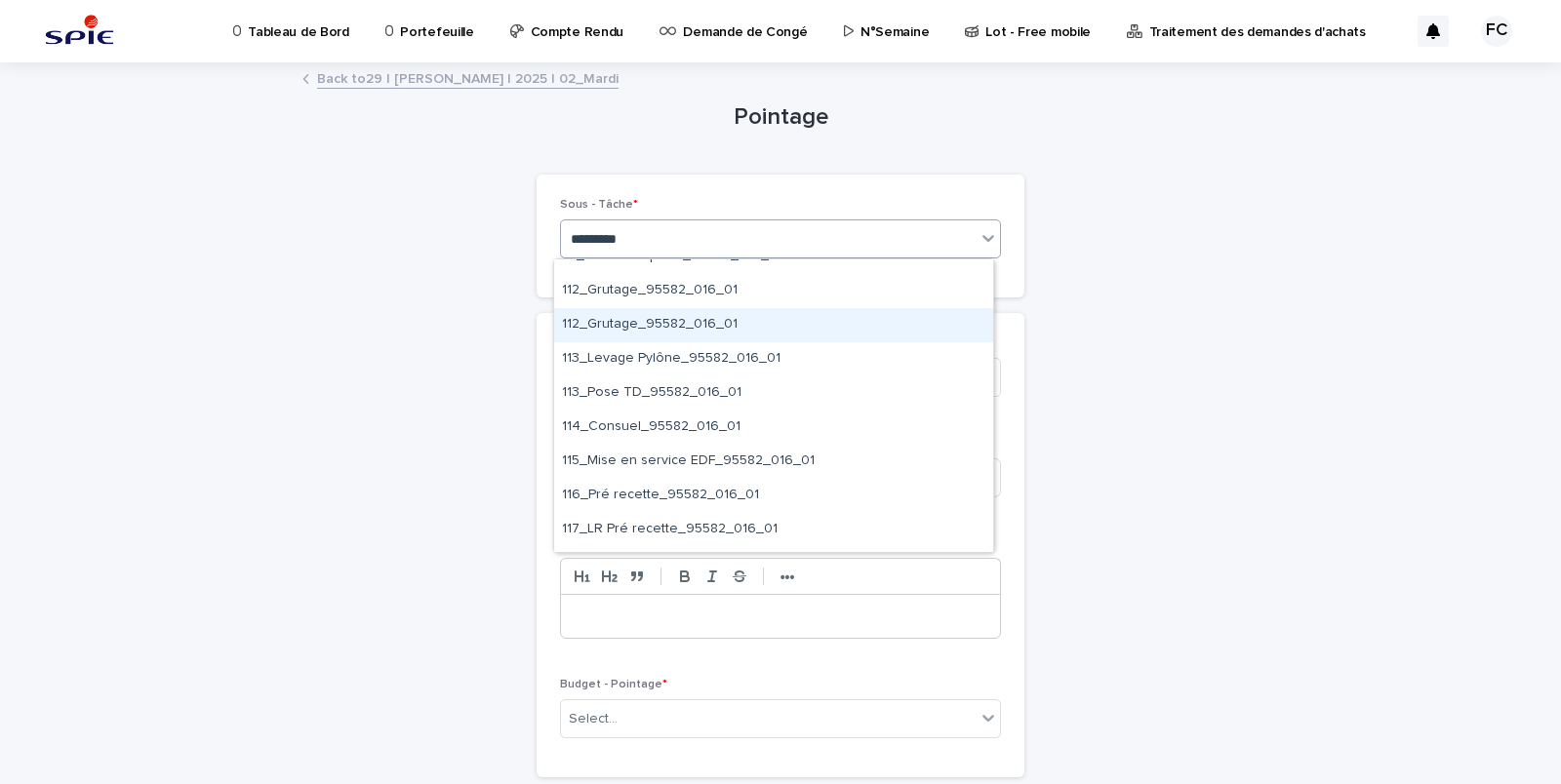 scroll, scrollTop: 824, scrollLeft: 0, axis: vertical 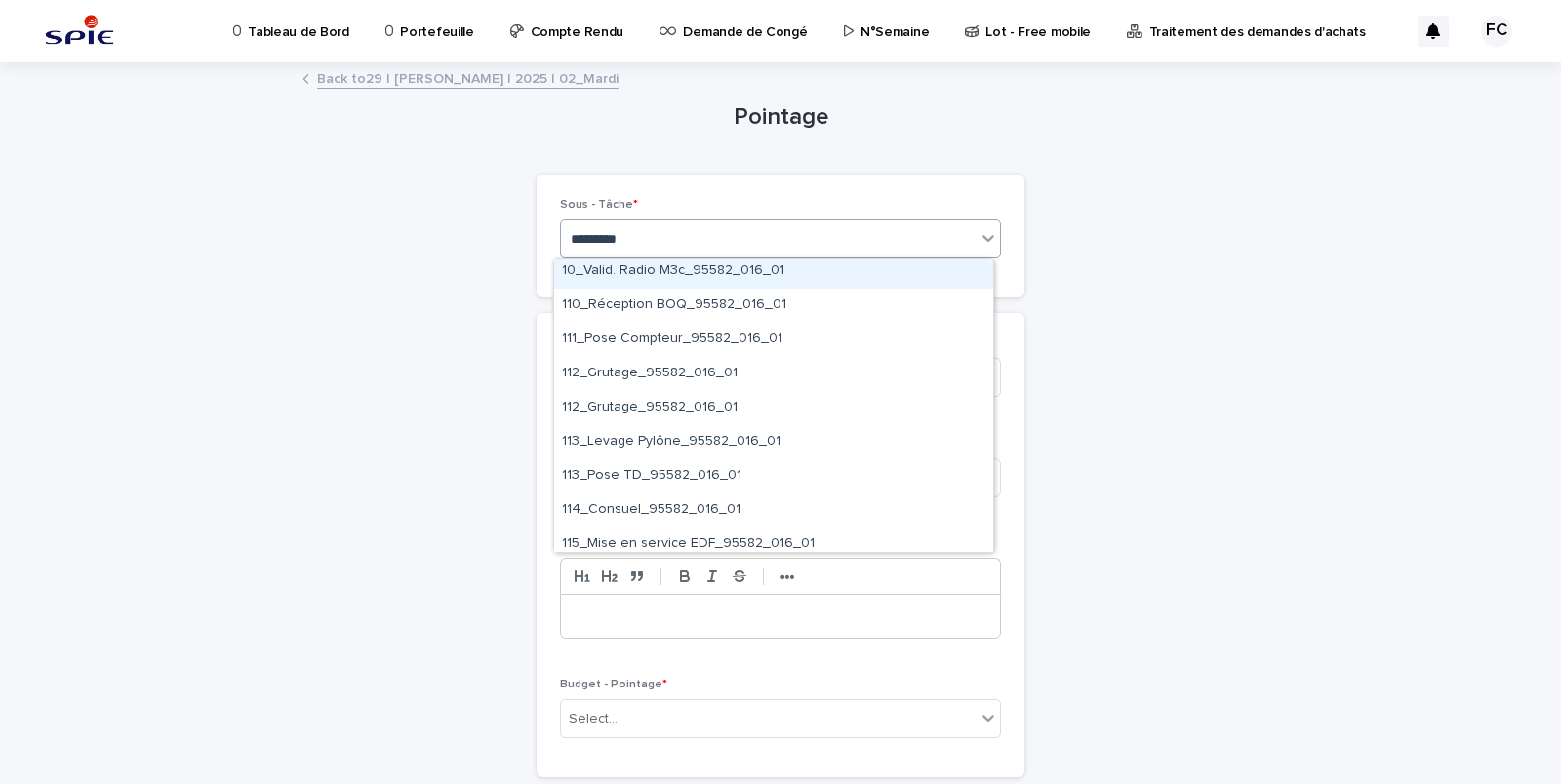 click on "108_BDC Appro-Interne_95582_016_01 109_Réception Appro-Interne_95582_016_01 10_Valid. Radio M3c_95582_016_01 110_Réception BOQ_95582_016_01 111_Pose Compteur_95582_016_01 112_Grutage_95582_016_01 112_Grutage_95582_016_01 113_Levage Pylône_95582_016_01 113_Pose TD_95582_016_01 114_Consuel_95582_016_01 115_Mise en service EDF_95582_016_01 116_Pré recette_95582_016_01 117_LR Pré recette_95582_016_01" at bounding box center (774, 406) 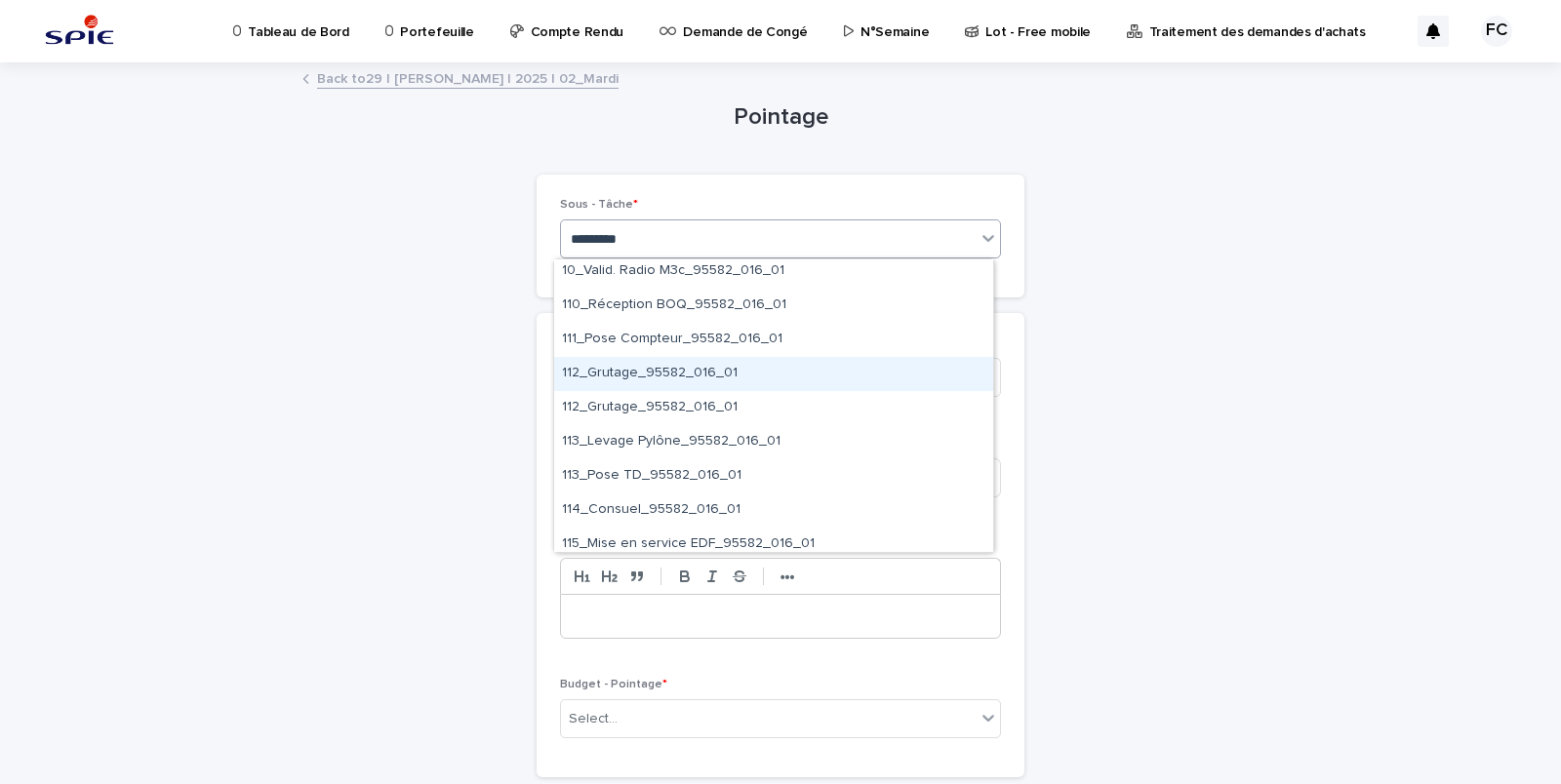 click on "112_Grutage_95582_016_01" at bounding box center [774, 373] 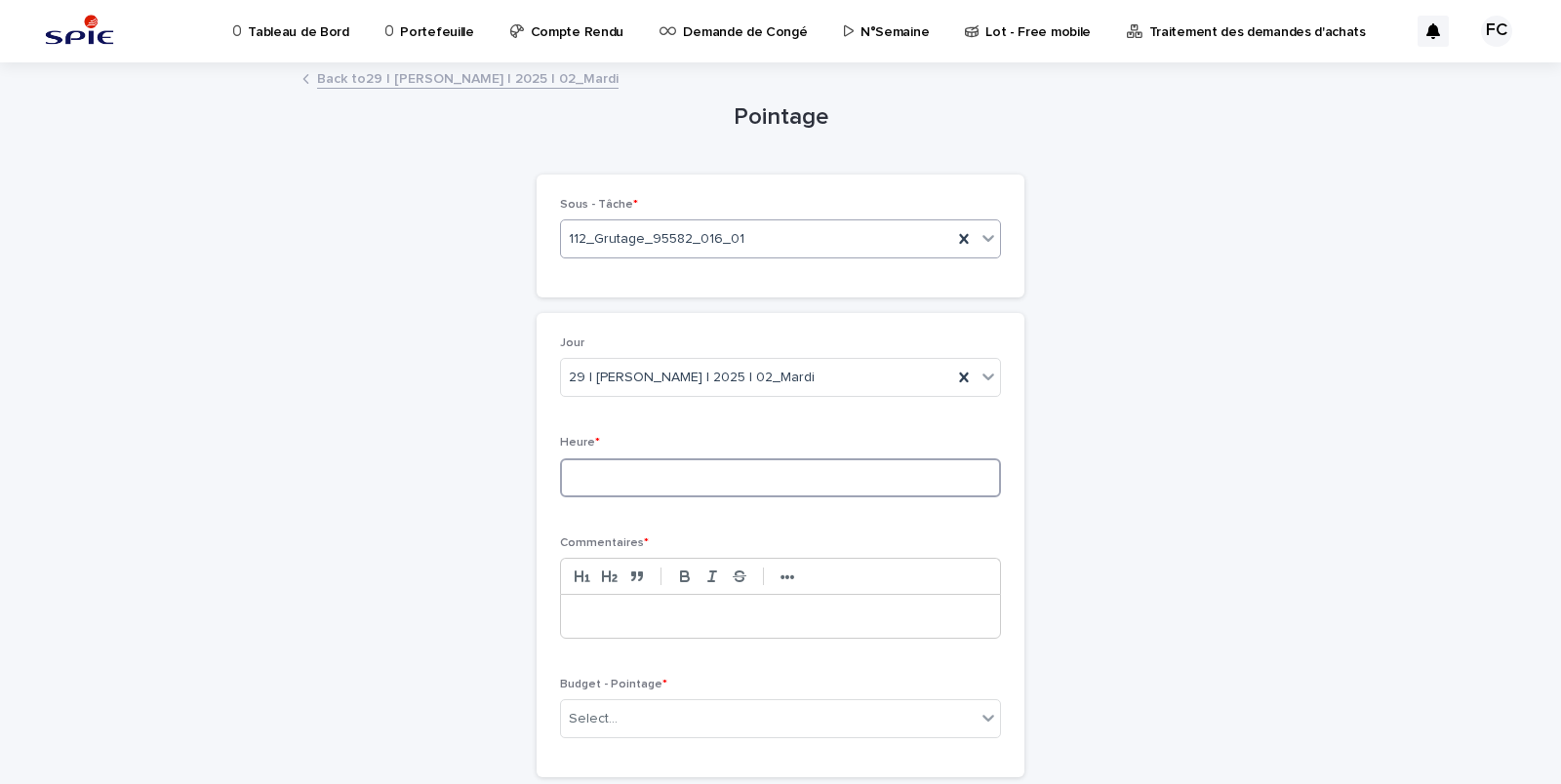click at bounding box center [780, 478] 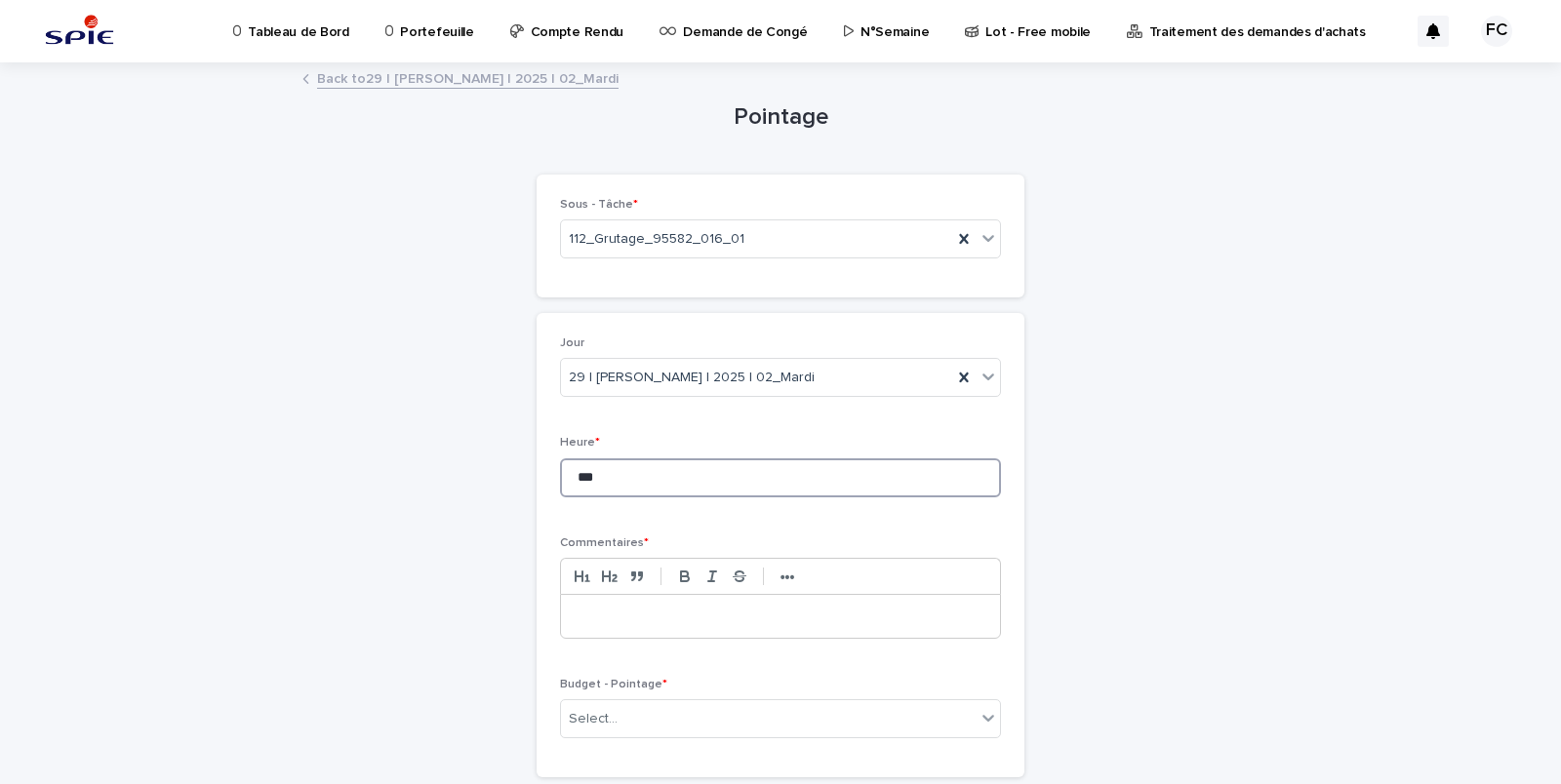 scroll, scrollTop: 83, scrollLeft: 0, axis: vertical 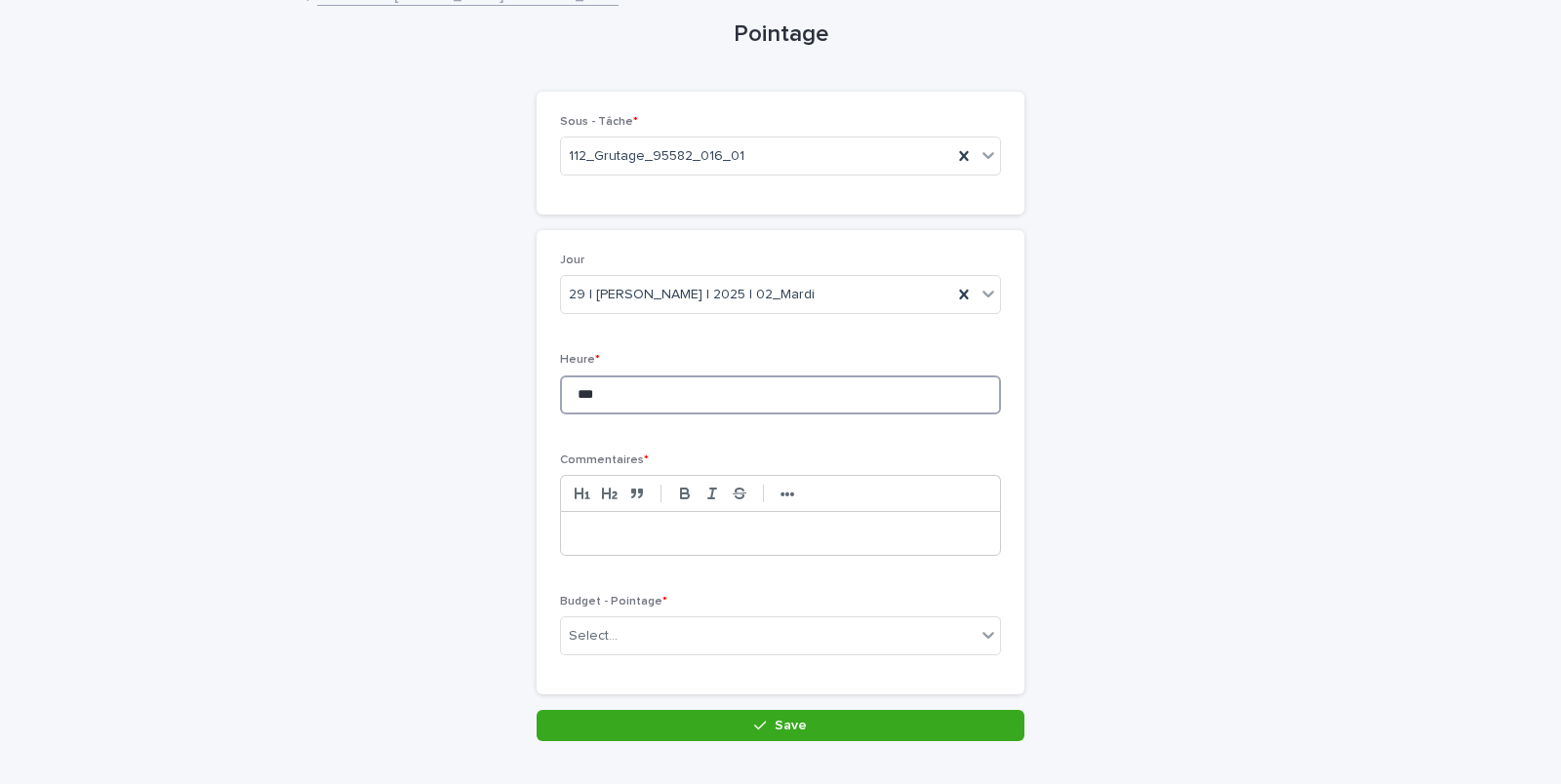 type on "***" 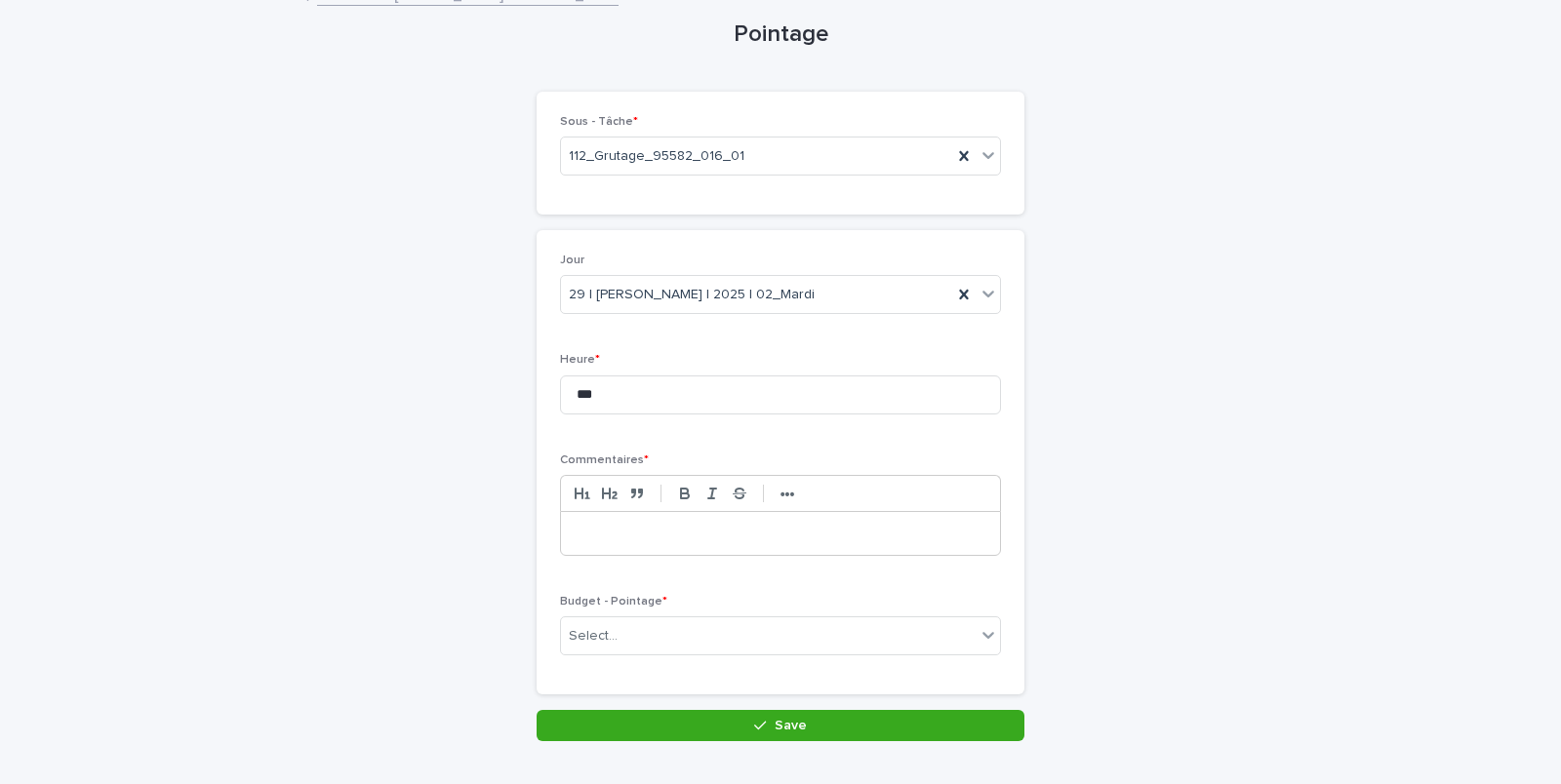 click at bounding box center (780, 533) 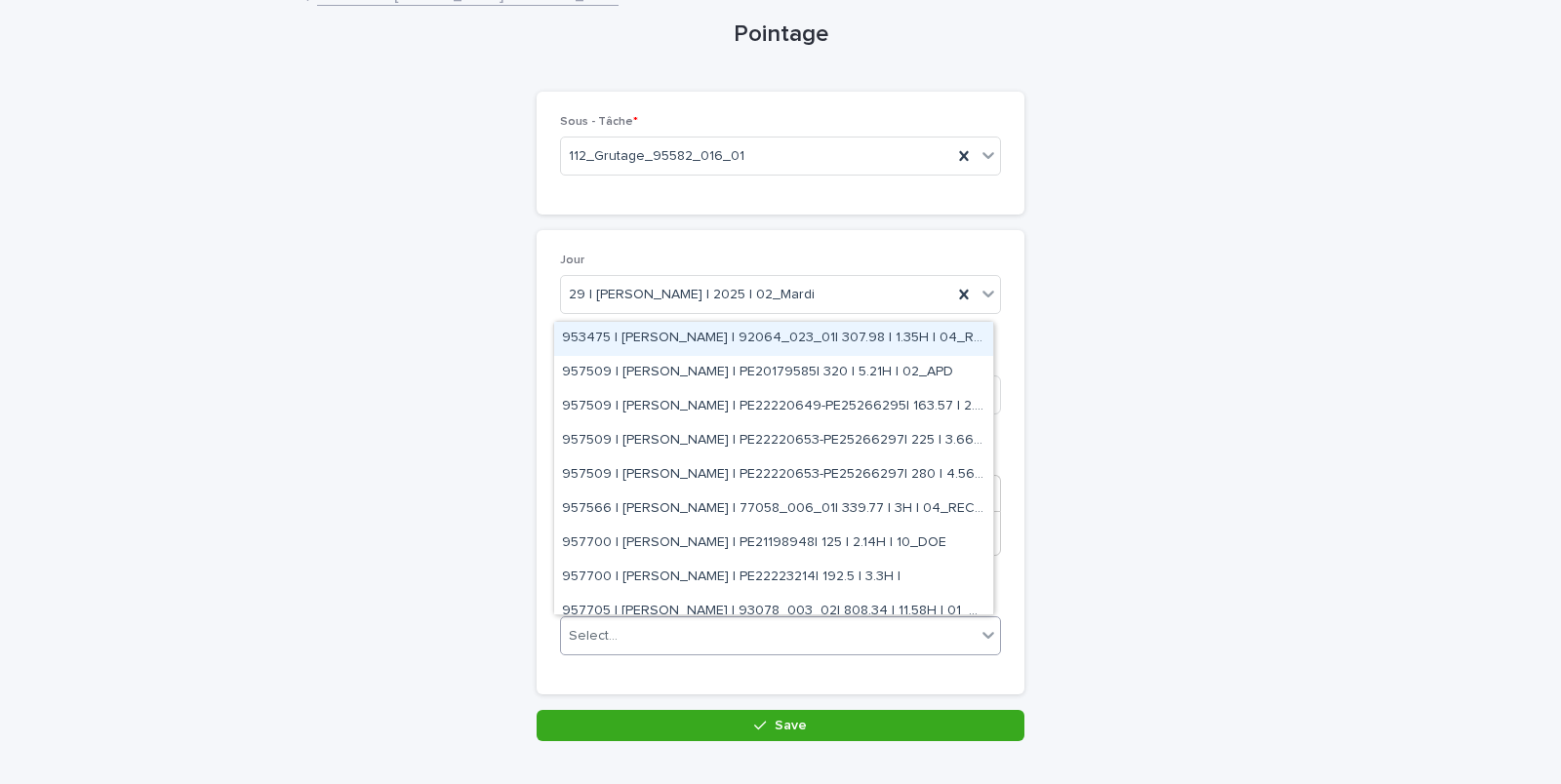 click on "Select..." at bounding box center [768, 636] 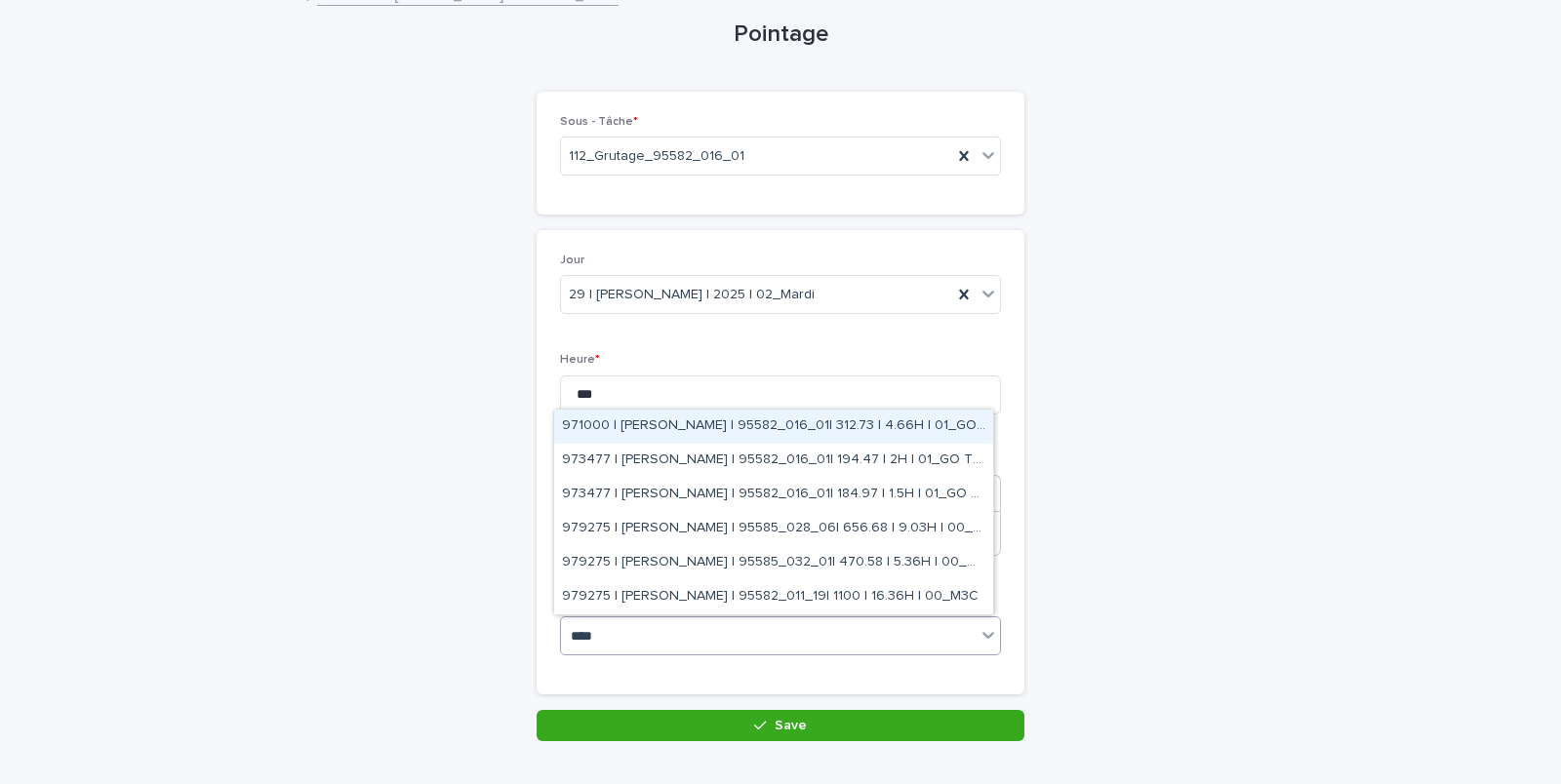 type on "*****" 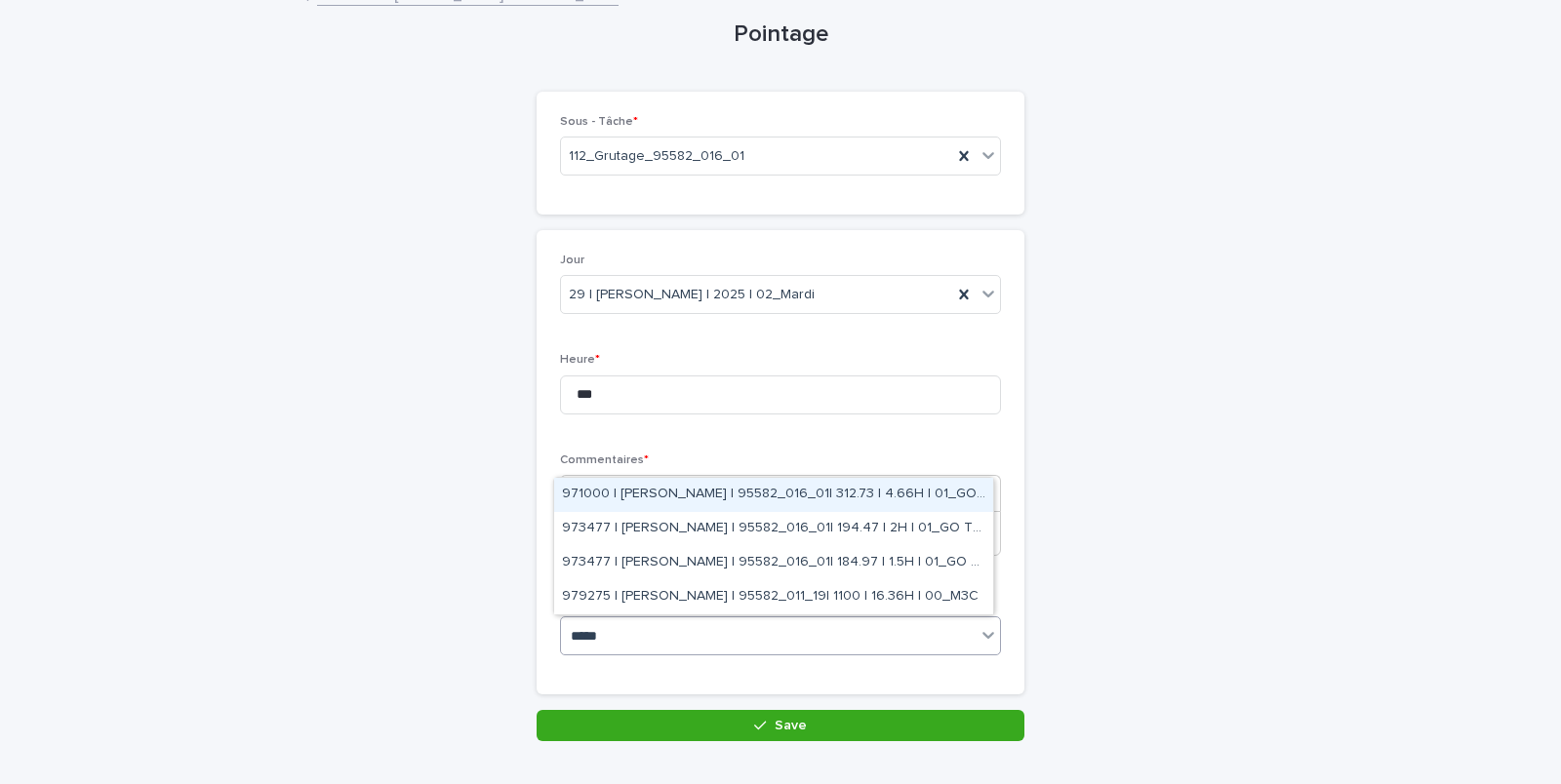 click on "971000 | [PERSON_NAME] | 95582_016_01| 312.73 | 4.66H  | 01_GO TRAVAUX" at bounding box center (774, 494) 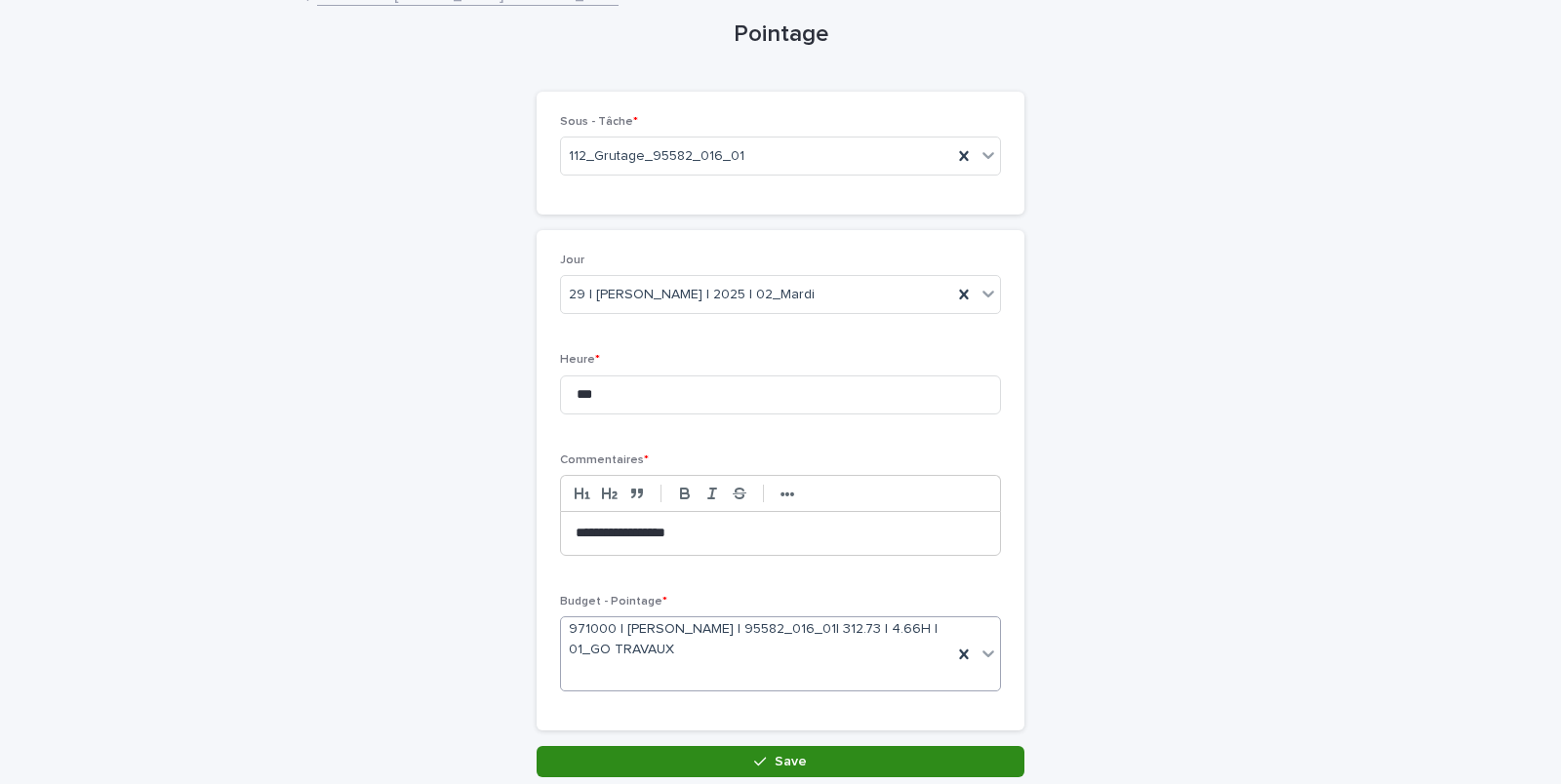 click on "Save" at bounding box center (780, 762) 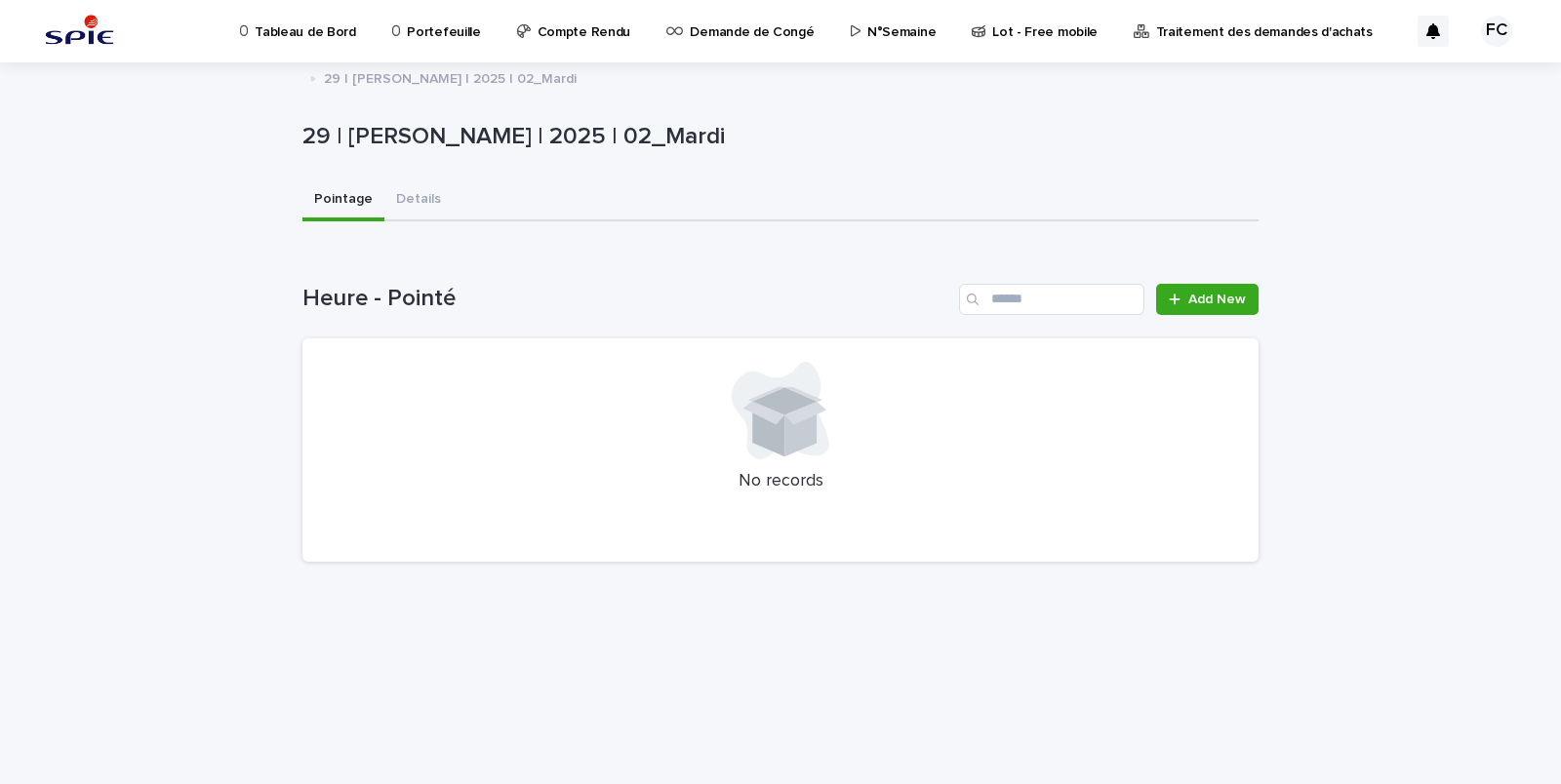 scroll, scrollTop: 0, scrollLeft: 0, axis: both 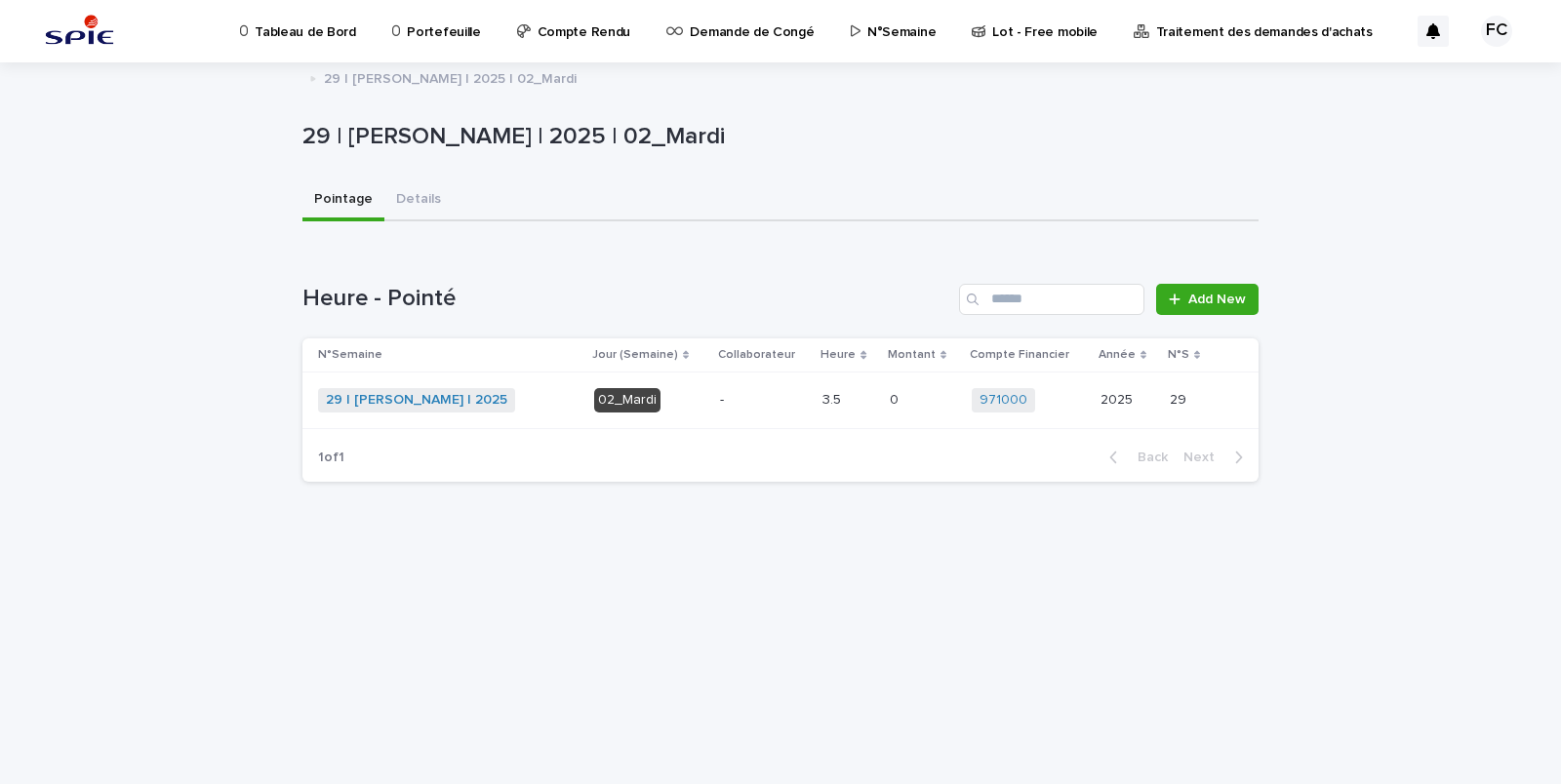 click on "29 | [PERSON_NAME] | 2025" at bounding box center [417, 400] 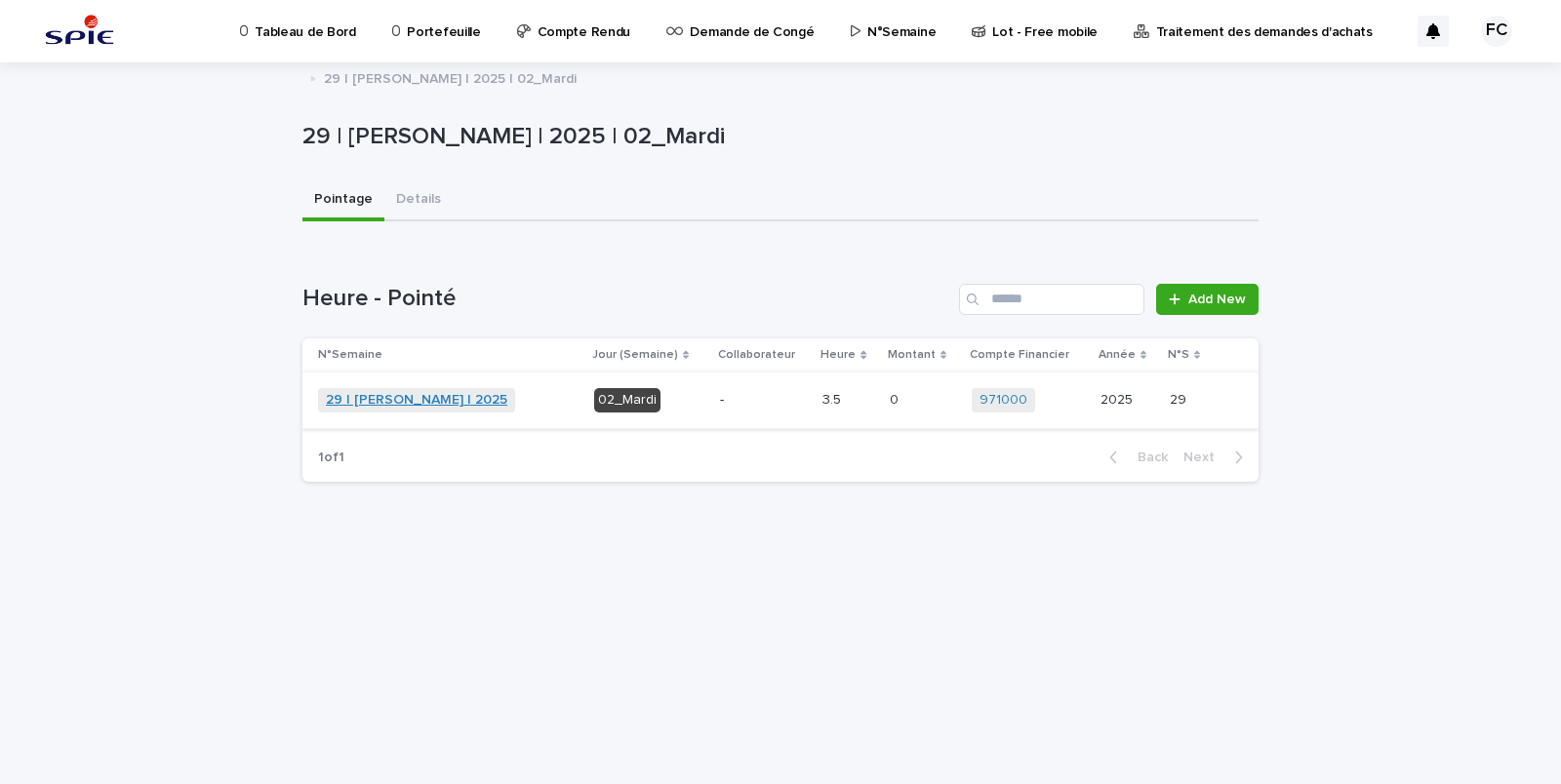 click on "29 | [PERSON_NAME] | 2025" at bounding box center (417, 400) 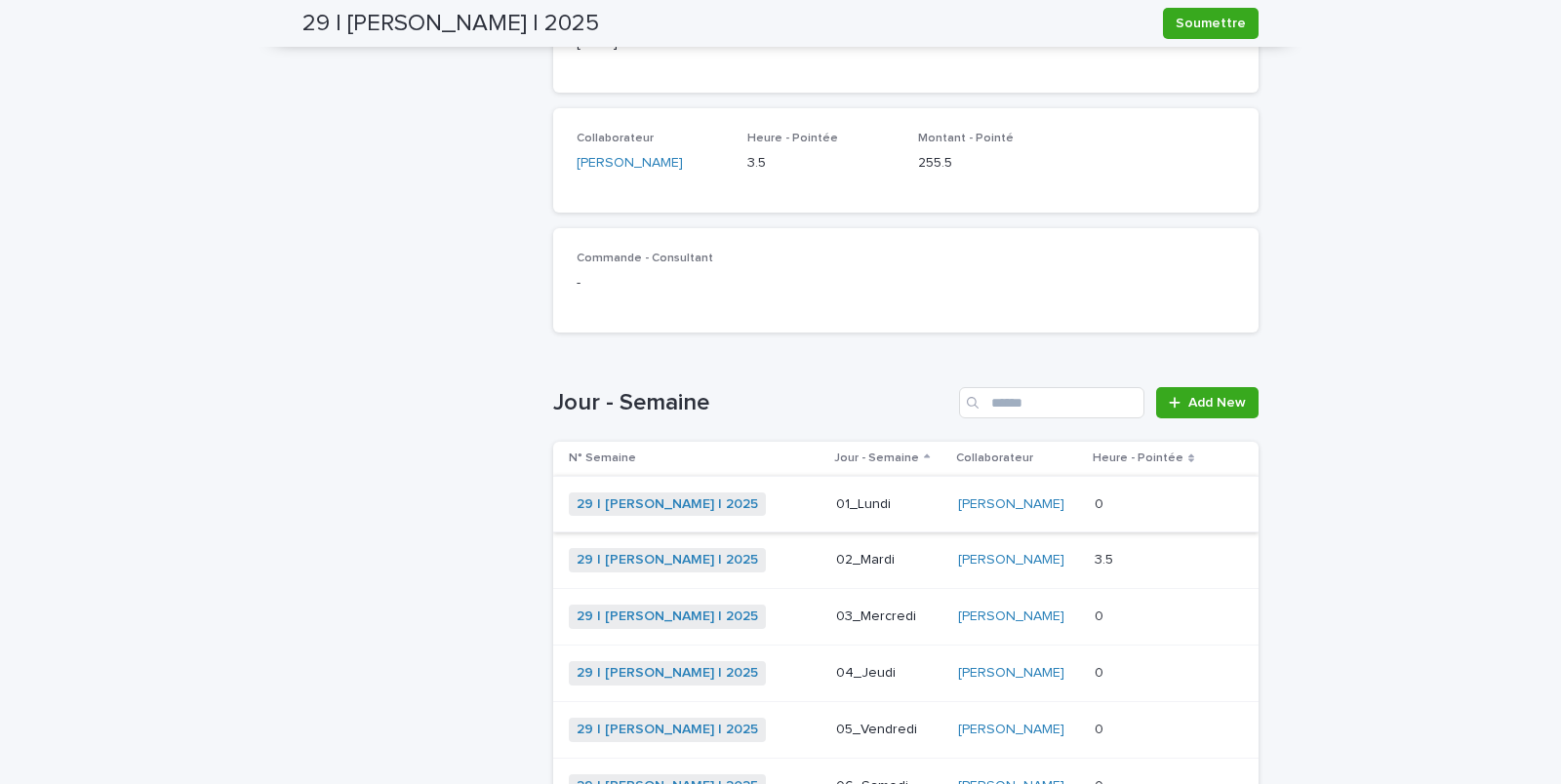 scroll, scrollTop: 497, scrollLeft: 0, axis: vertical 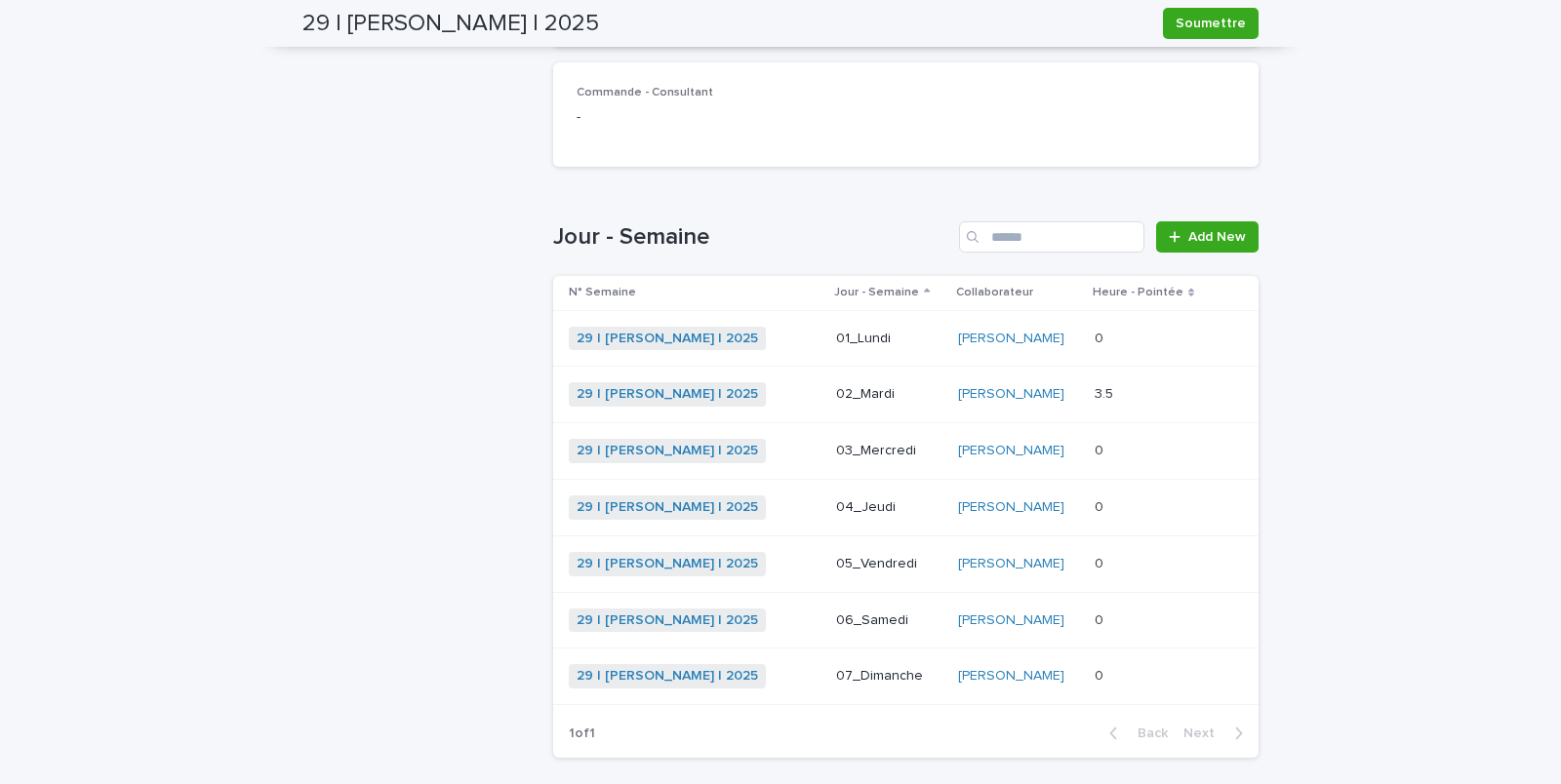 click on "29 | [PERSON_NAME] | 2025   + 0" at bounding box center (695, 451) 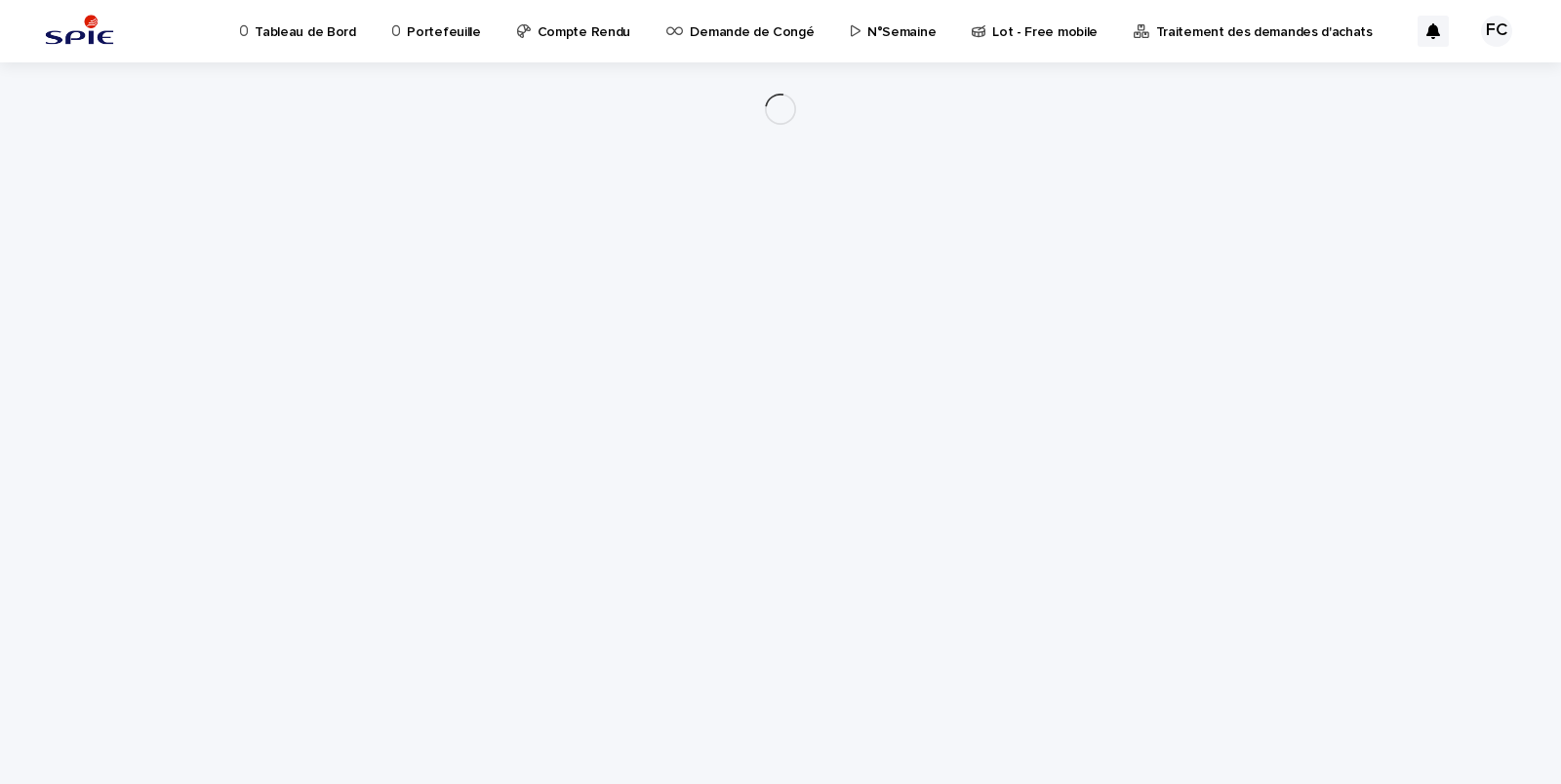 scroll, scrollTop: 0, scrollLeft: 0, axis: both 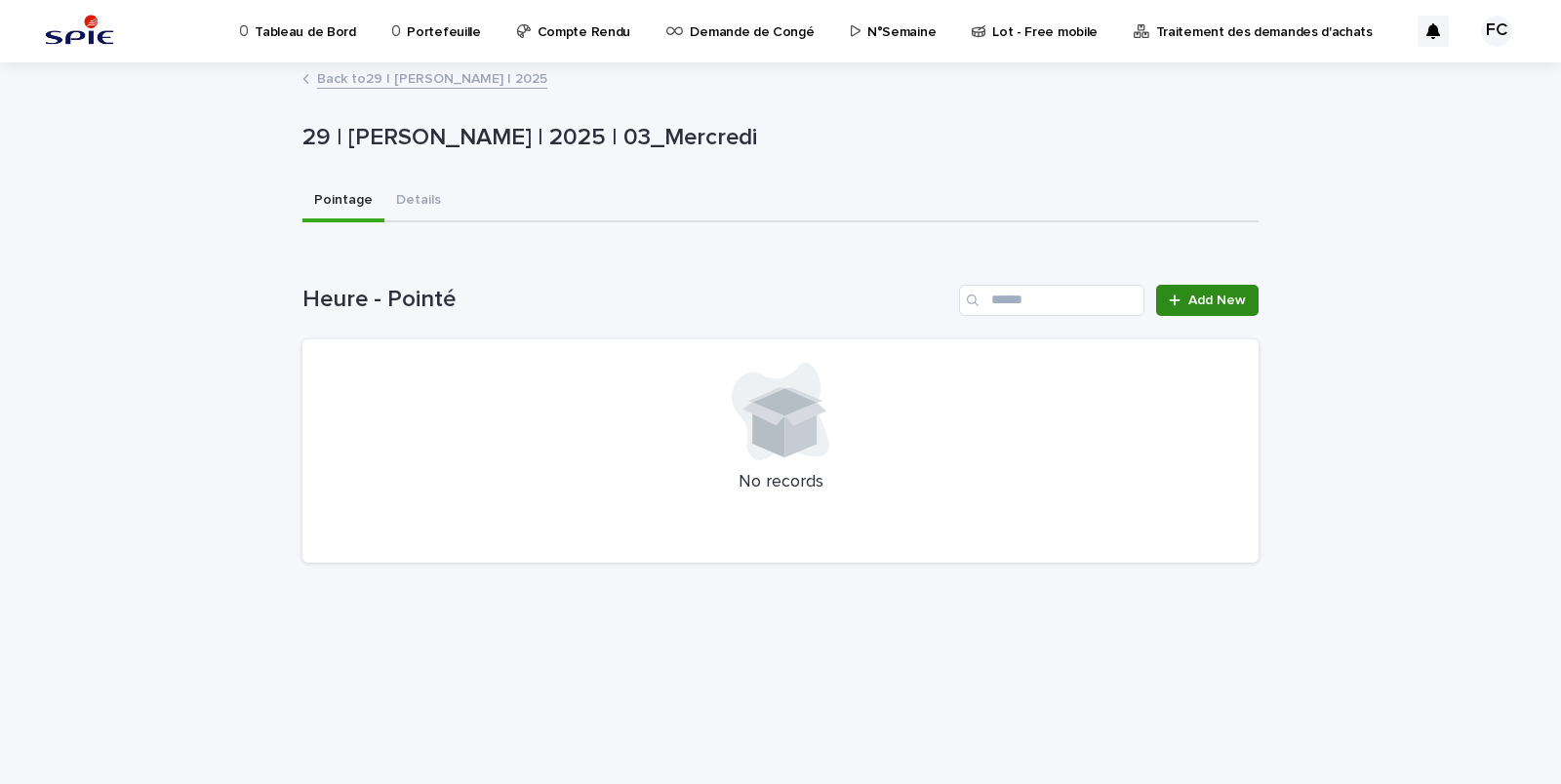 click on "Add New" at bounding box center [1217, 300] 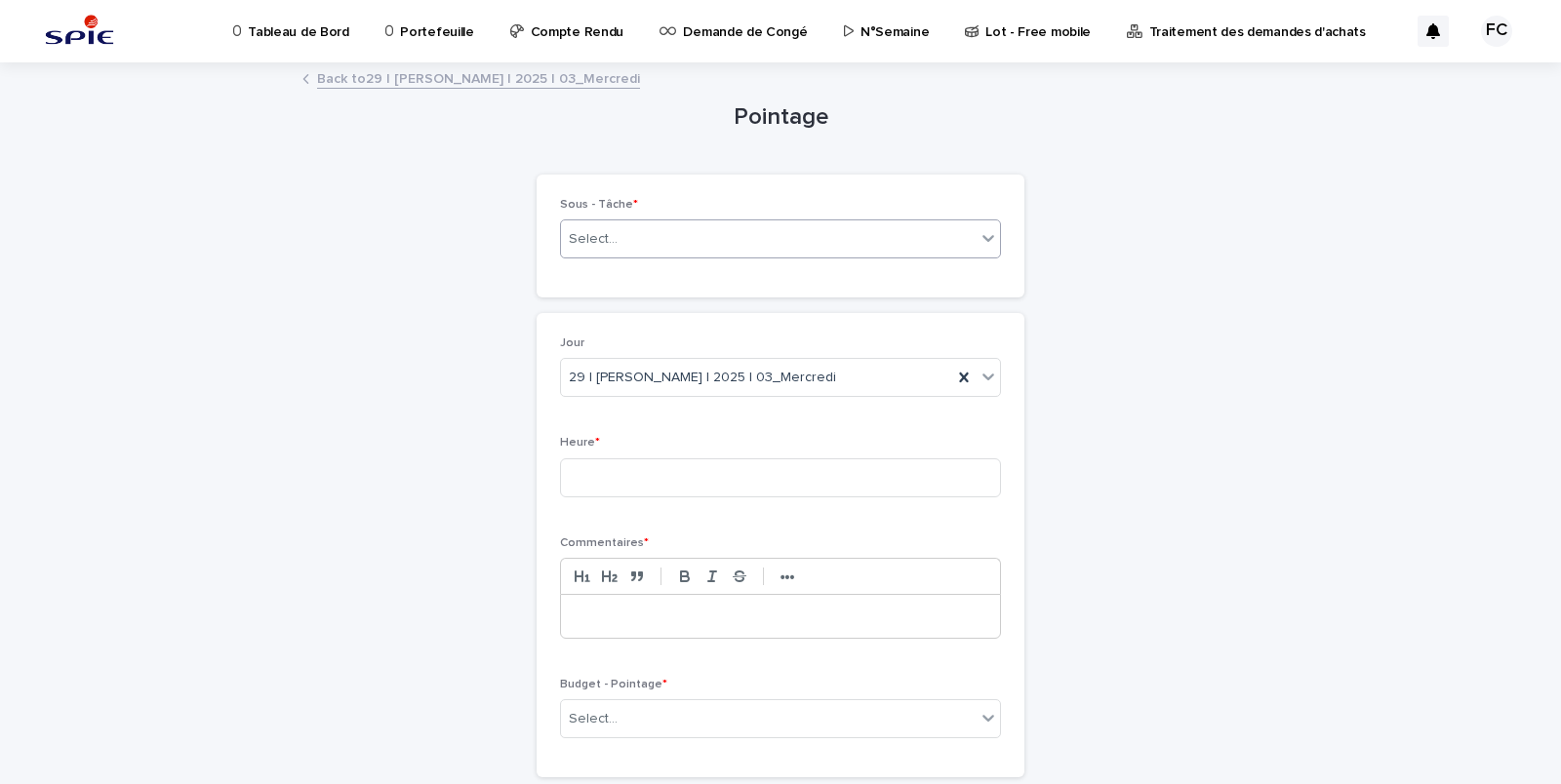 click on "Select..." at bounding box center [768, 239] 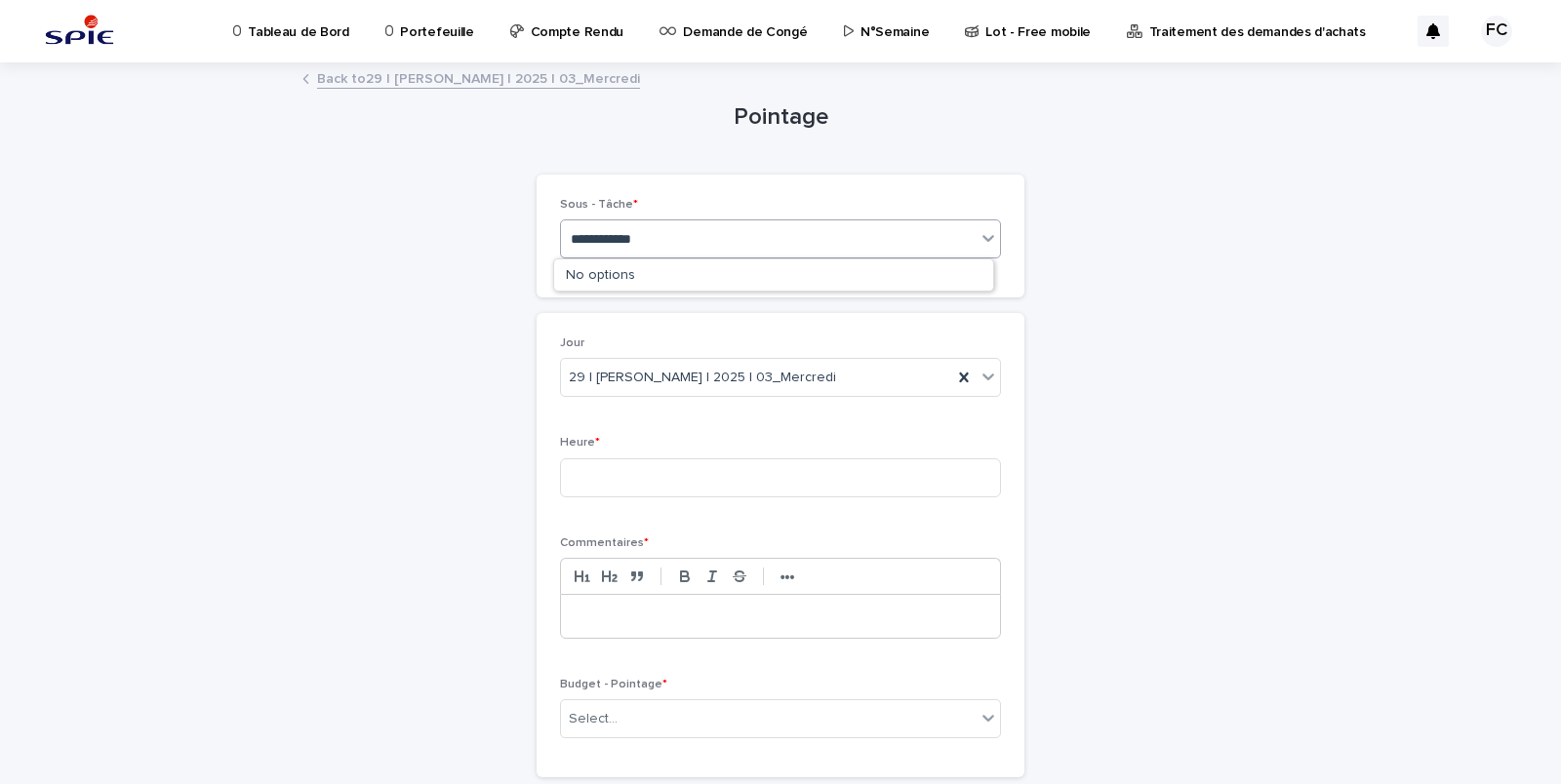 type on "**********" 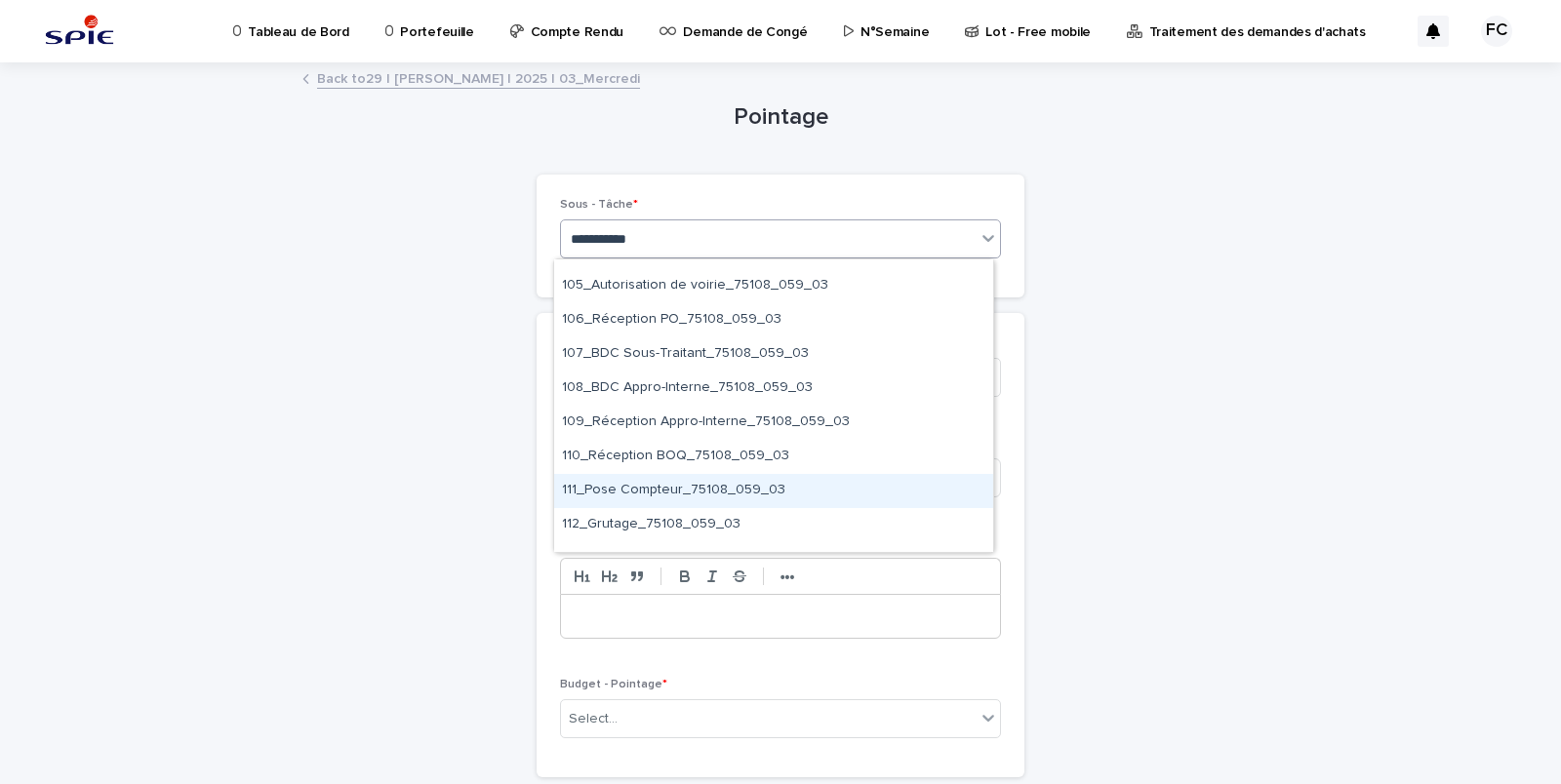 scroll, scrollTop: 414, scrollLeft: 0, axis: vertical 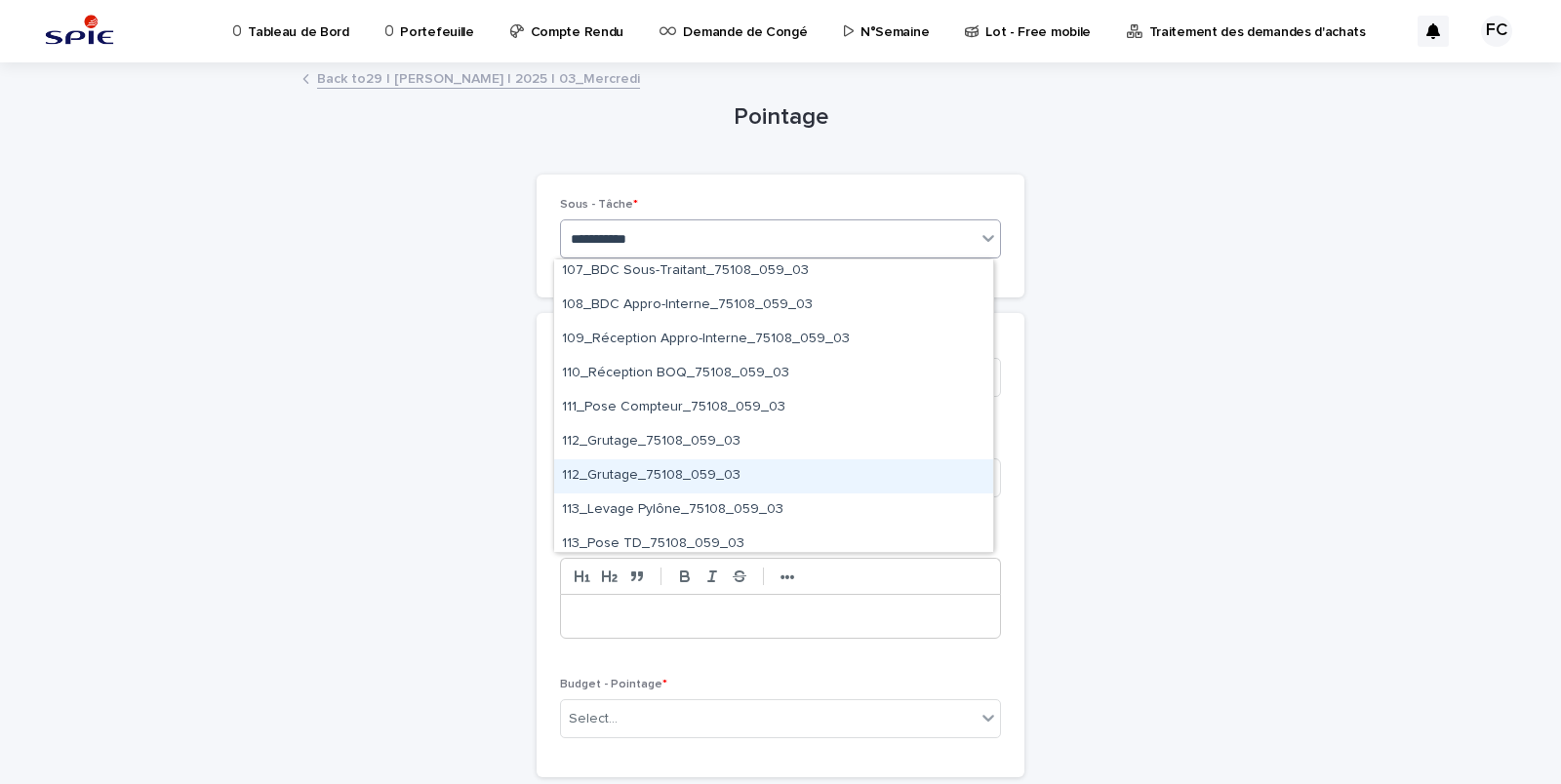 click on "112_Grutage_75108_059_03" at bounding box center [774, 476] 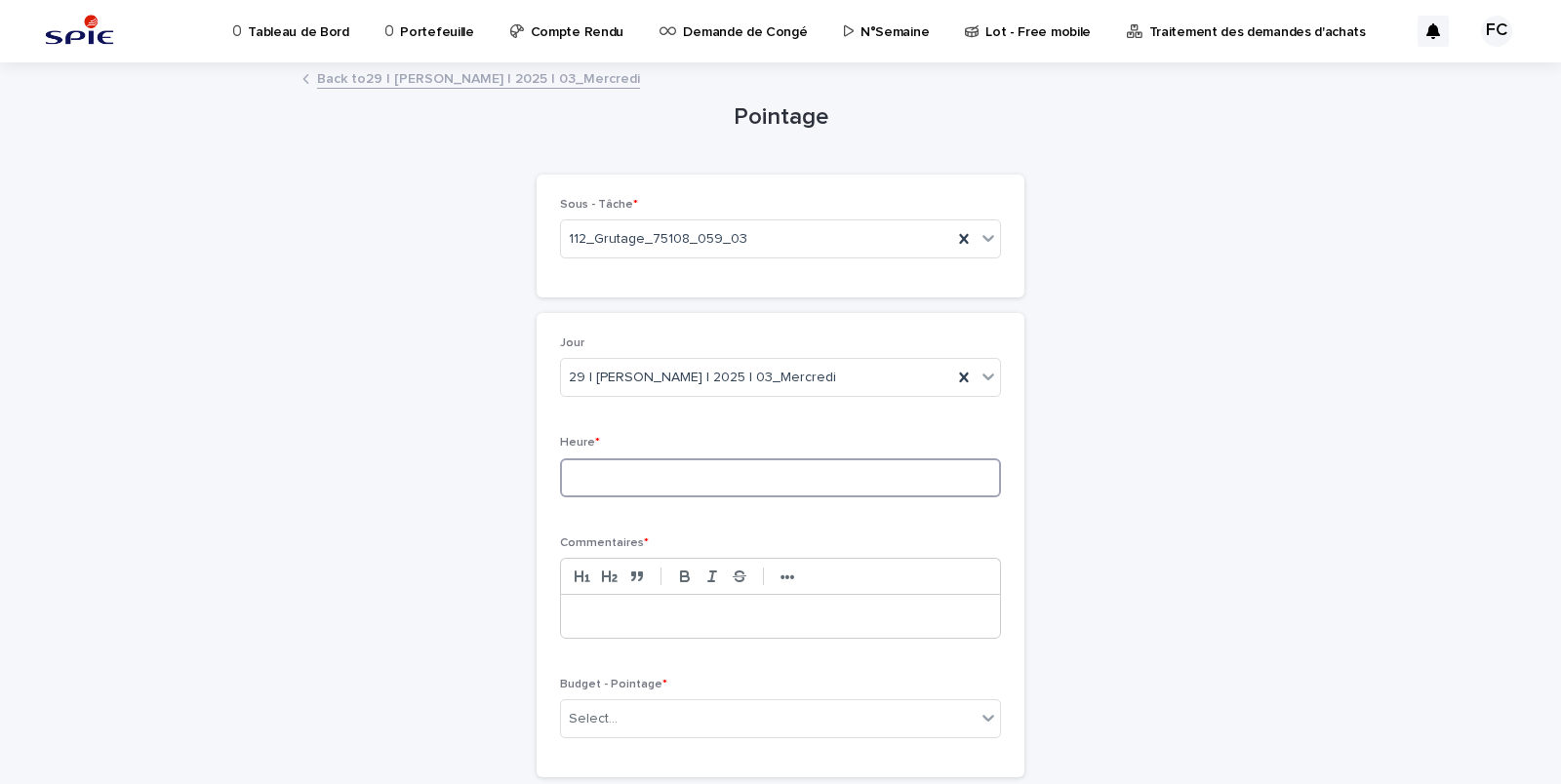 click at bounding box center (780, 478) 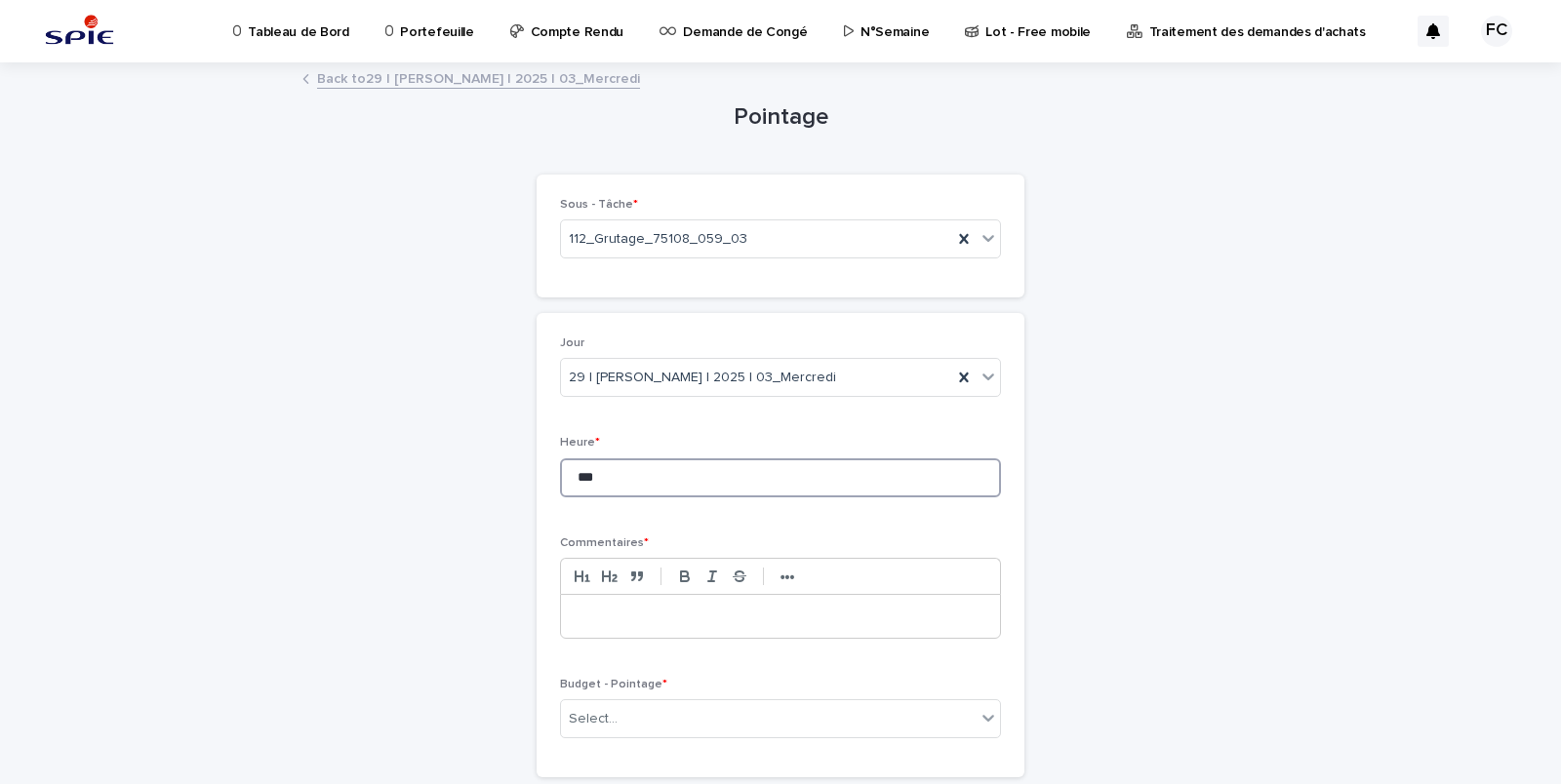 type on "***" 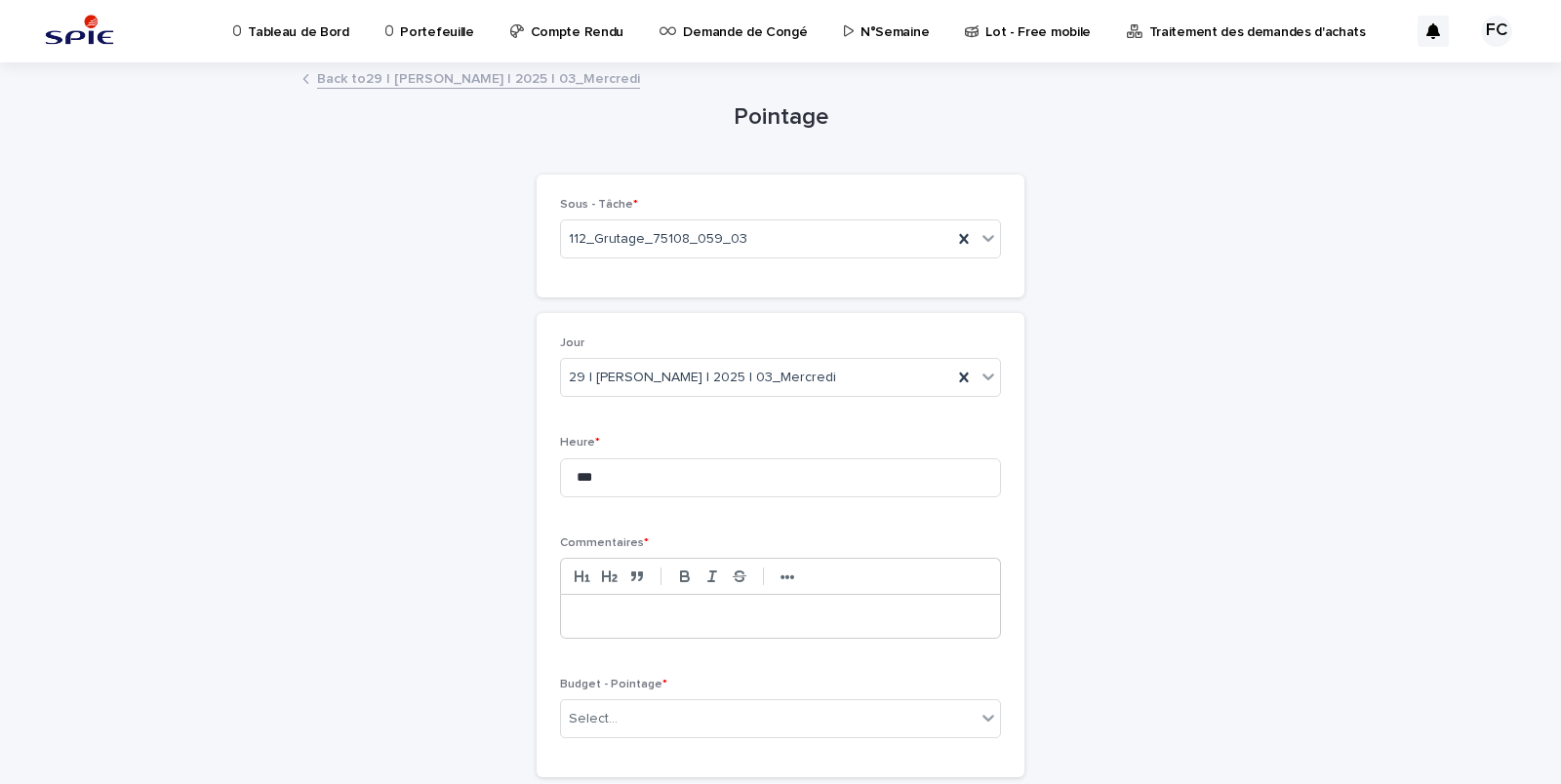 click at bounding box center (780, 616) 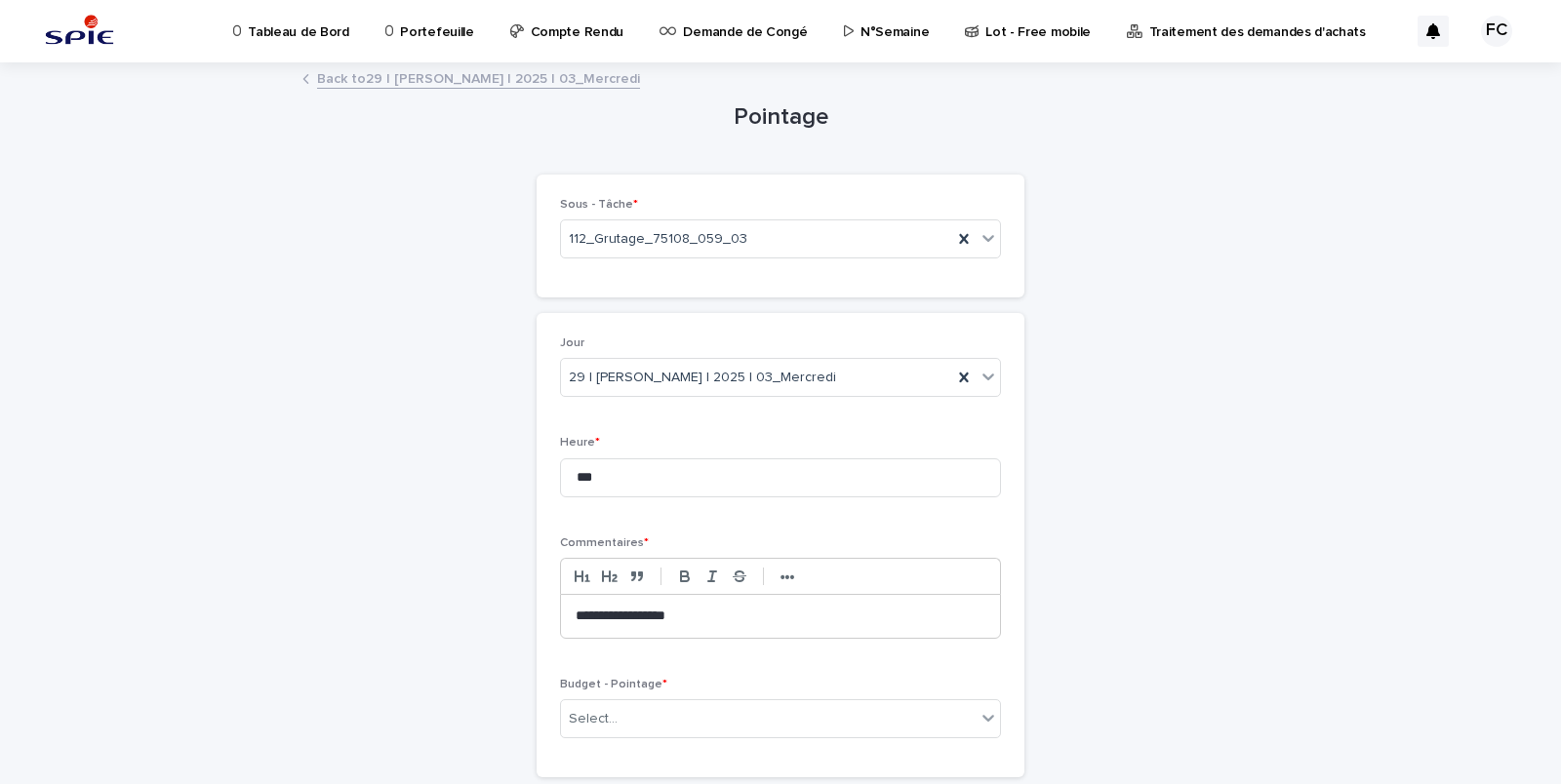 scroll, scrollTop: 137, scrollLeft: 0, axis: vertical 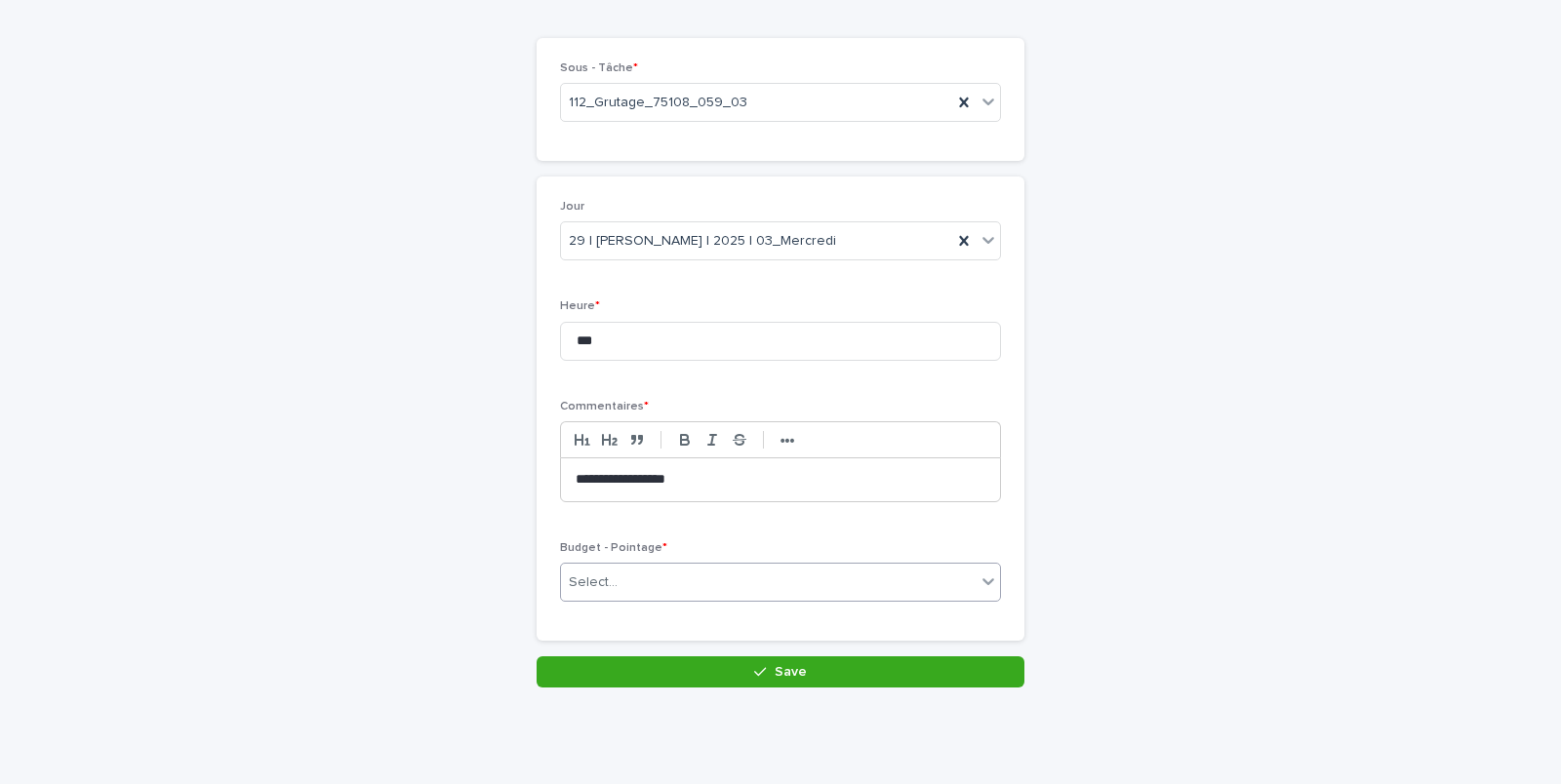 click at bounding box center (620, 582) 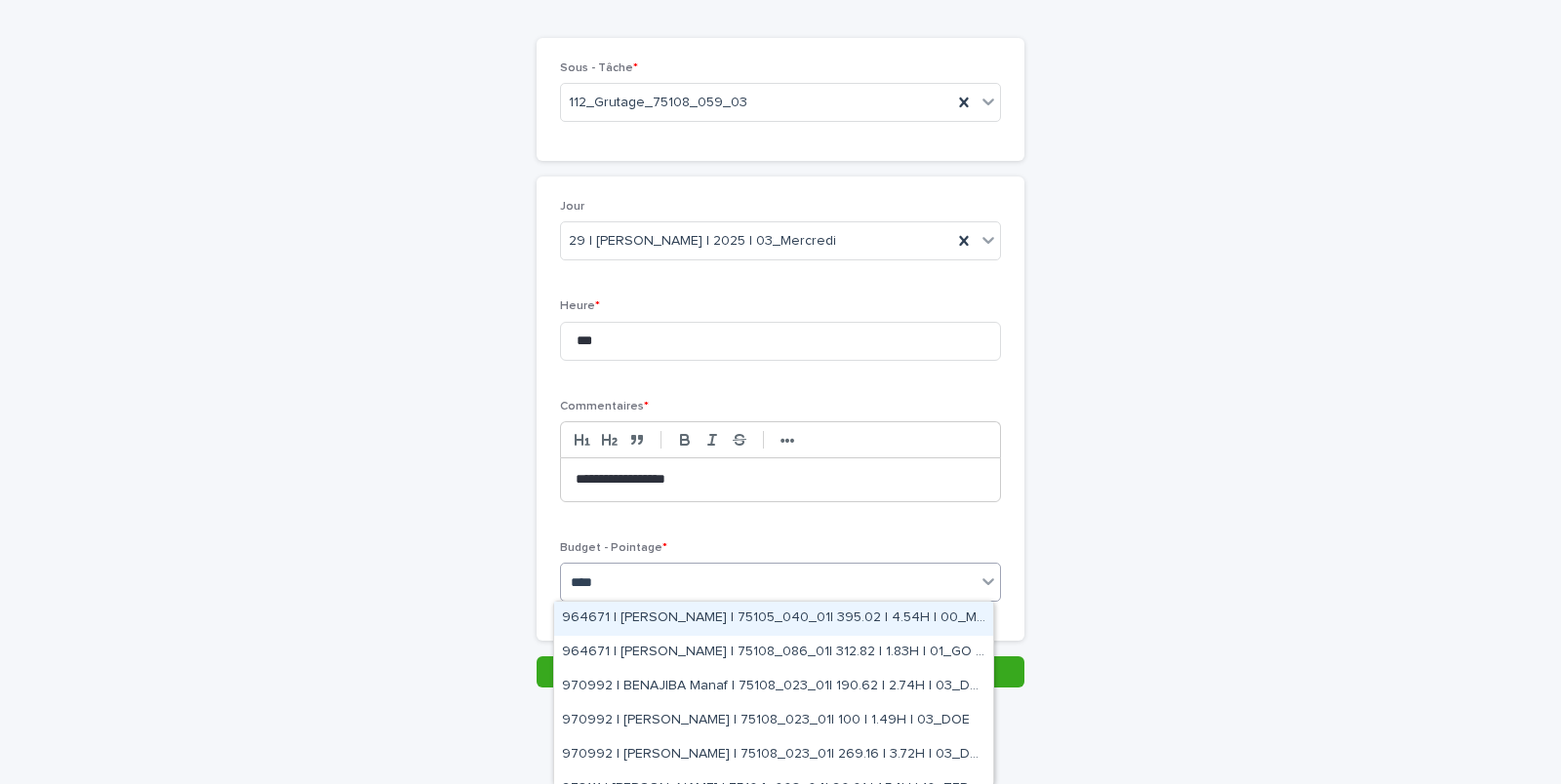 type on "*****" 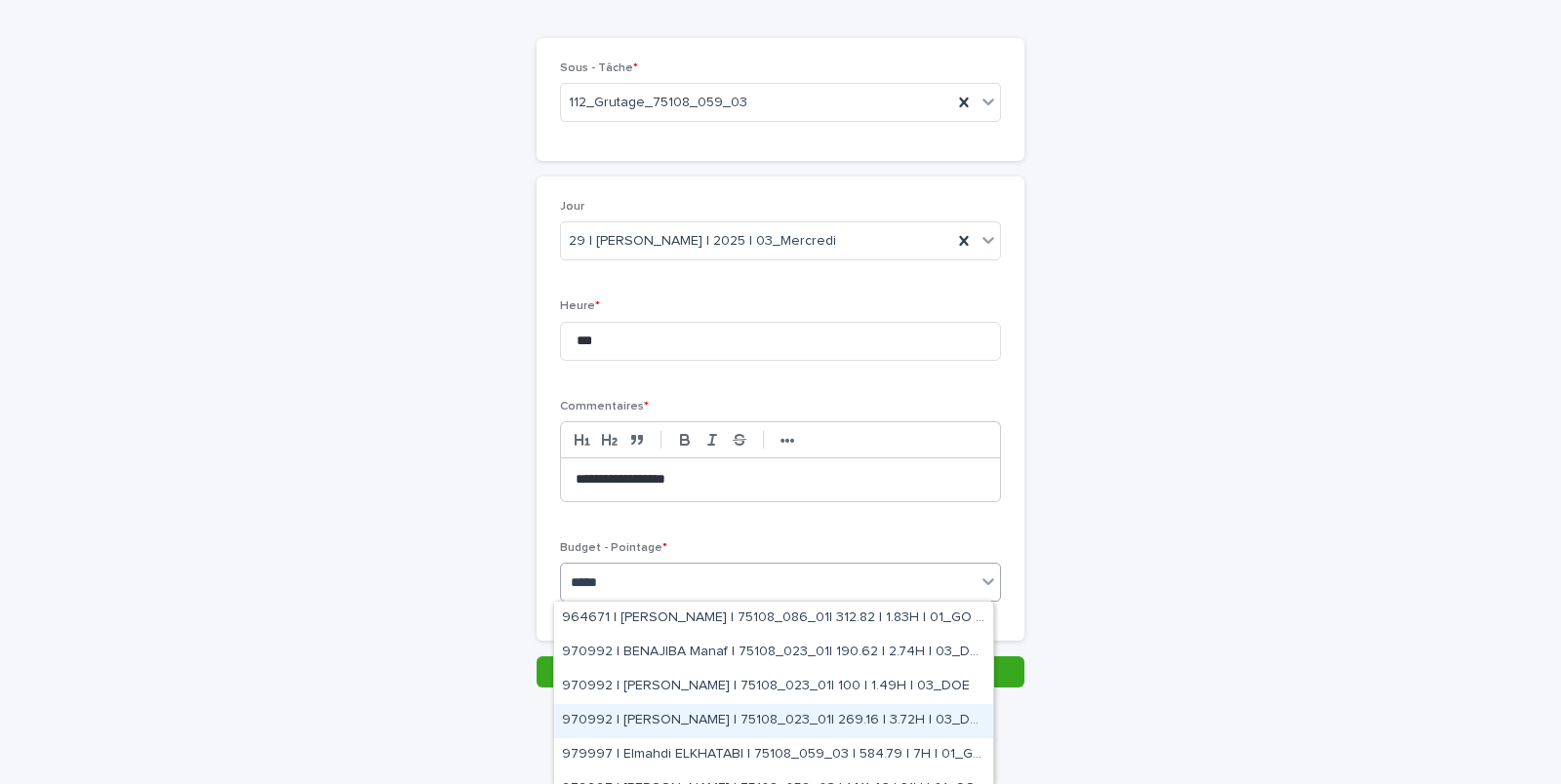 scroll, scrollTop: 90, scrollLeft: 0, axis: vertical 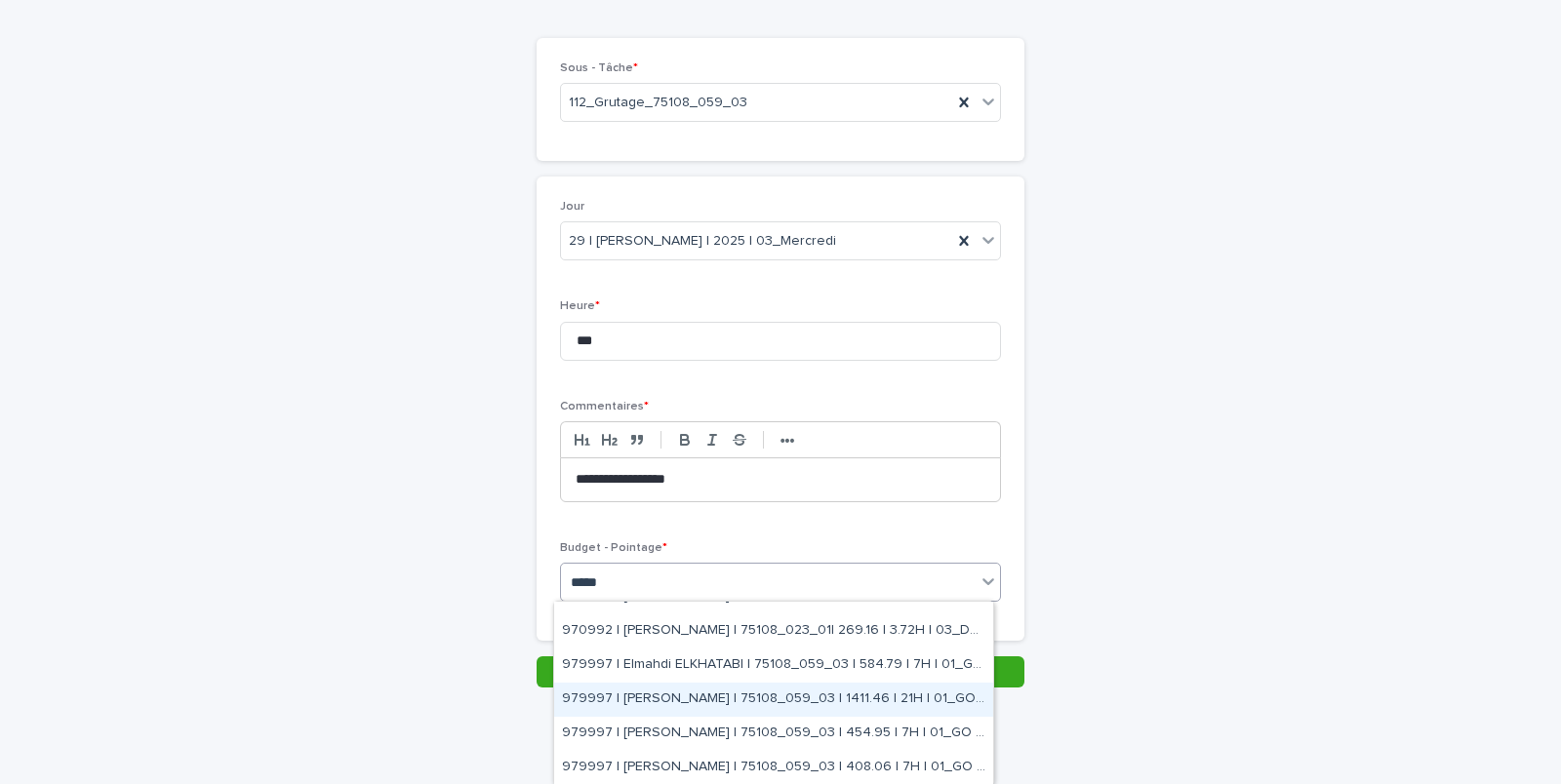 click on "979997 | [PERSON_NAME] | 75108_059_03 | 1411.46 | 21H  | 01_GO TRAVAUX" at bounding box center [774, 699] 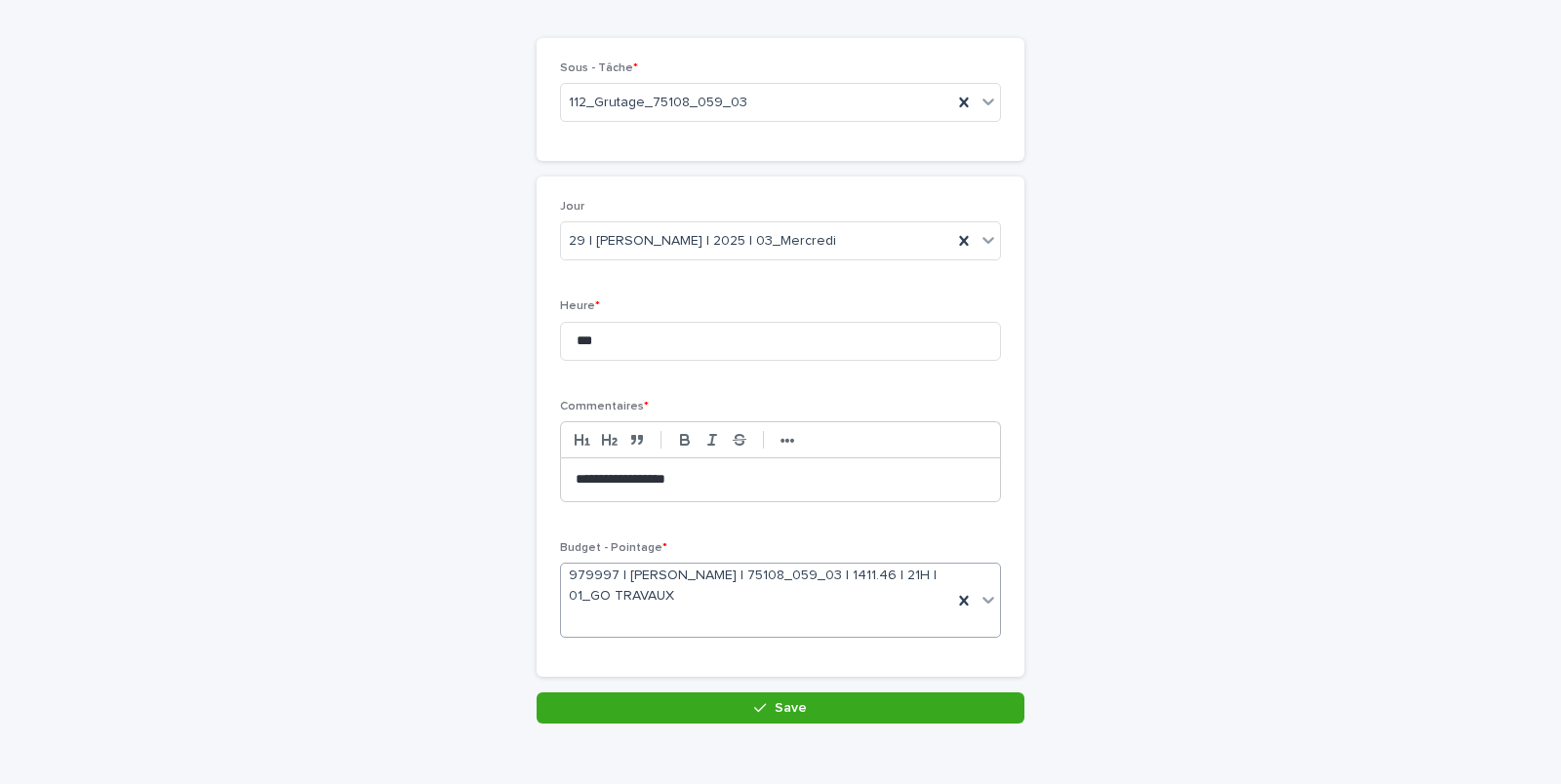 scroll, scrollTop: 154, scrollLeft: 0, axis: vertical 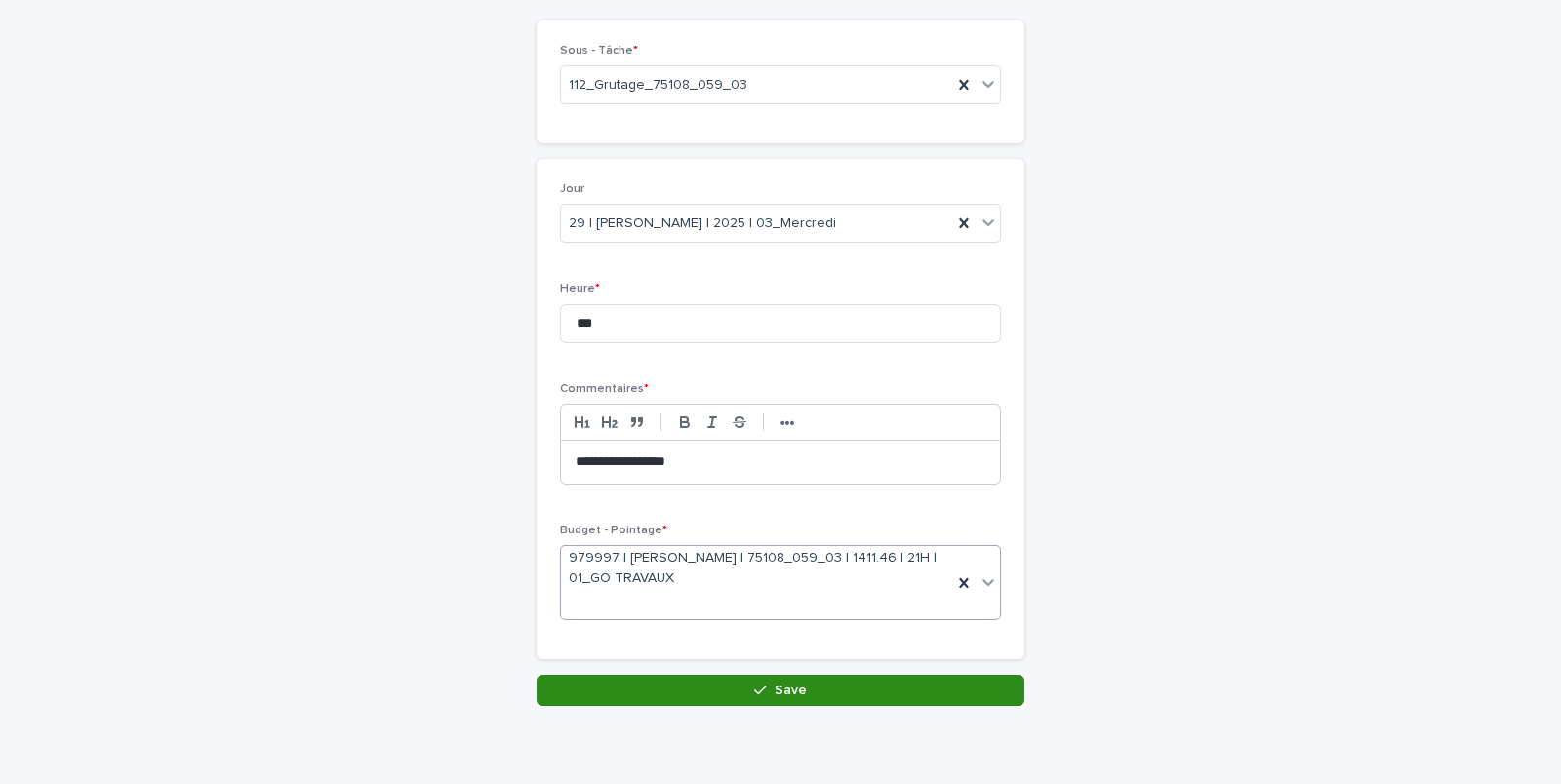 click on "Save" at bounding box center [780, 690] 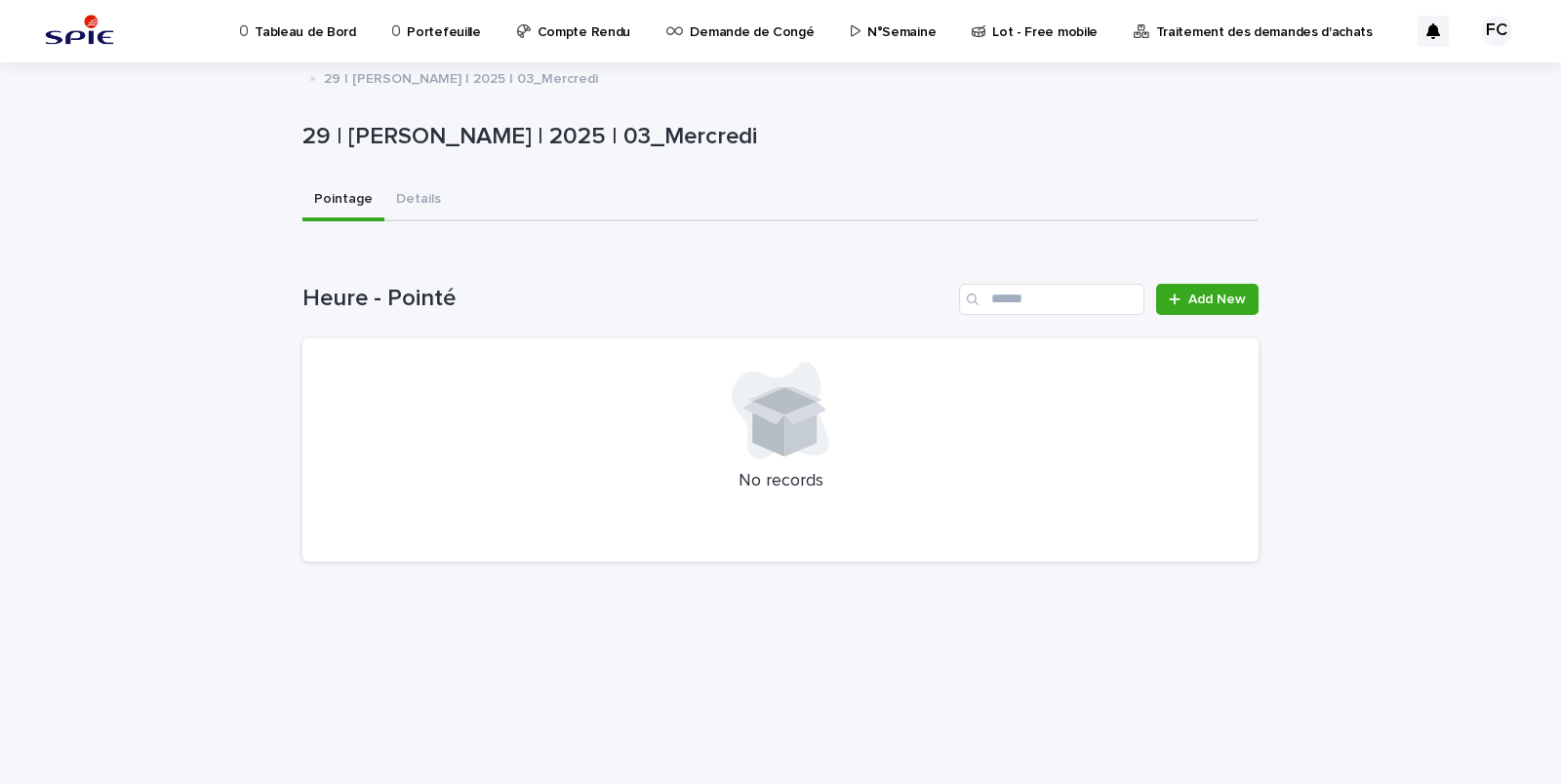 scroll, scrollTop: 0, scrollLeft: 0, axis: both 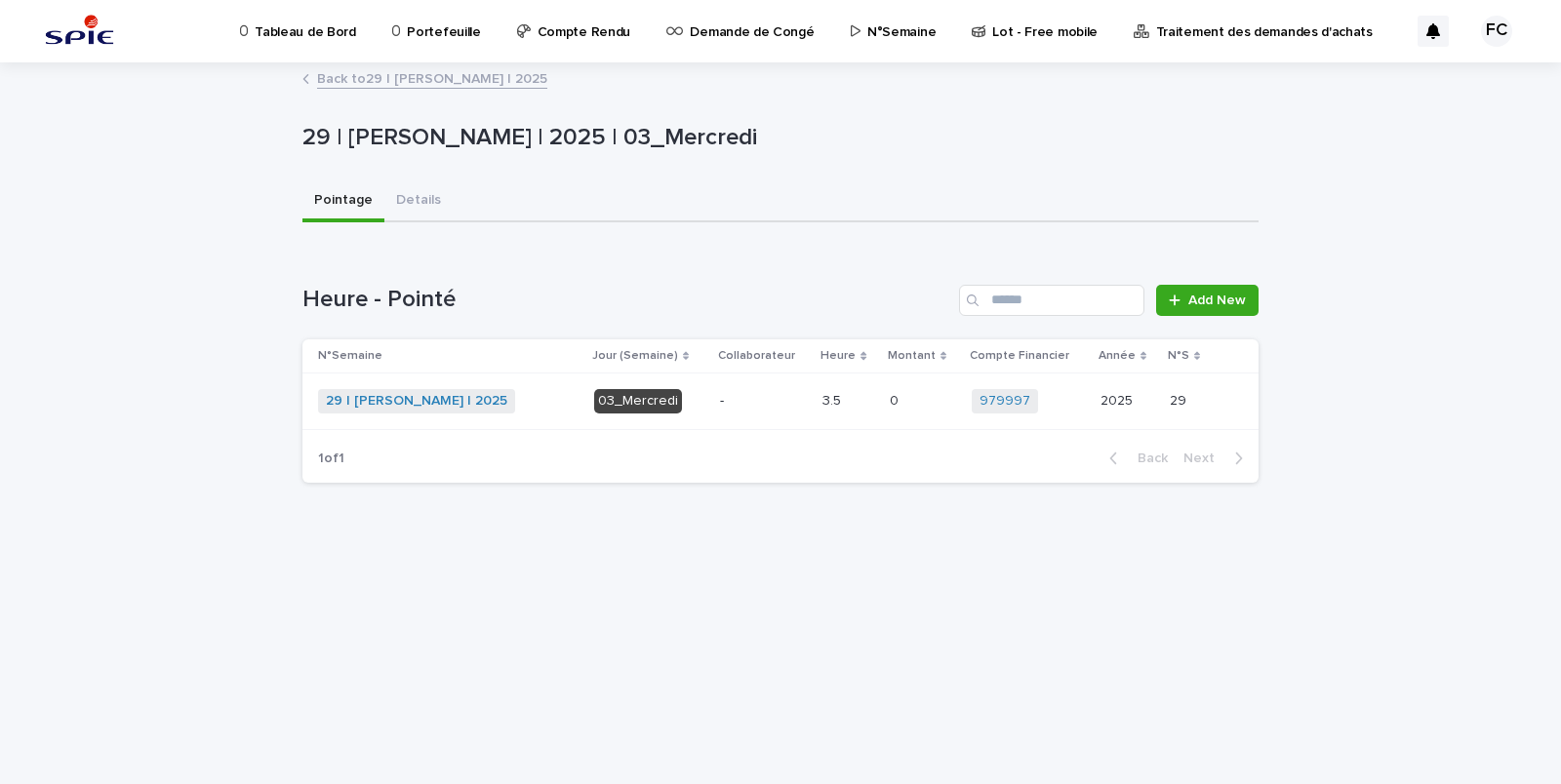 click on "29 | [PERSON_NAME] | 2025" at bounding box center (417, 401) 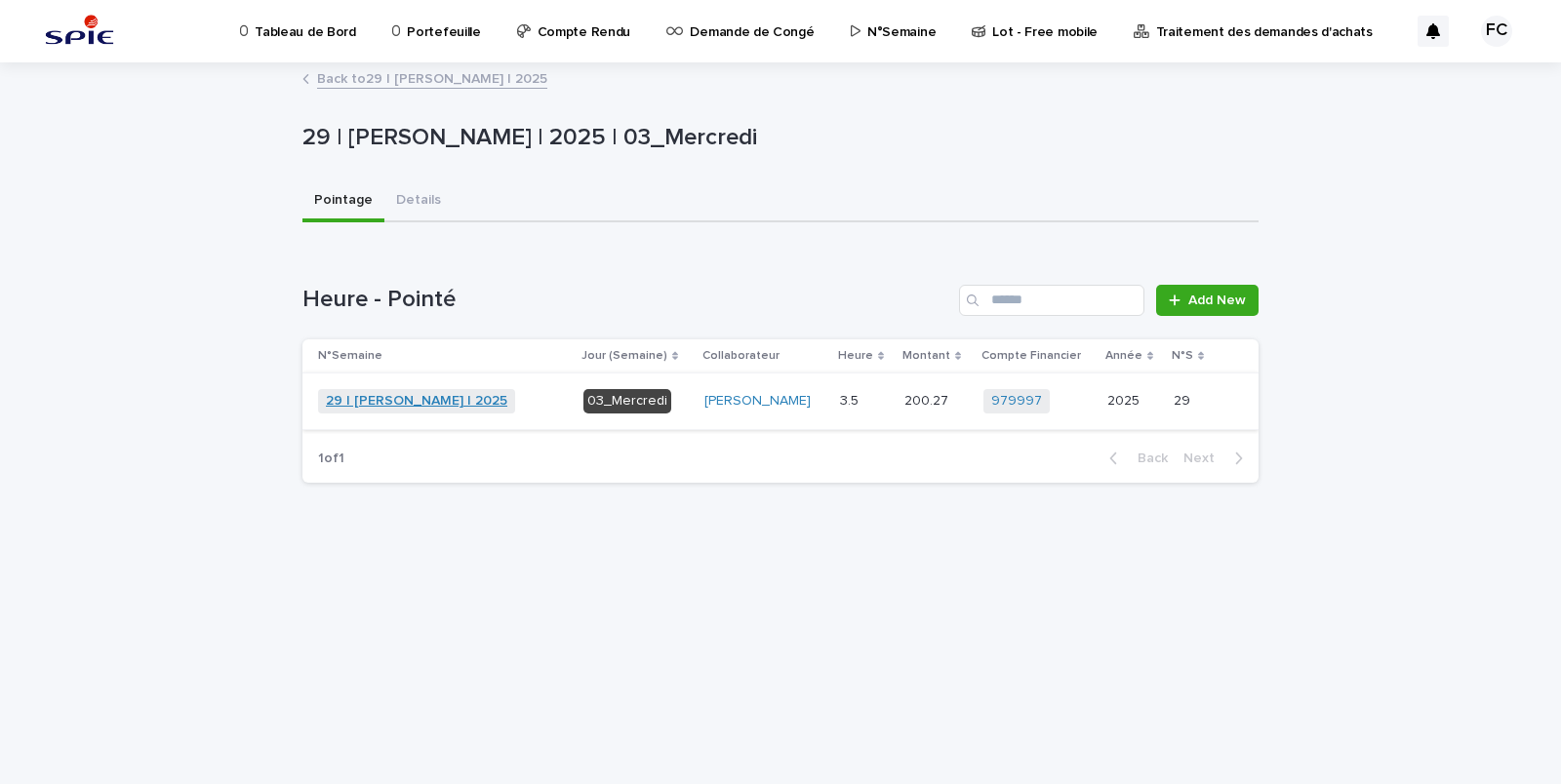 click on "29 | [PERSON_NAME] | 2025" at bounding box center [417, 401] 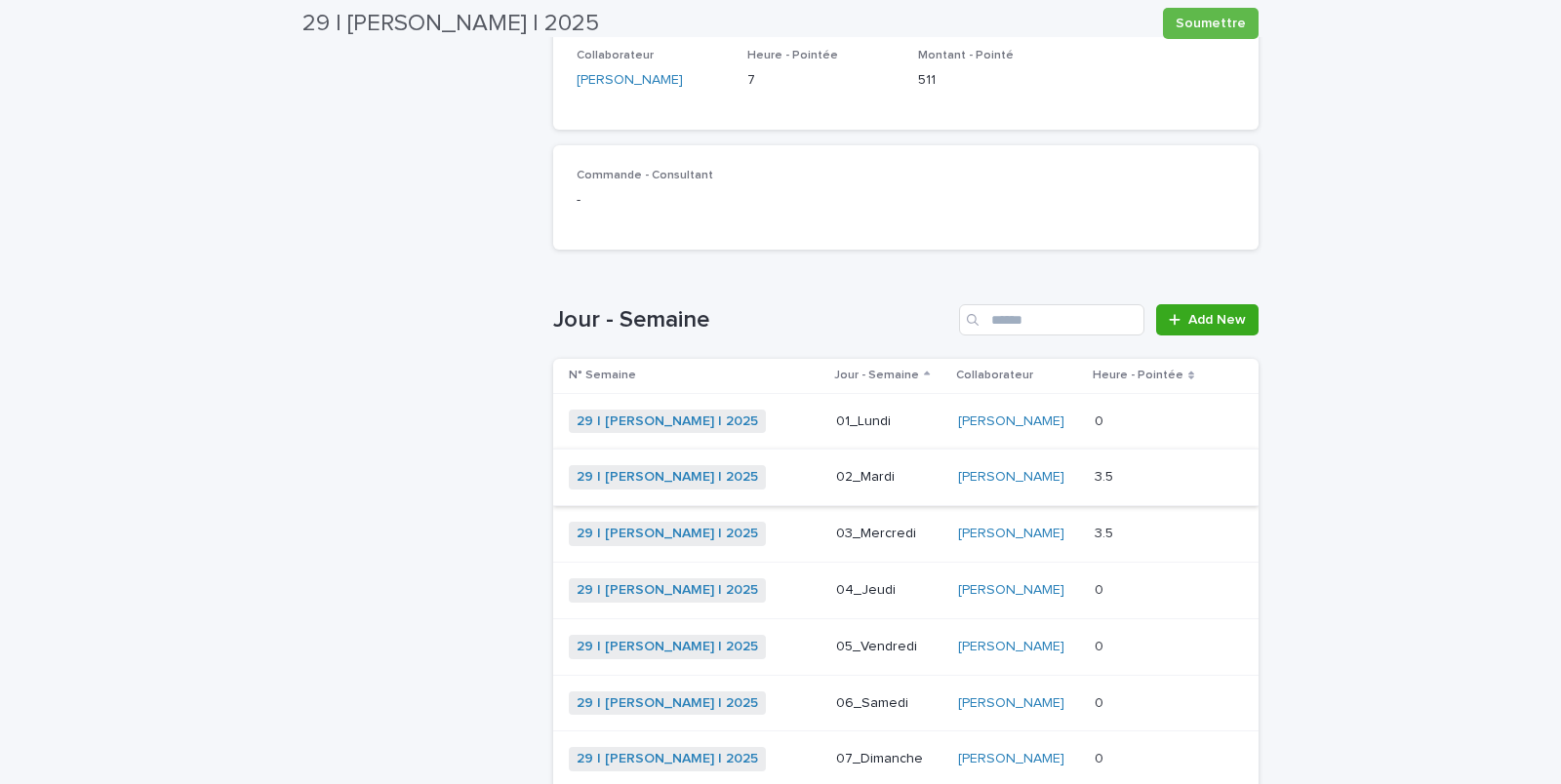 scroll, scrollTop: 580, scrollLeft: 0, axis: vertical 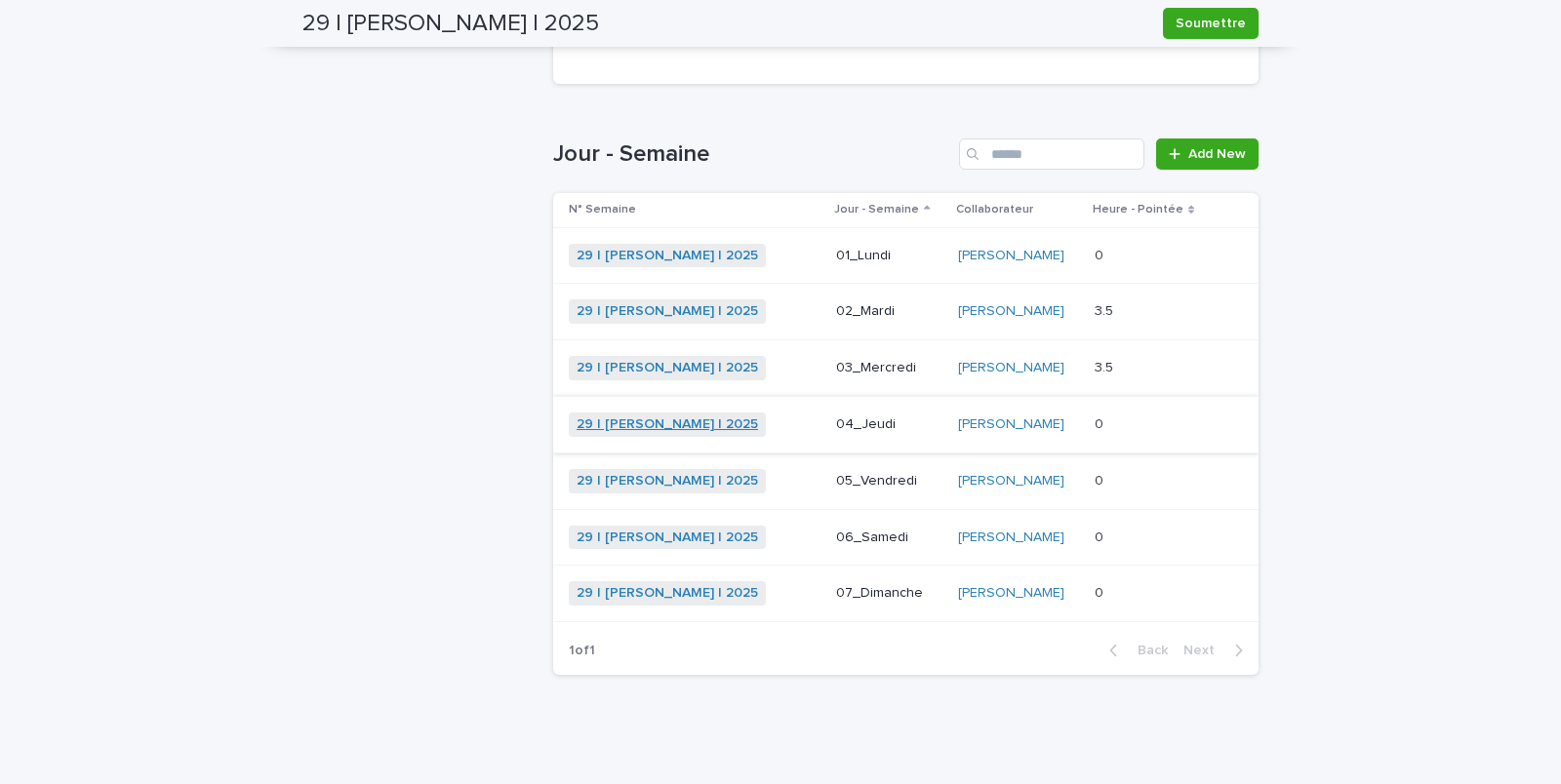 click on "29 | [PERSON_NAME] | 2025" at bounding box center [667, 424] 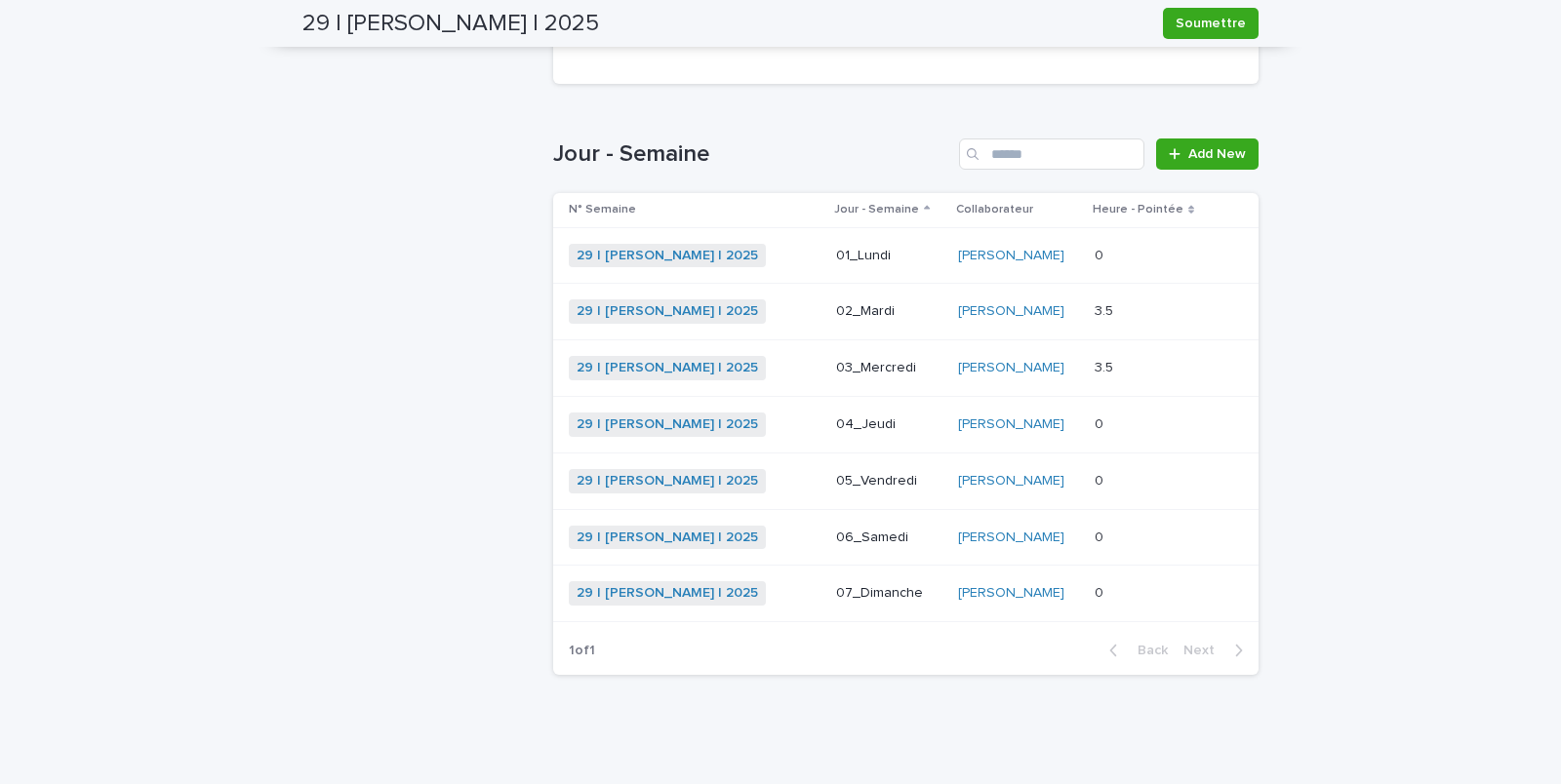 click on "29 | [PERSON_NAME] | 2025   + 0" at bounding box center [695, 424] 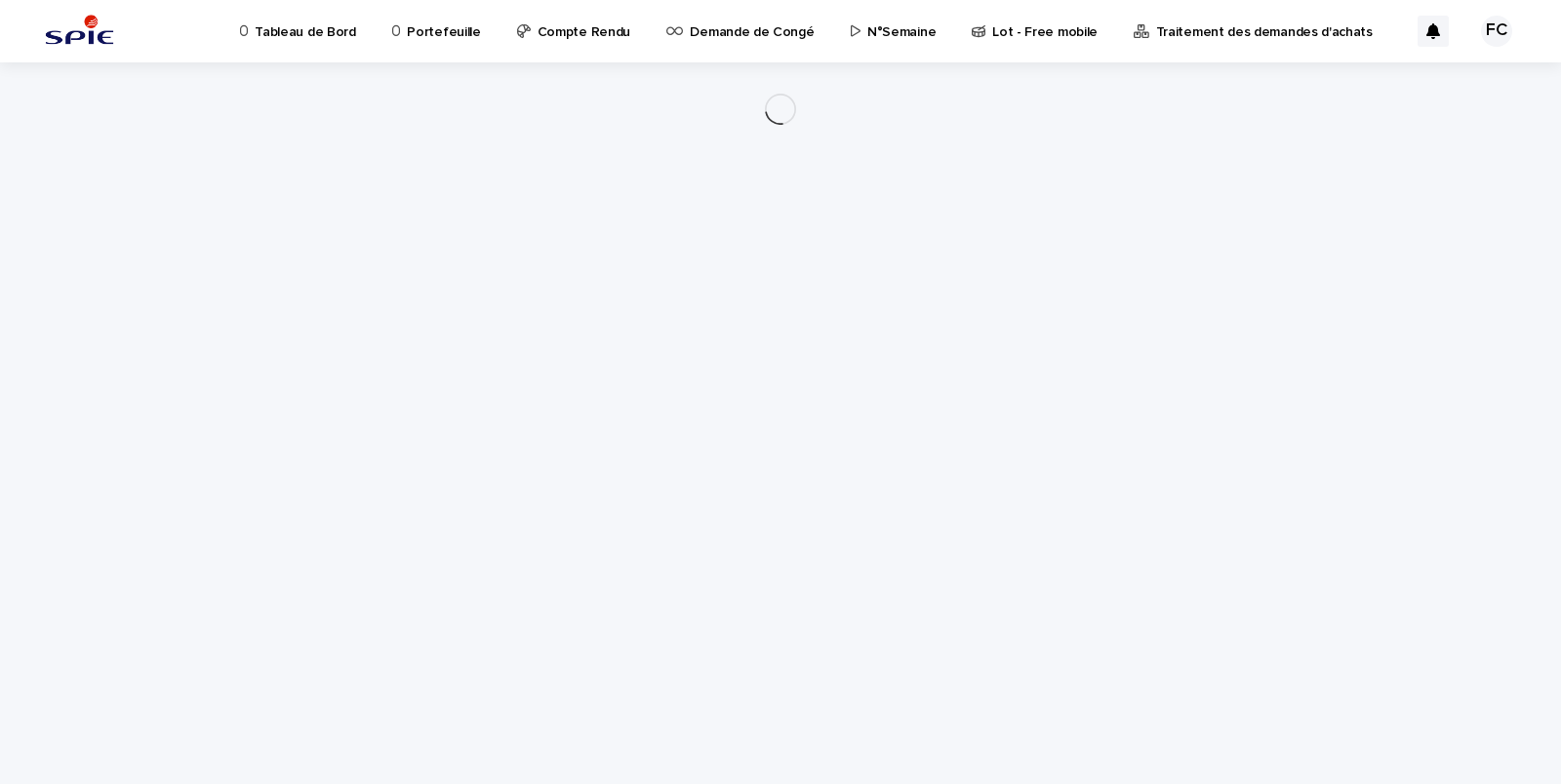 scroll, scrollTop: 0, scrollLeft: 0, axis: both 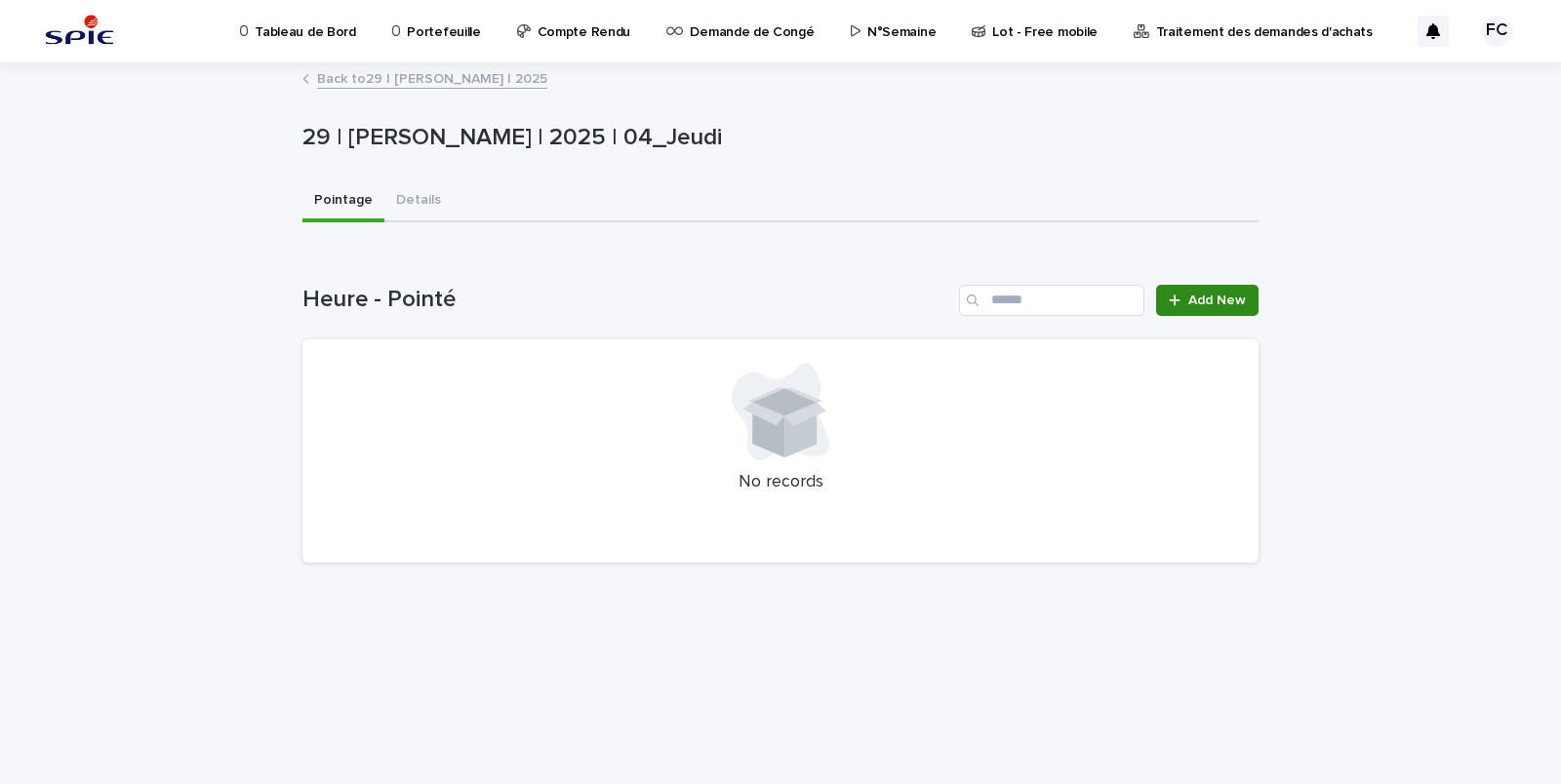 click on "Add New" at bounding box center [1217, 300] 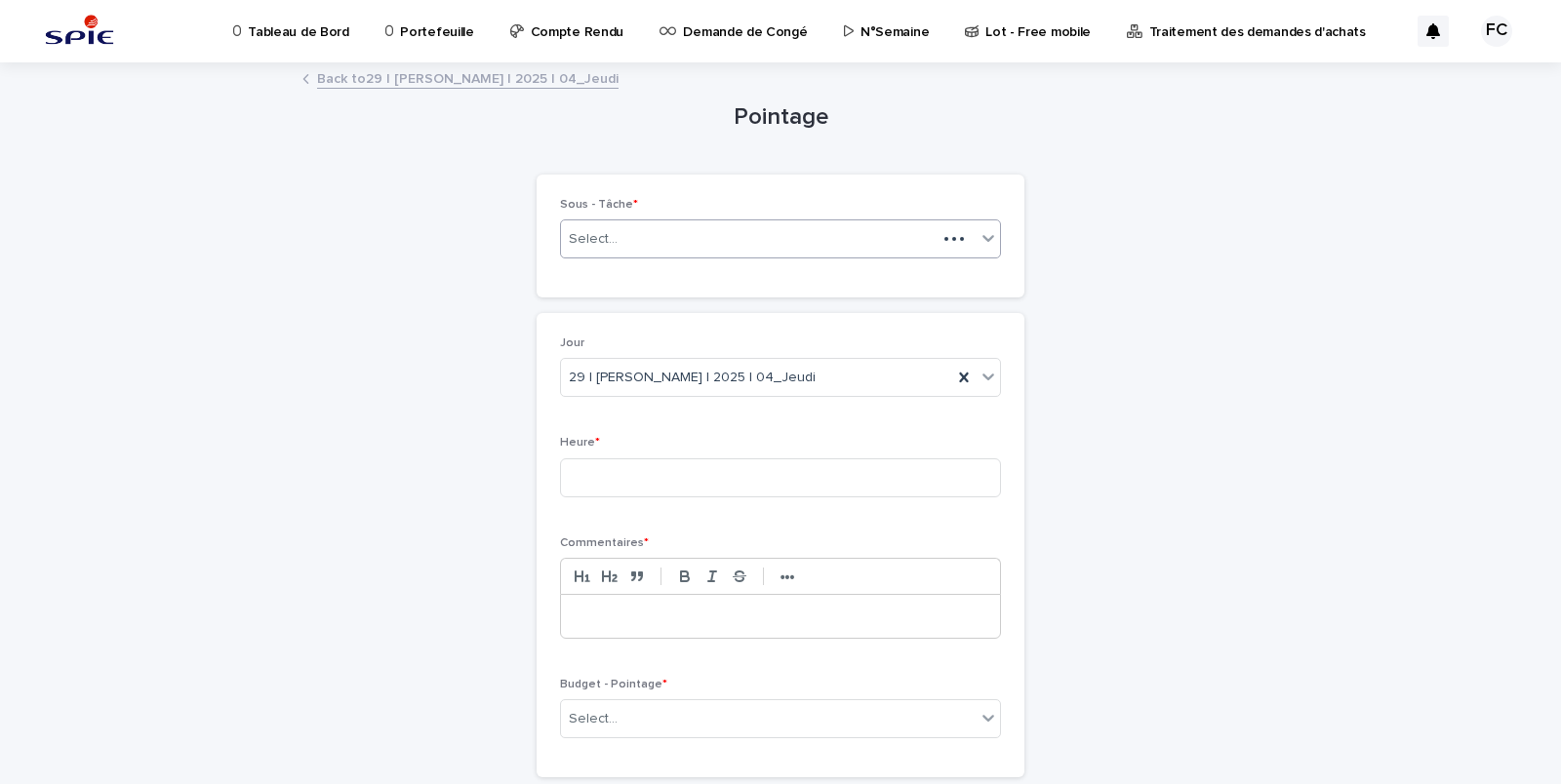 click on "Select..." at bounding box center [593, 239] 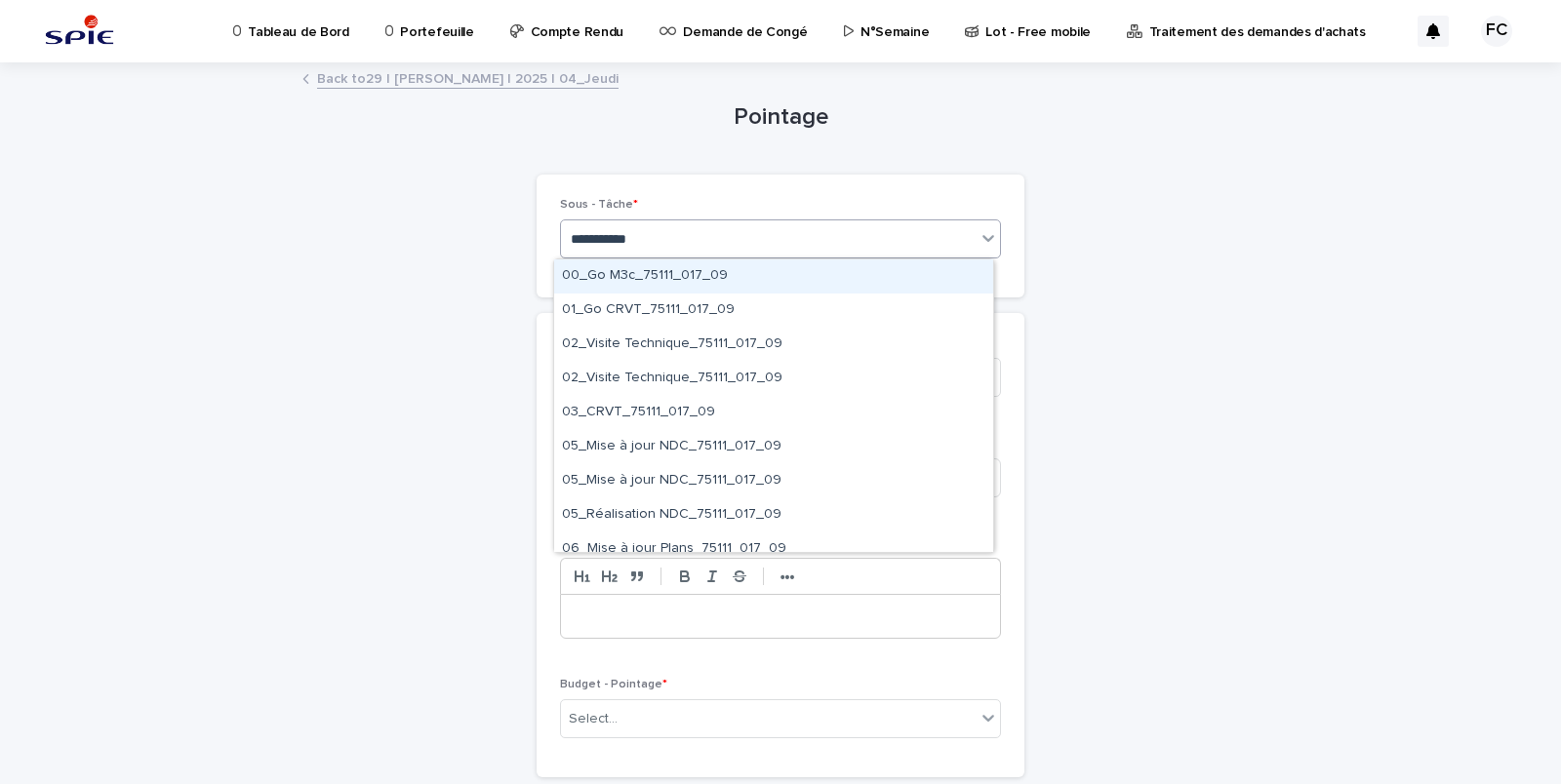 type on "**********" 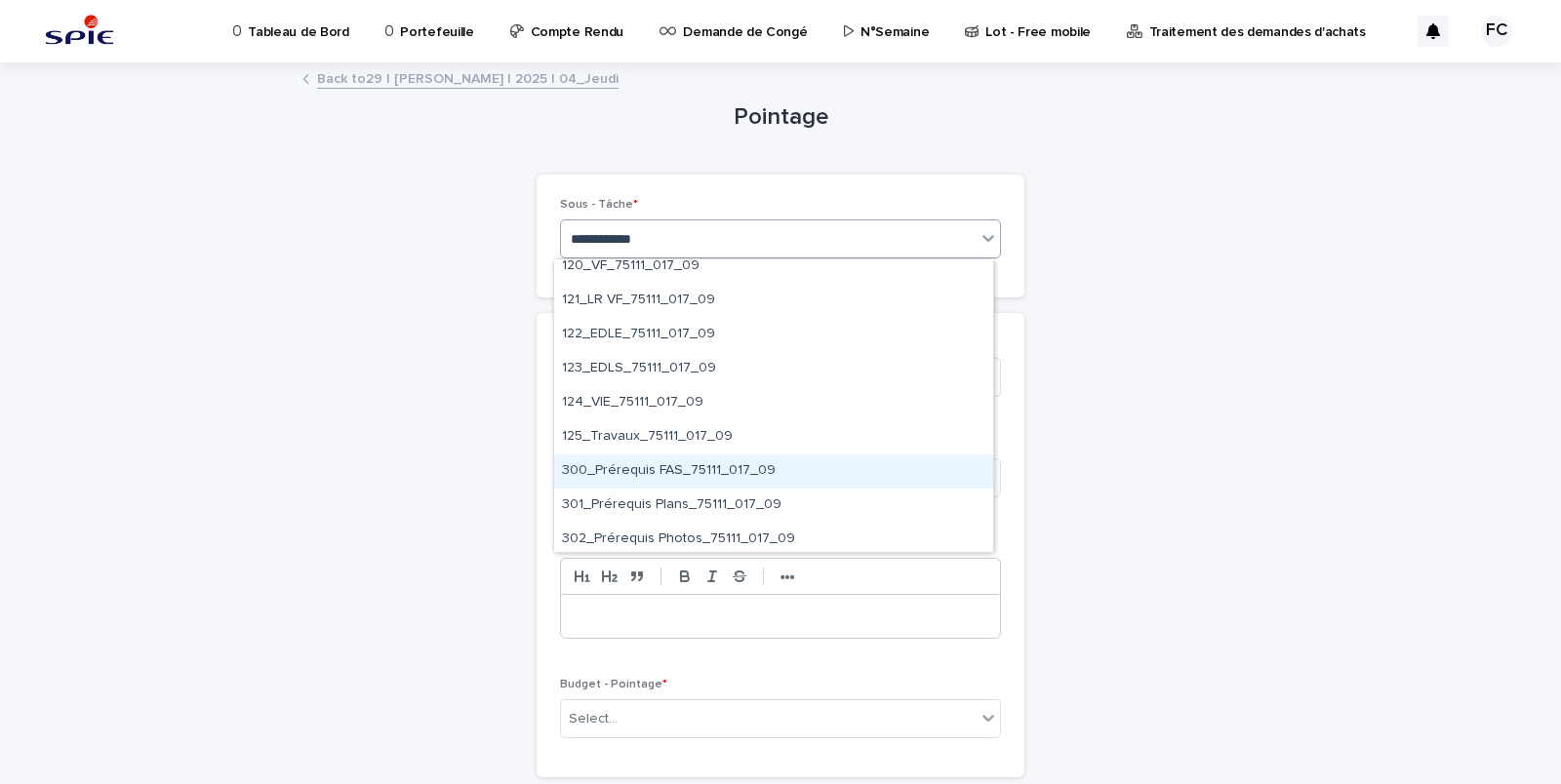 scroll, scrollTop: 1087, scrollLeft: 0, axis: vertical 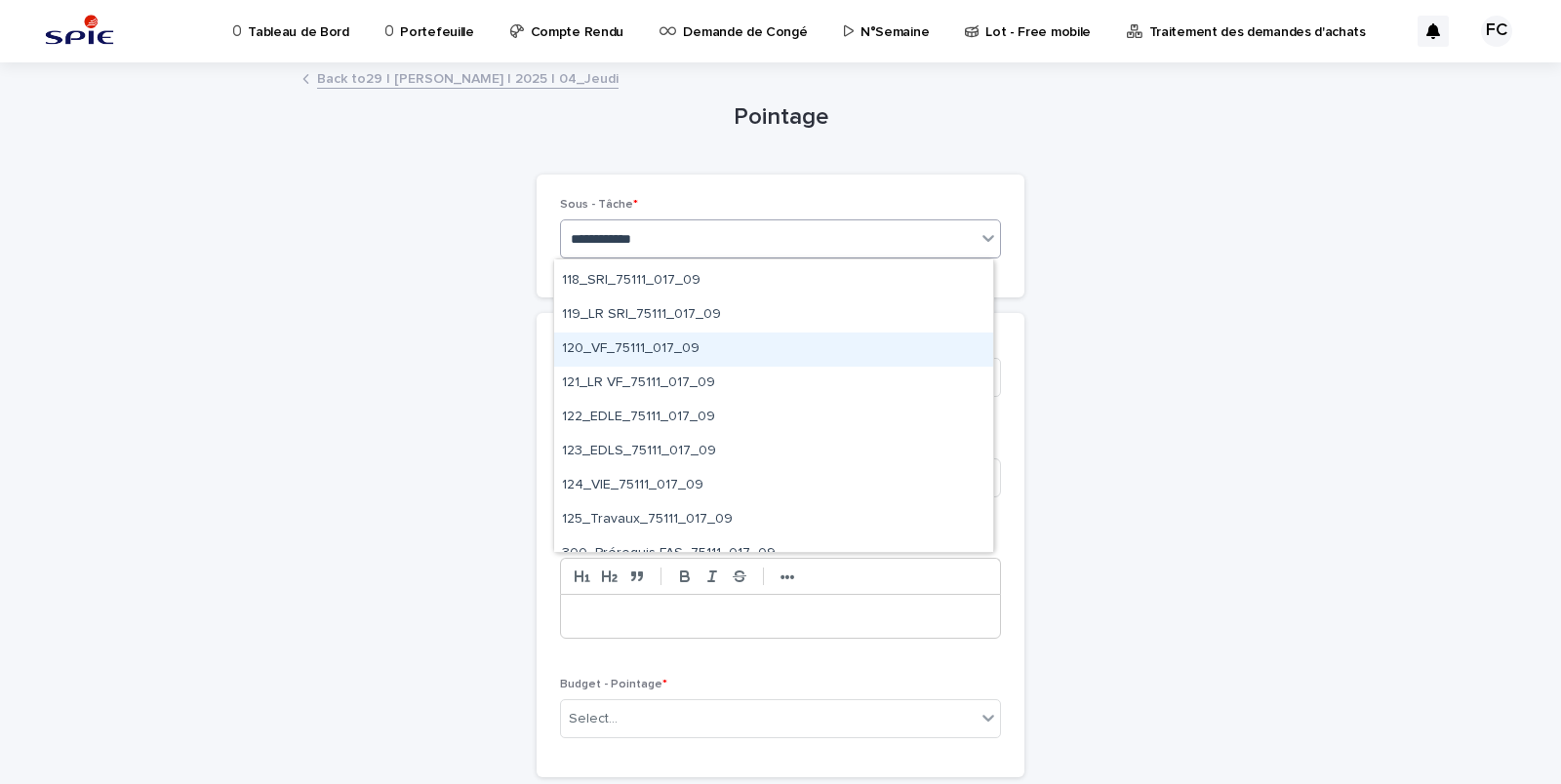 click on "120_VF_75111_017_09" at bounding box center [774, 349] 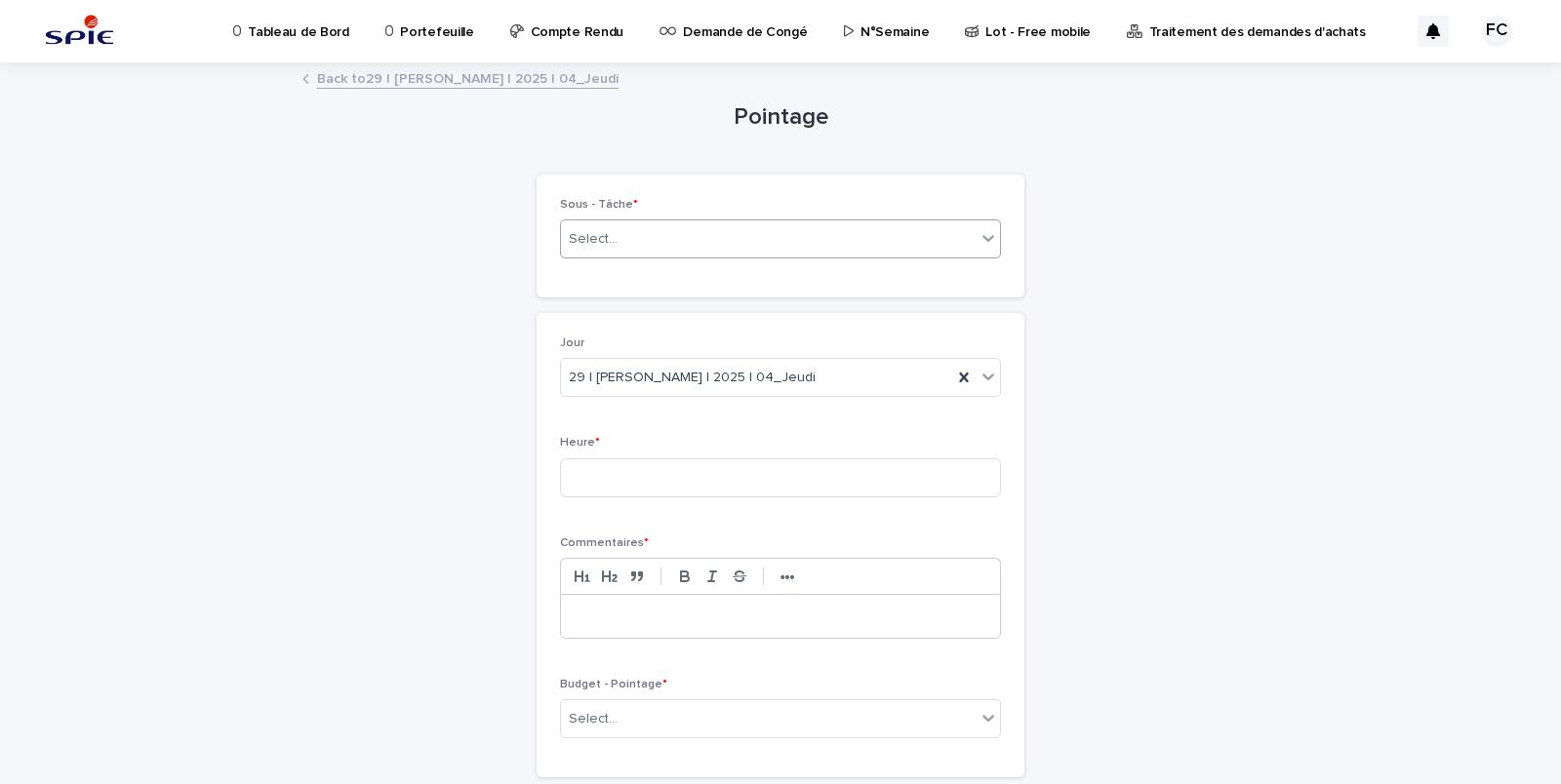 type 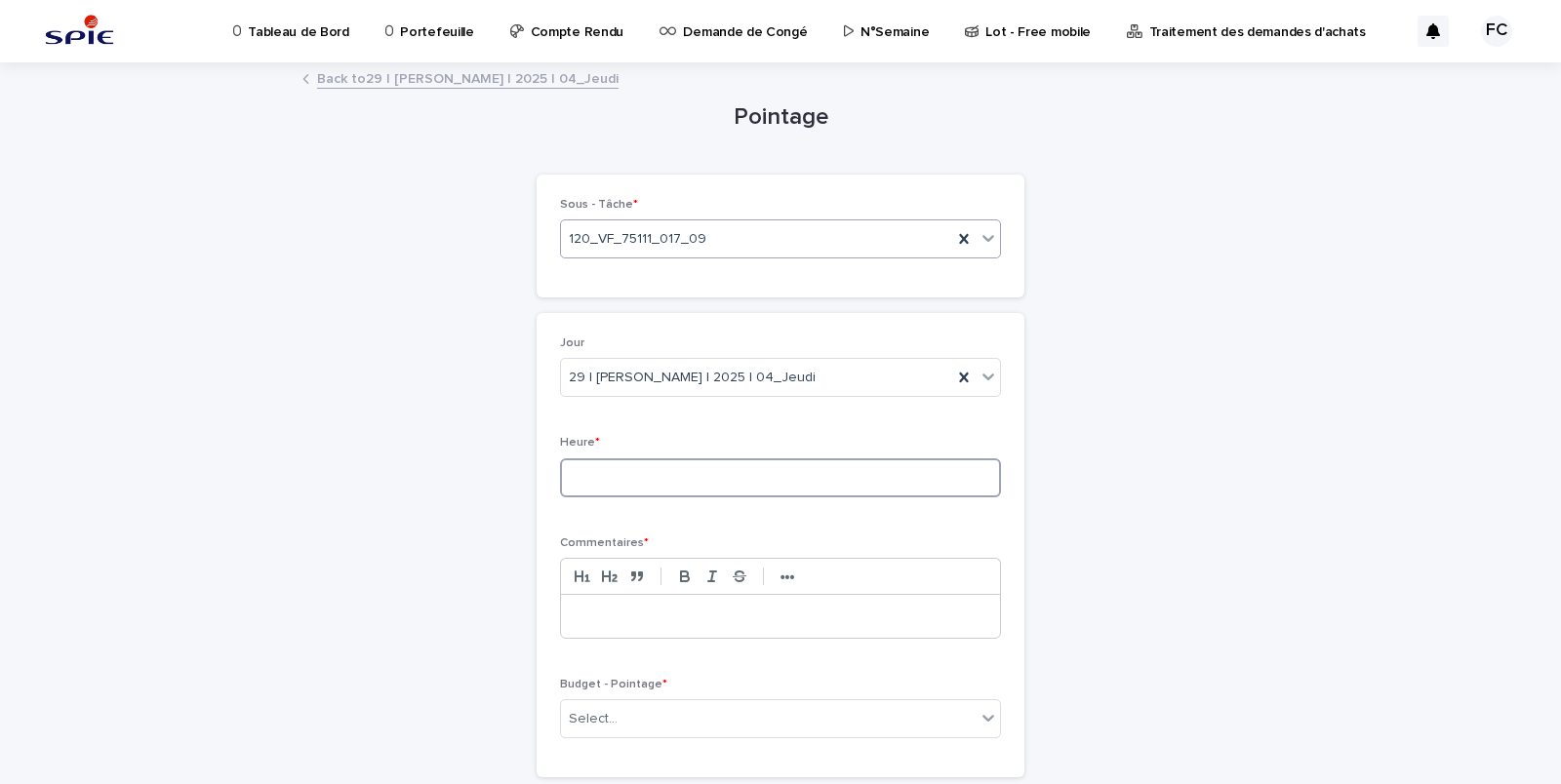 click at bounding box center (780, 478) 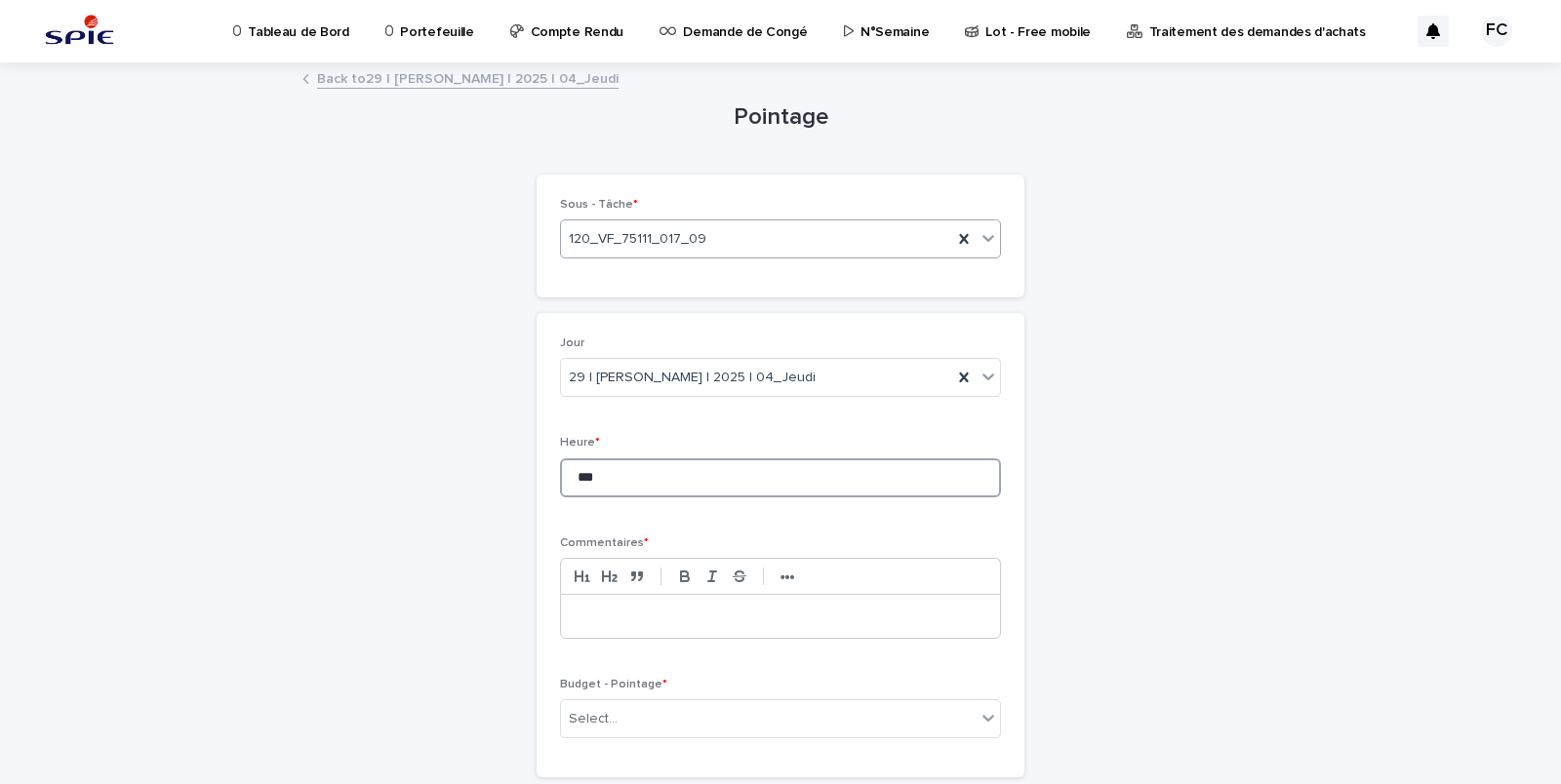 type on "***" 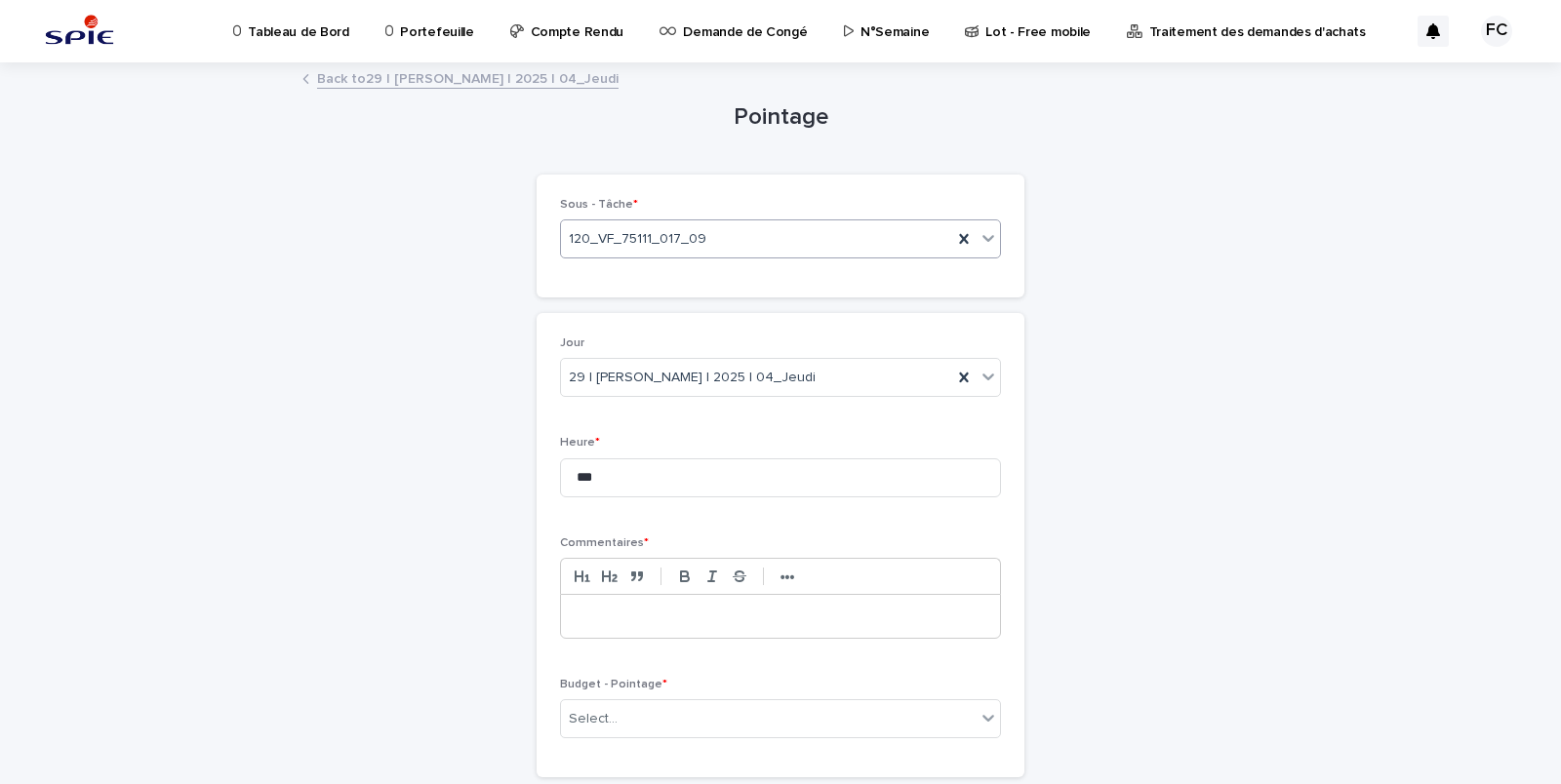 click at bounding box center [780, 616] 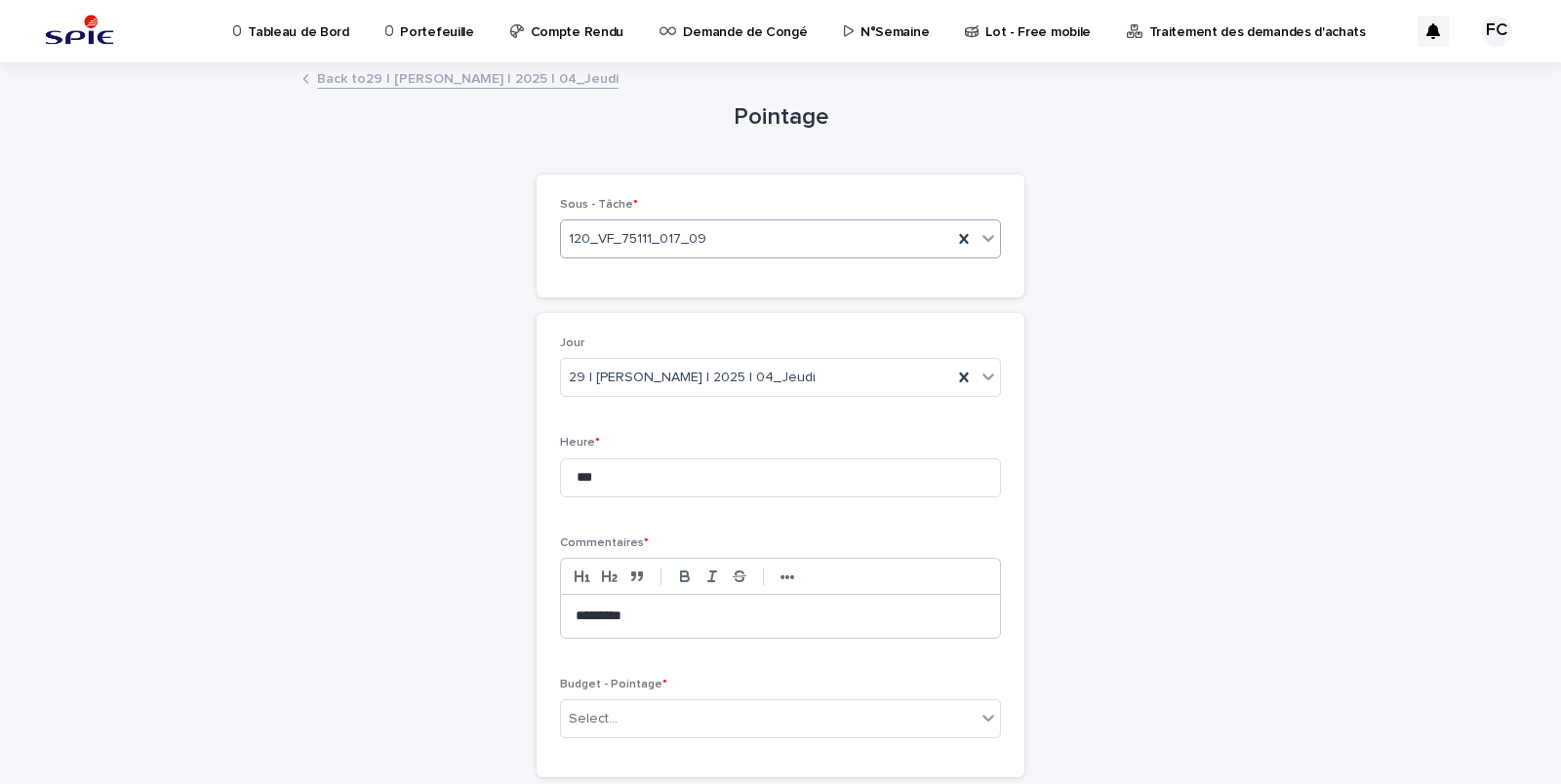 scroll, scrollTop: 137, scrollLeft: 0, axis: vertical 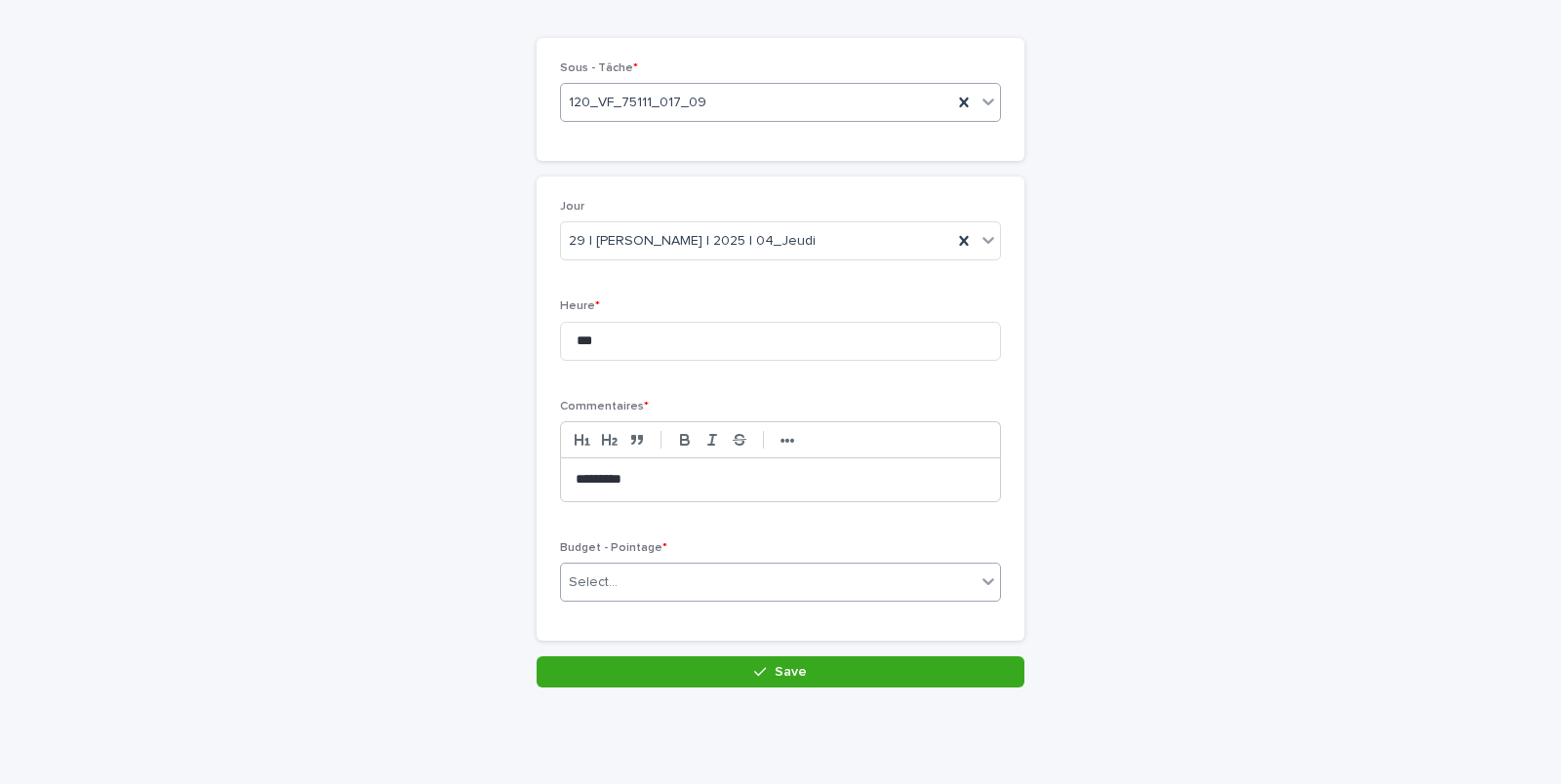 click on "Select..." at bounding box center (768, 582) 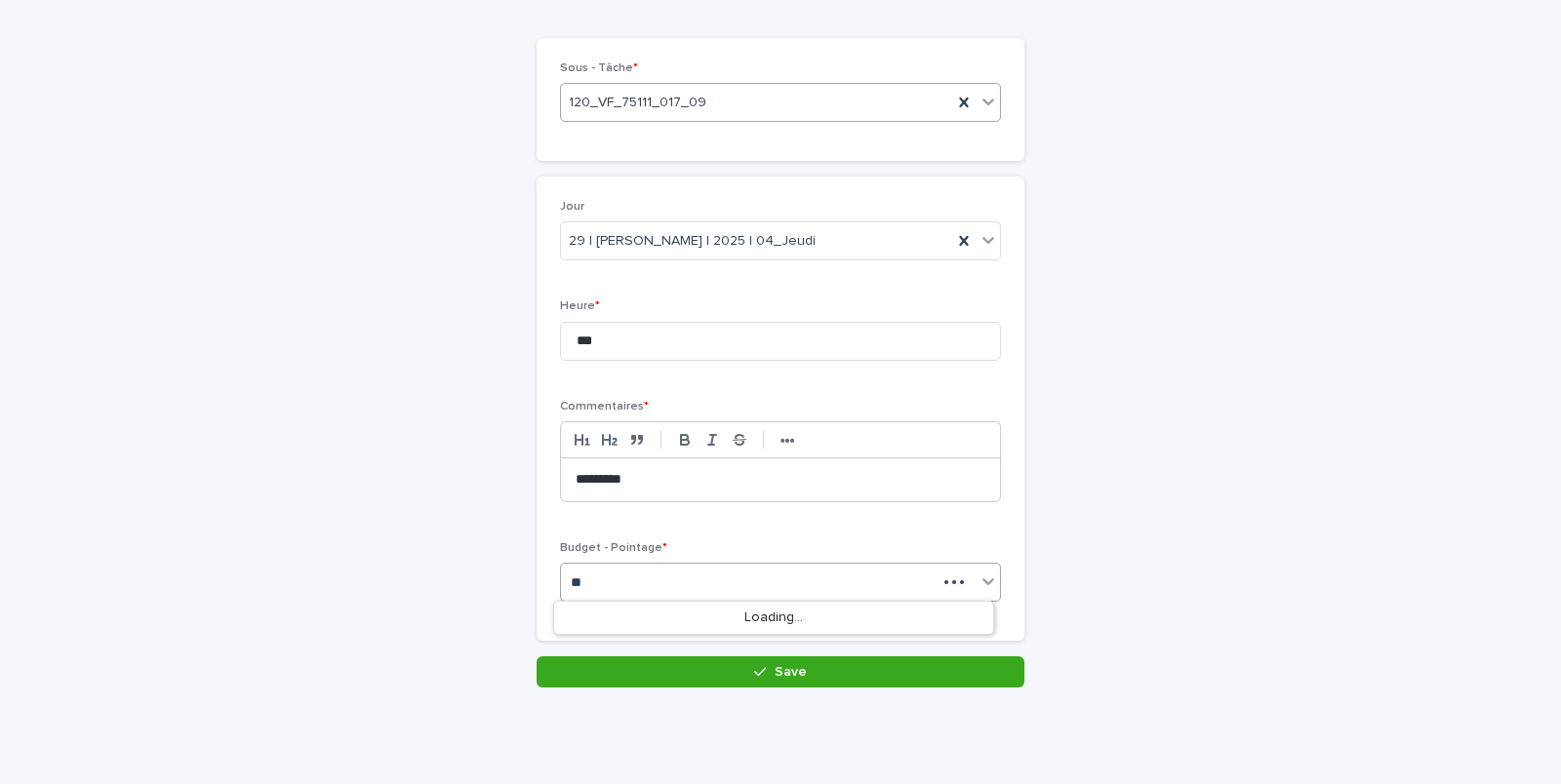 type on "*" 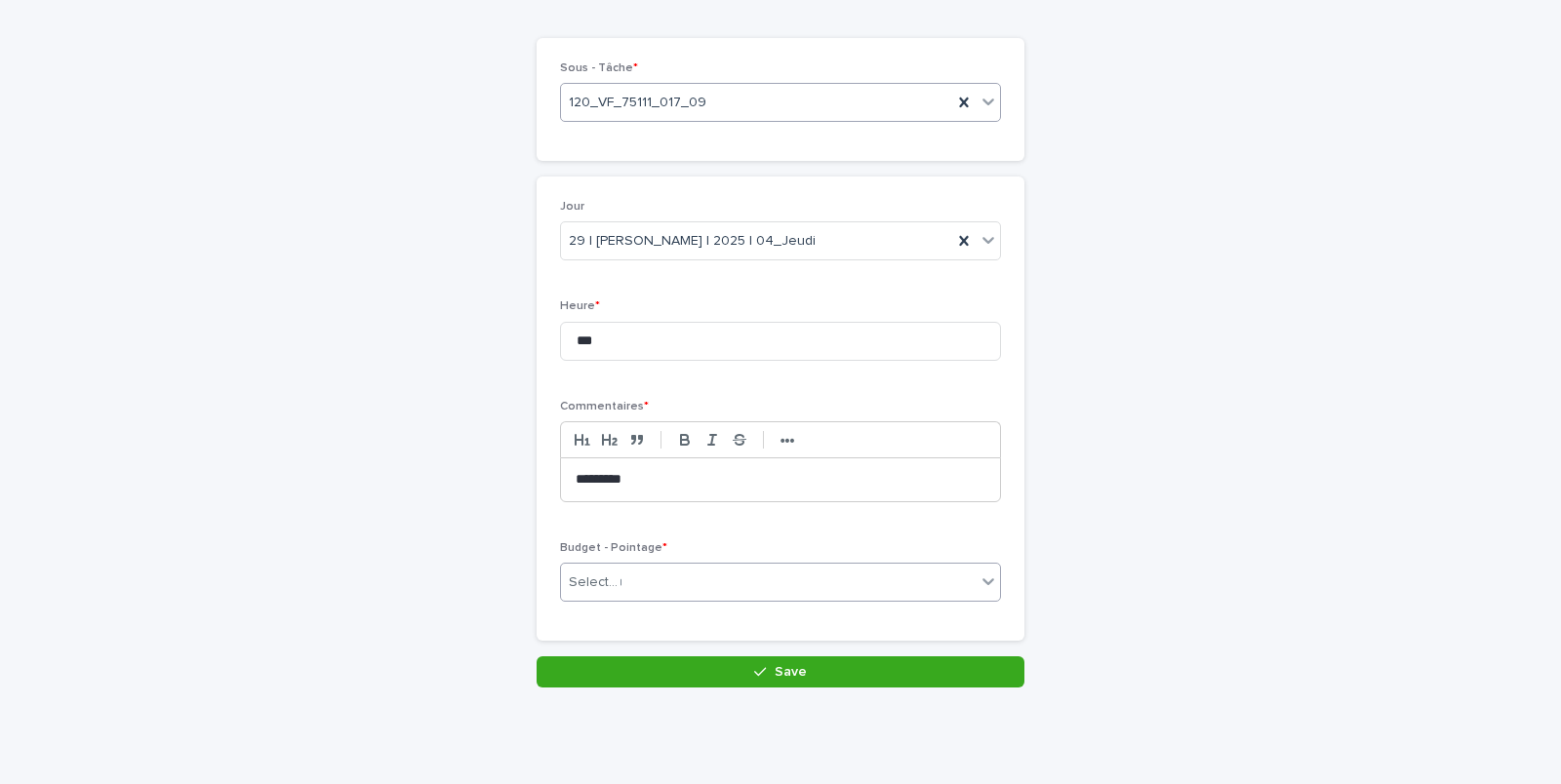 click on "Select... *" at bounding box center (768, 582) 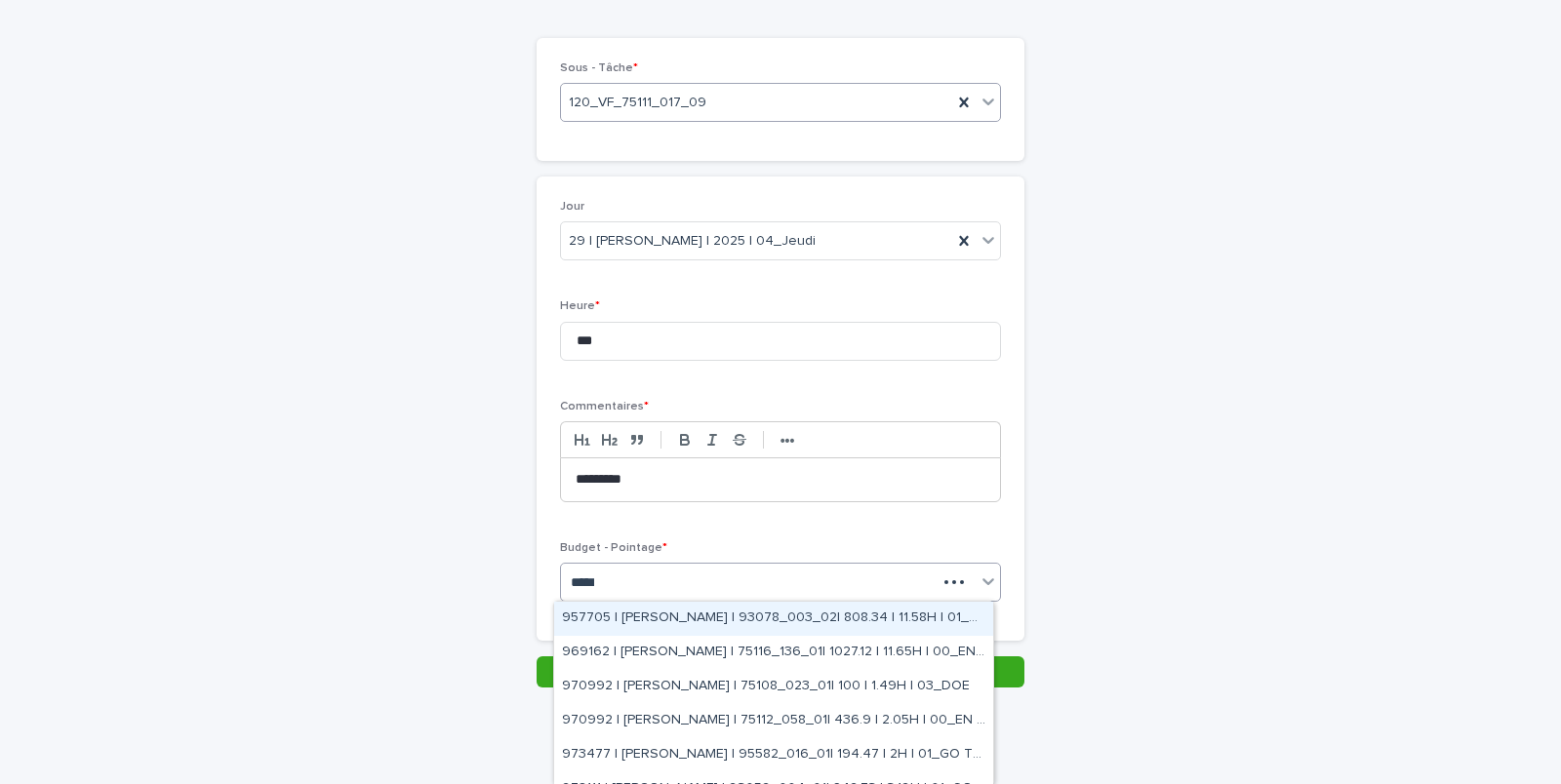 type on "******" 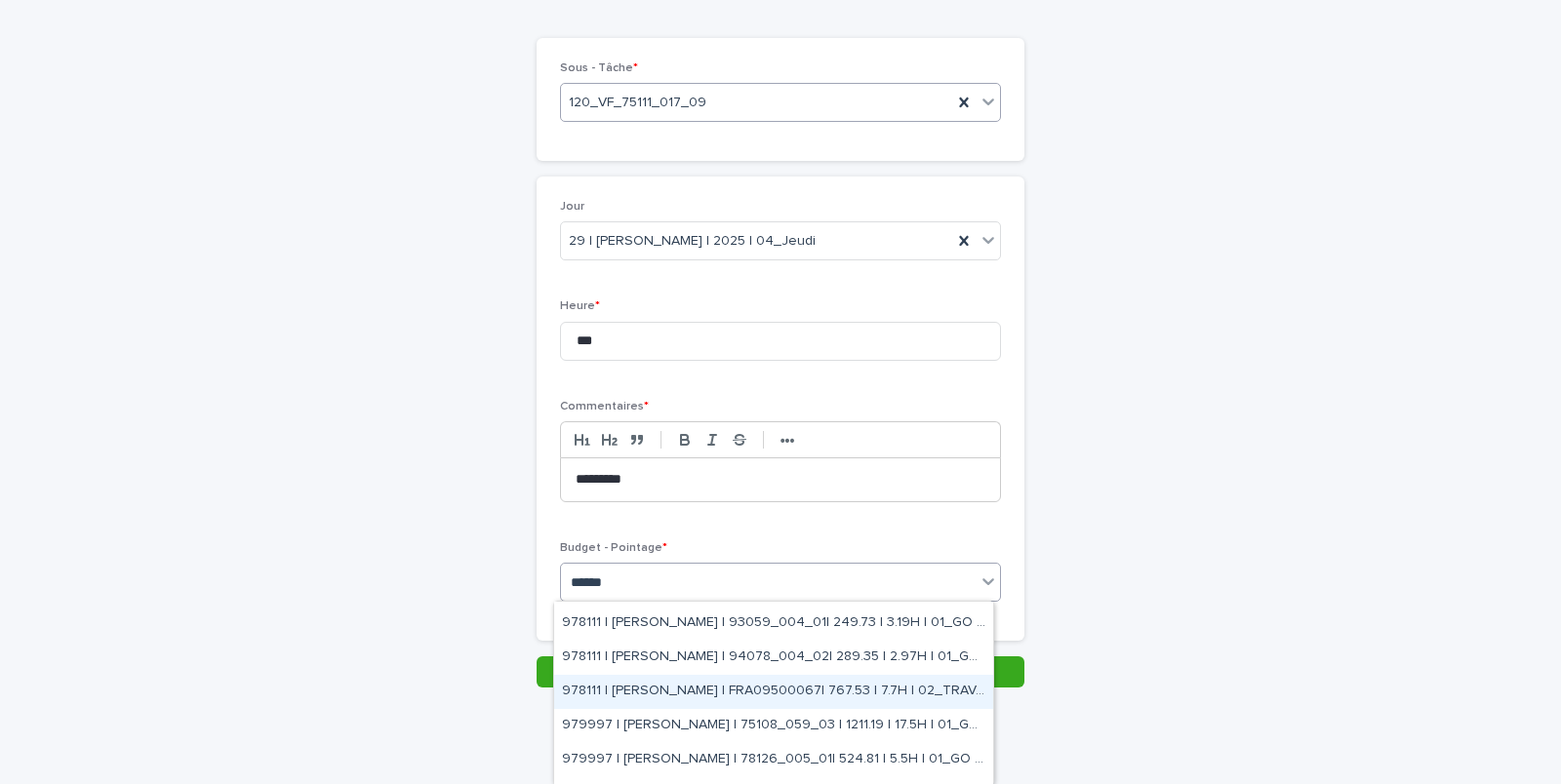 scroll, scrollTop: 226, scrollLeft: 0, axis: vertical 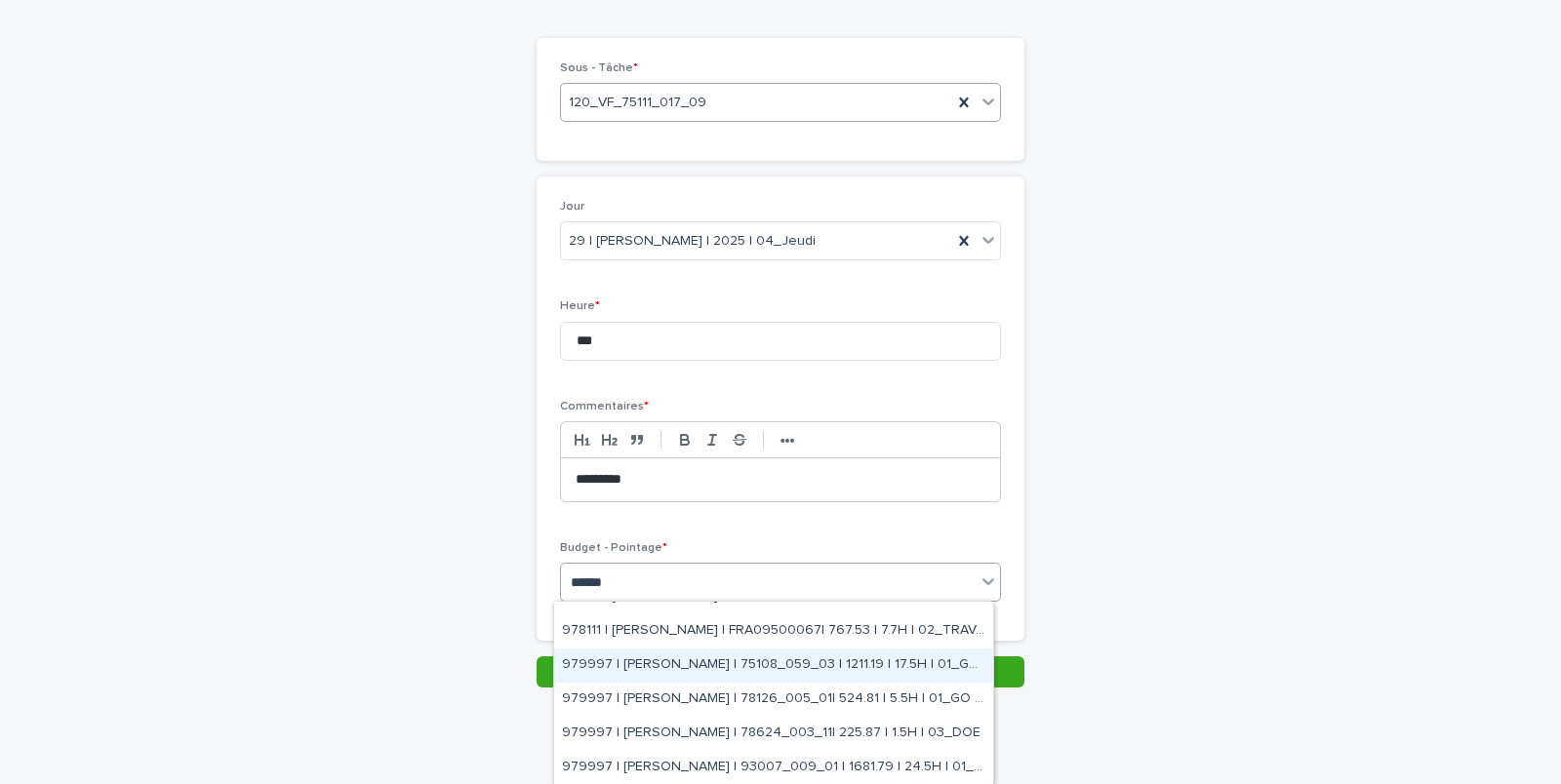 click on "979997 | [PERSON_NAME] | 75108_059_03 | 1211.19 | 17.5H  | 01_GO TRAVAUX" at bounding box center (774, 665) 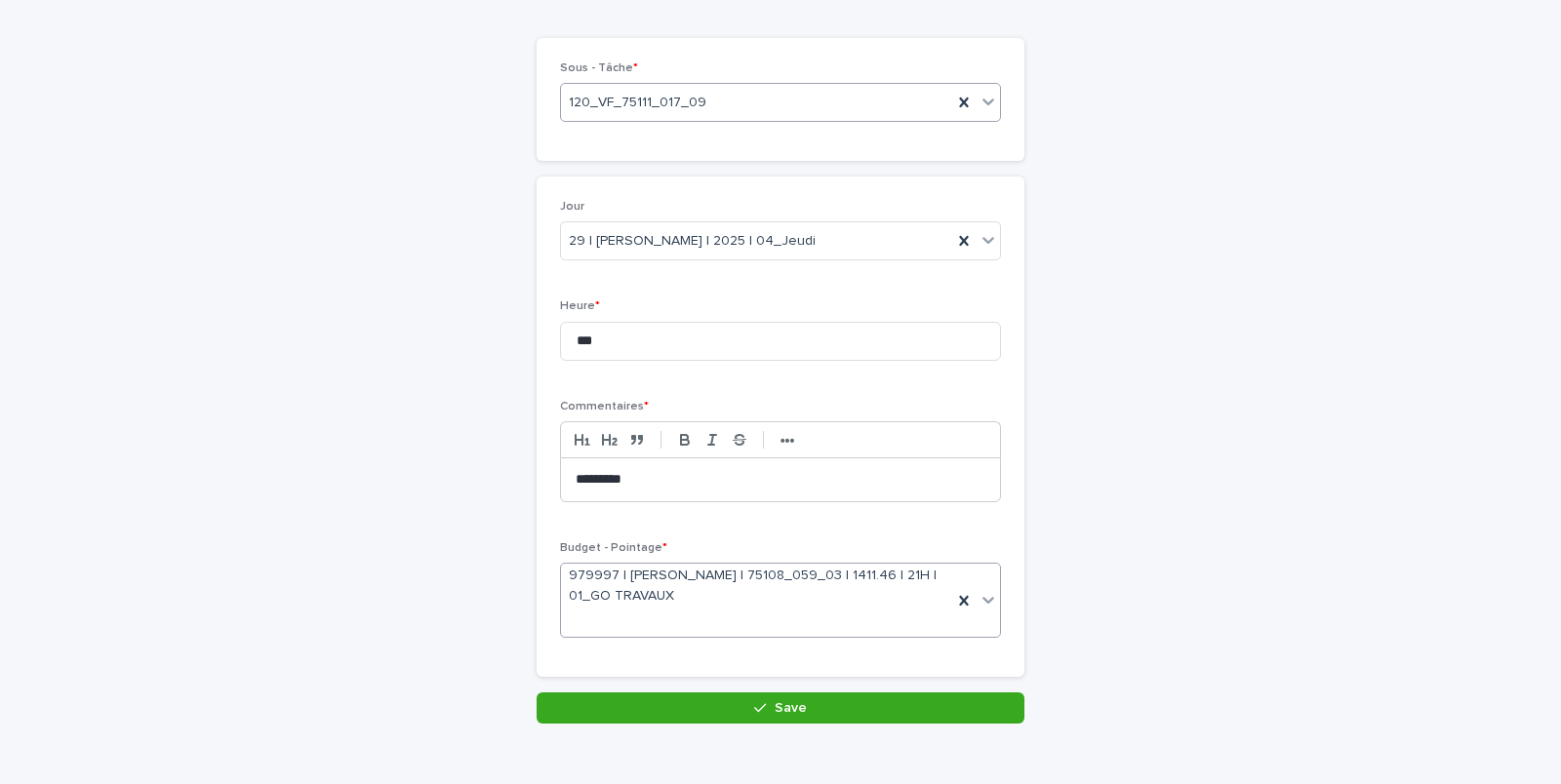 scroll, scrollTop: 154, scrollLeft: 0, axis: vertical 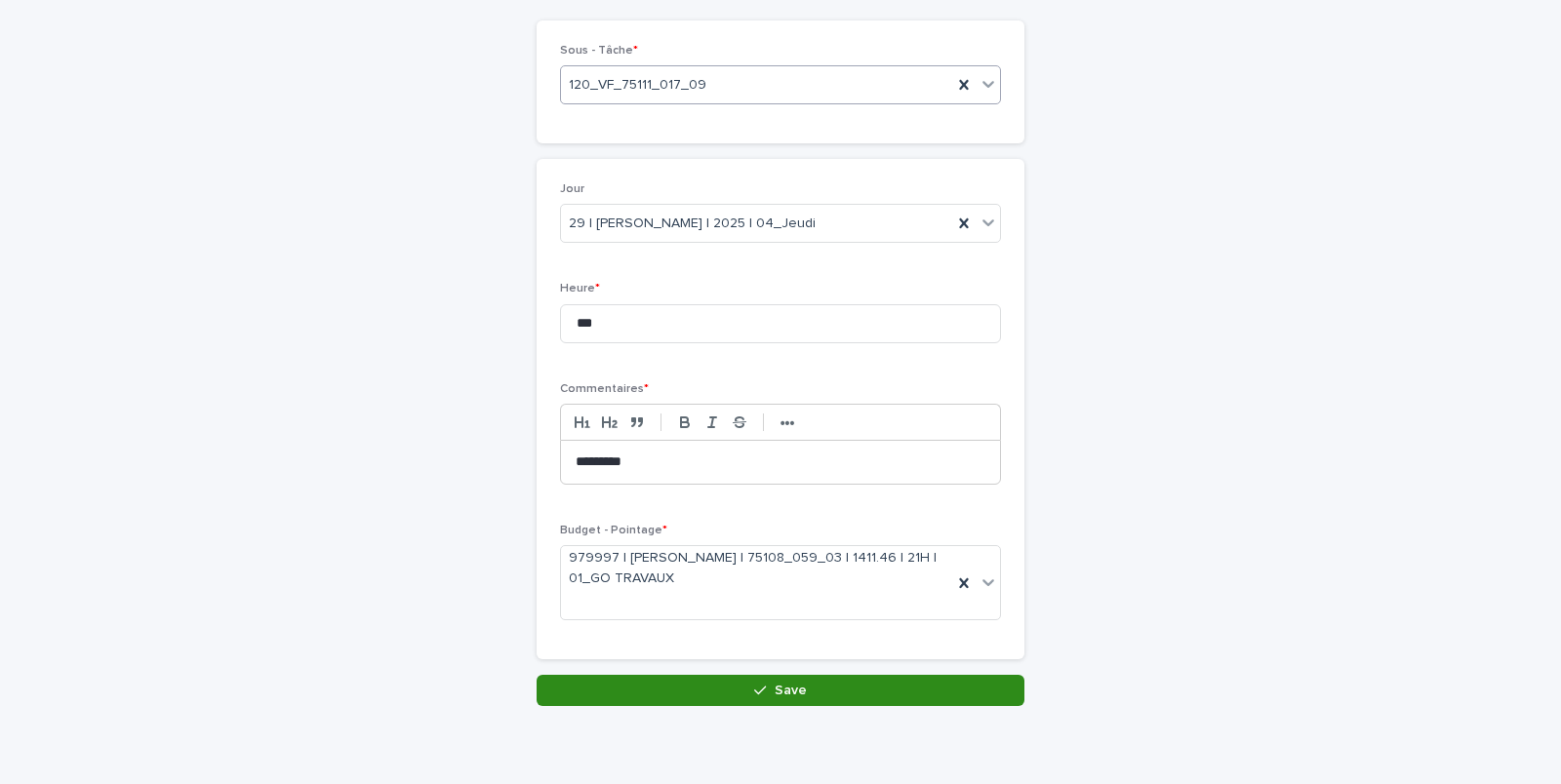 click on "Save" at bounding box center [780, 690] 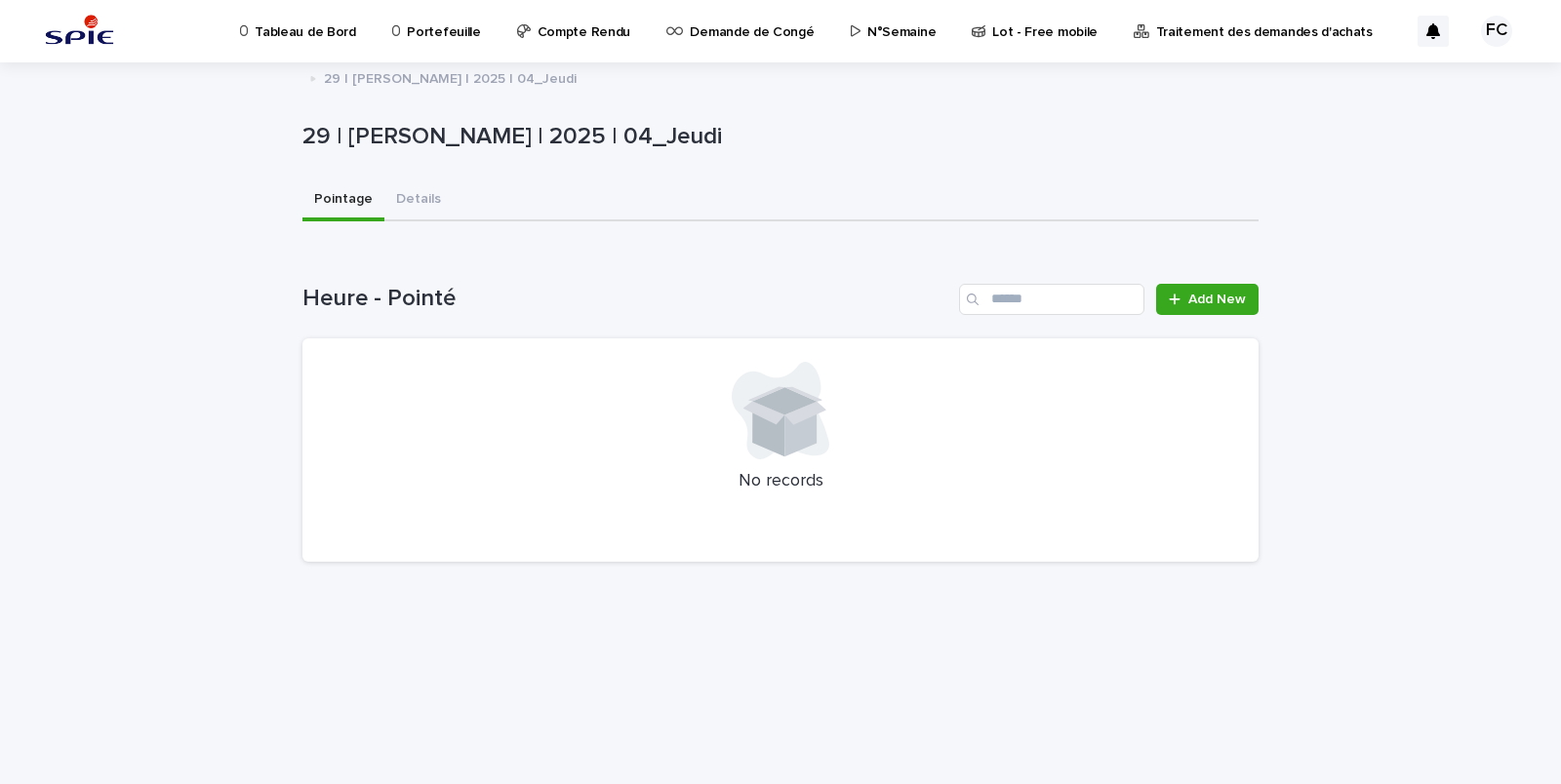 scroll, scrollTop: 0, scrollLeft: 0, axis: both 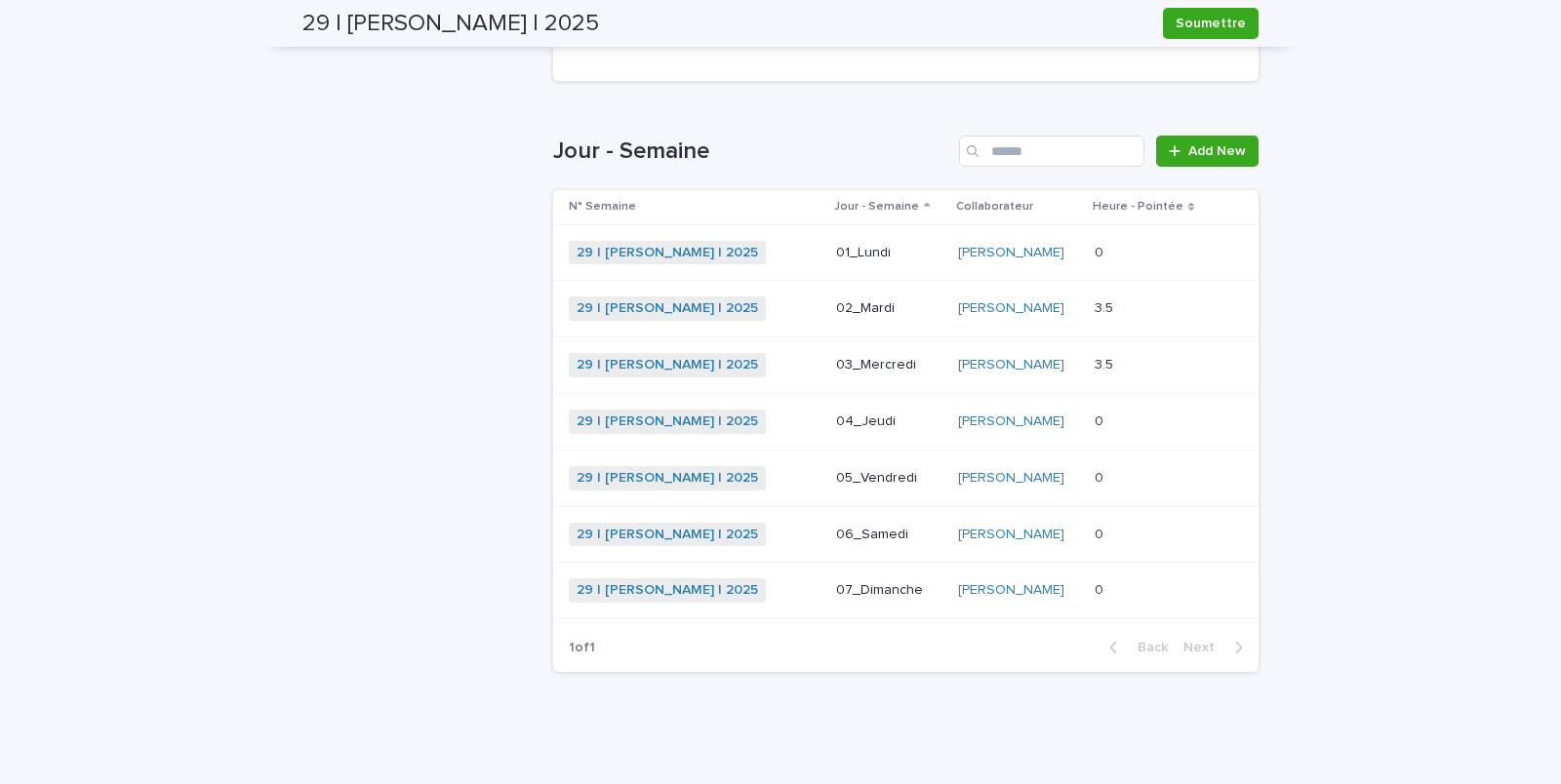 click on "29 | [PERSON_NAME] | 2025   + 0" at bounding box center (695, 421) 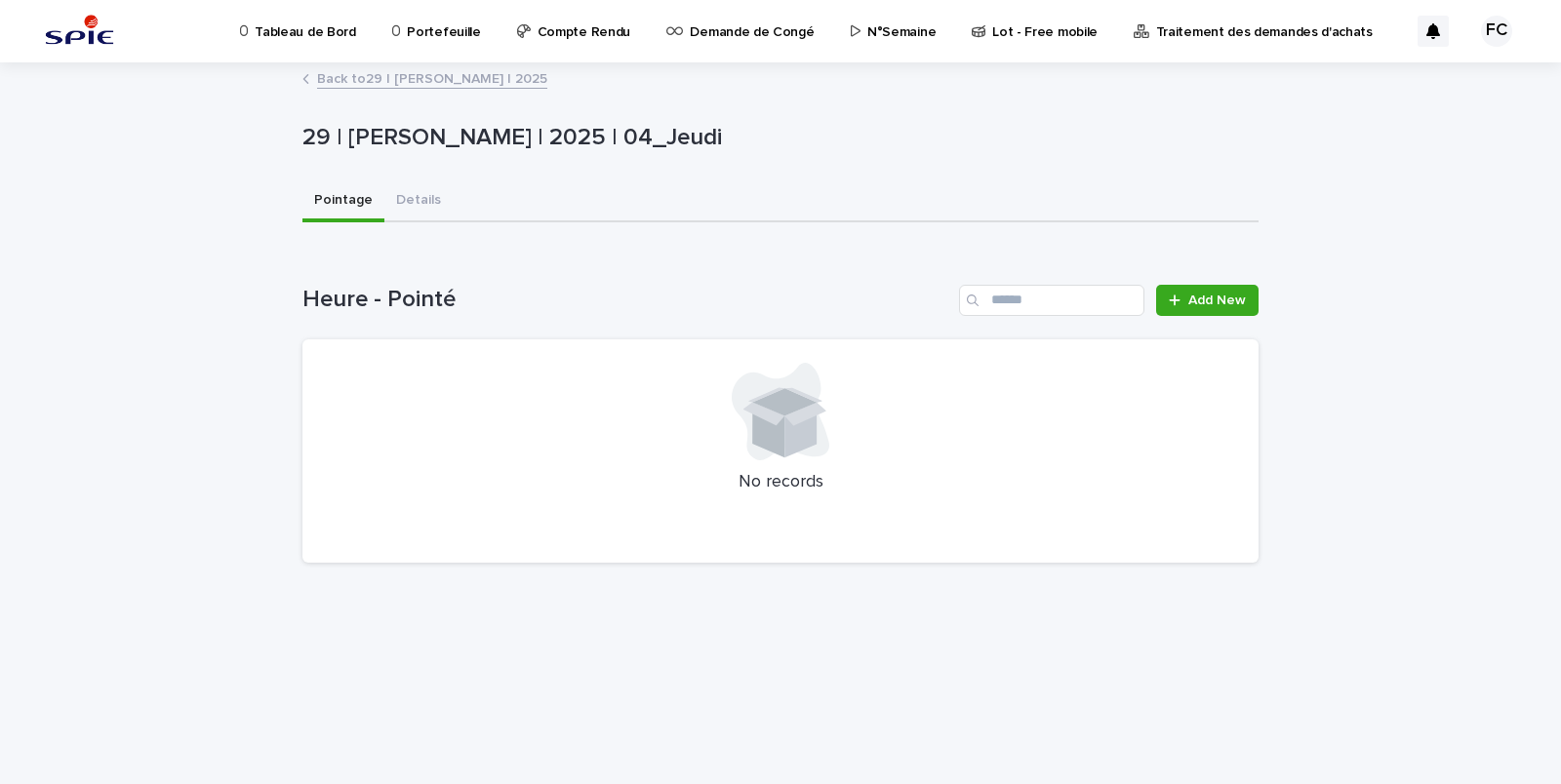 scroll, scrollTop: 0, scrollLeft: 0, axis: both 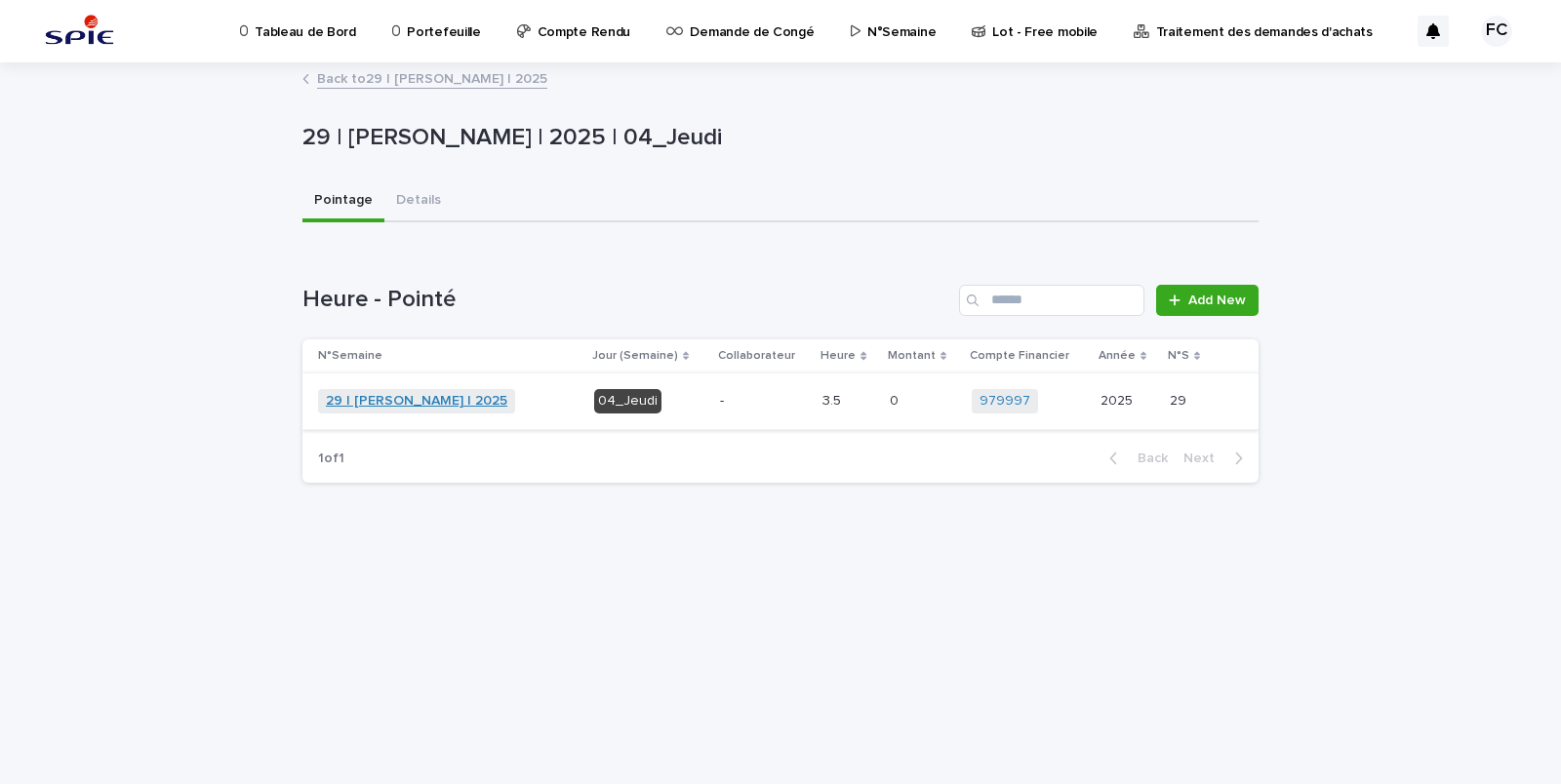 click on "29 | [PERSON_NAME] | 2025" at bounding box center (417, 401) 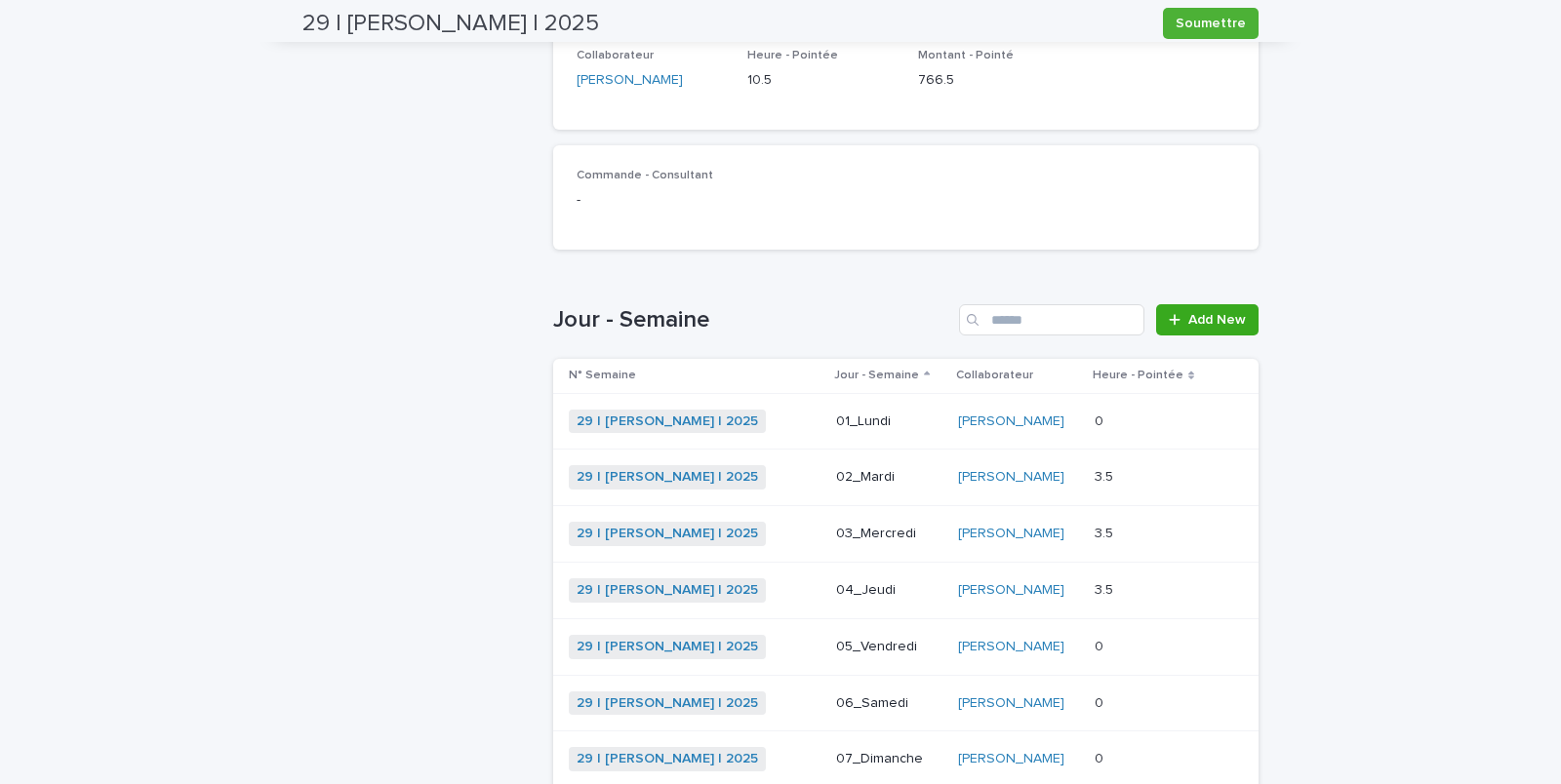 scroll, scrollTop: 583, scrollLeft: 0, axis: vertical 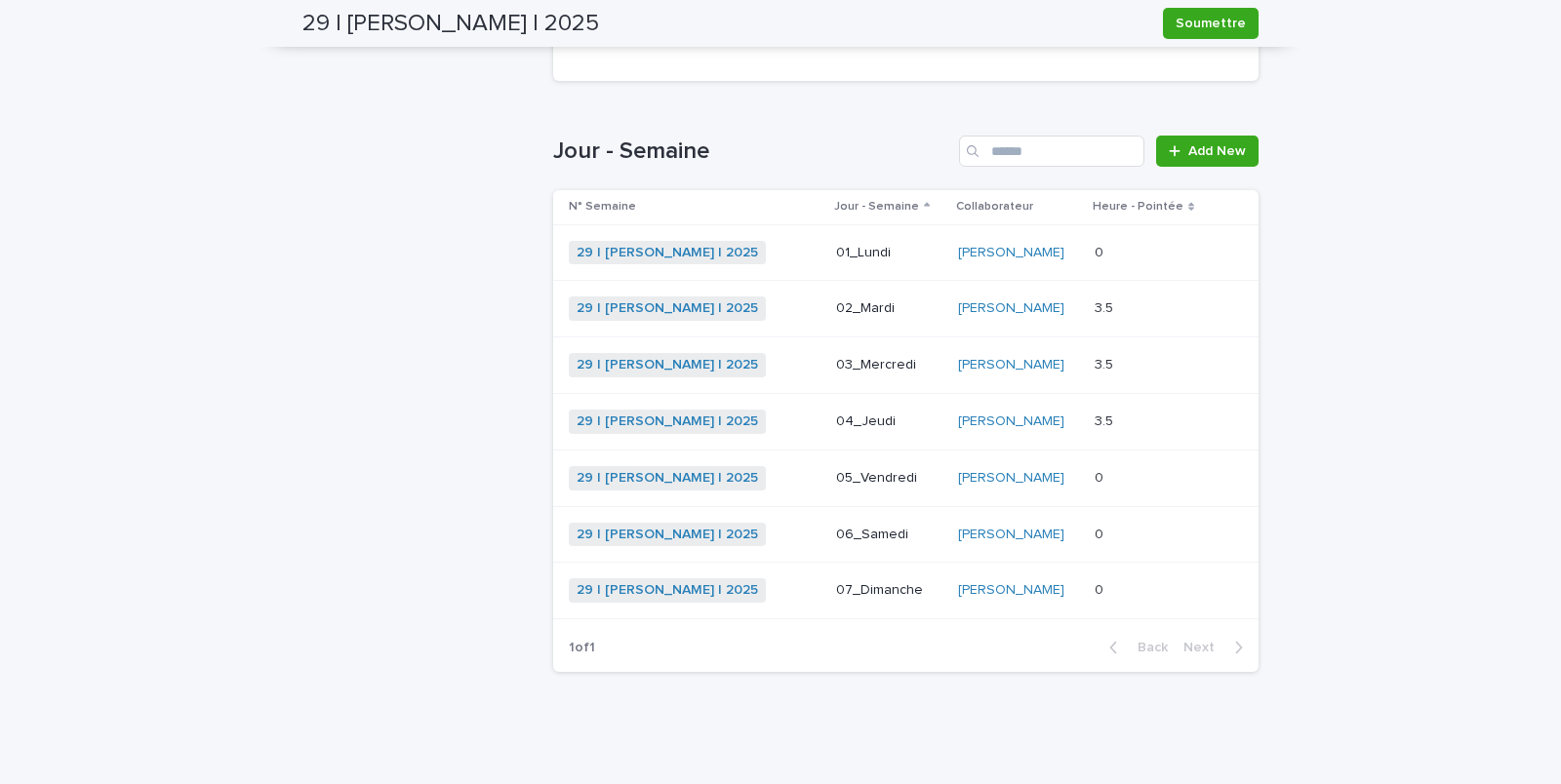 click on "29 | [PERSON_NAME] | 2025   + 0" at bounding box center (695, 421) 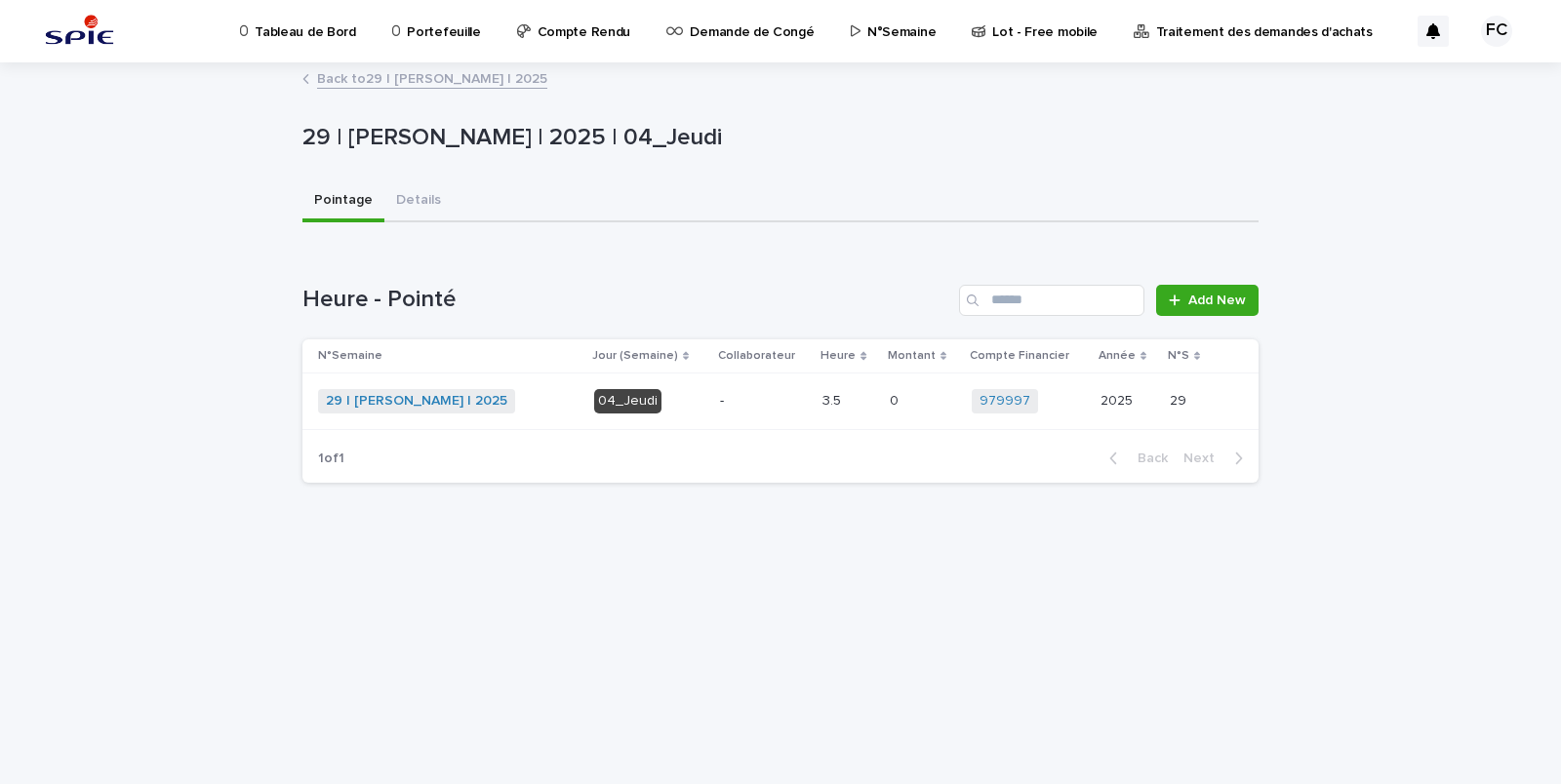 scroll, scrollTop: 0, scrollLeft: 0, axis: both 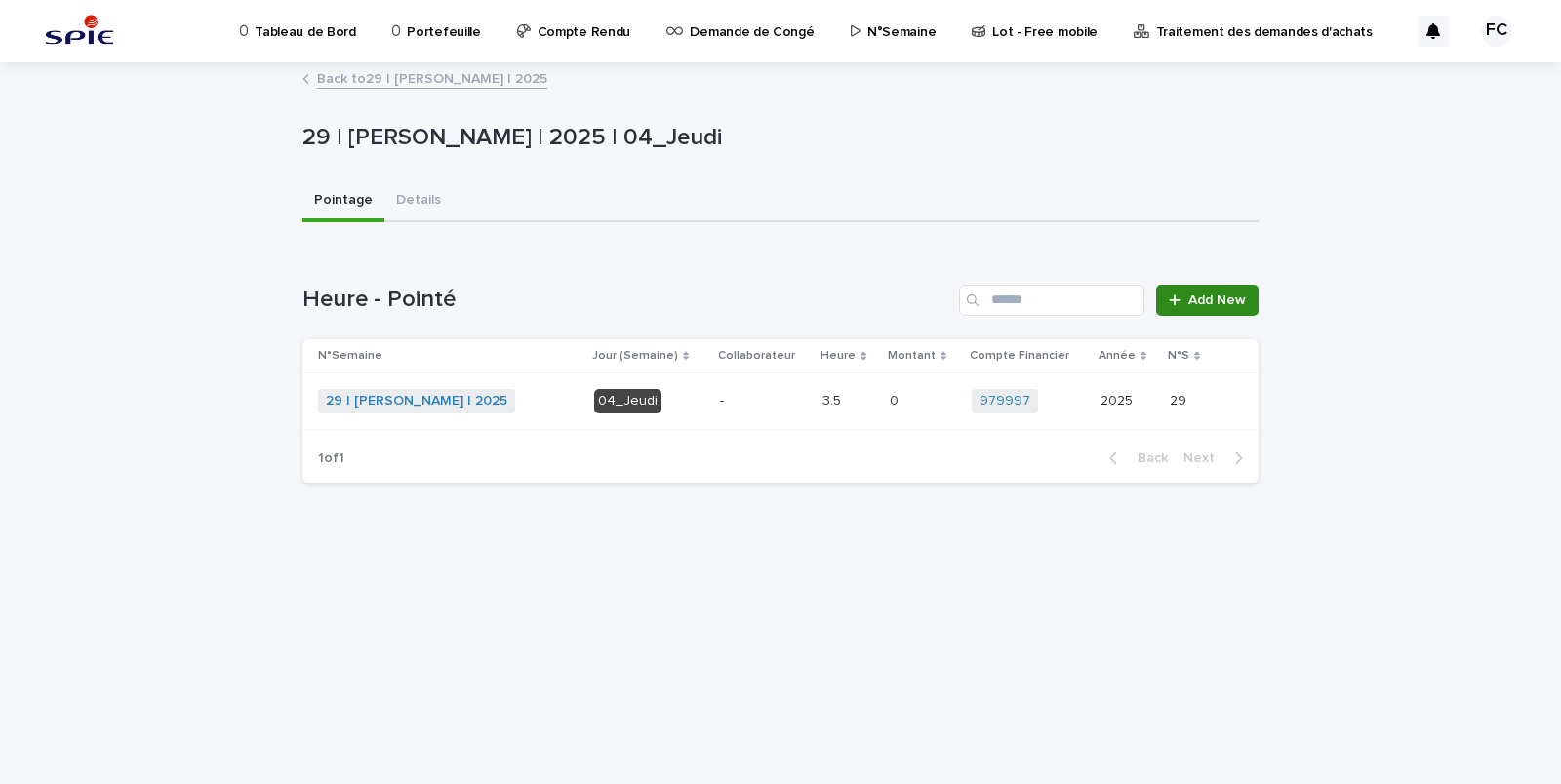 click on "Add New" at bounding box center (1217, 300) 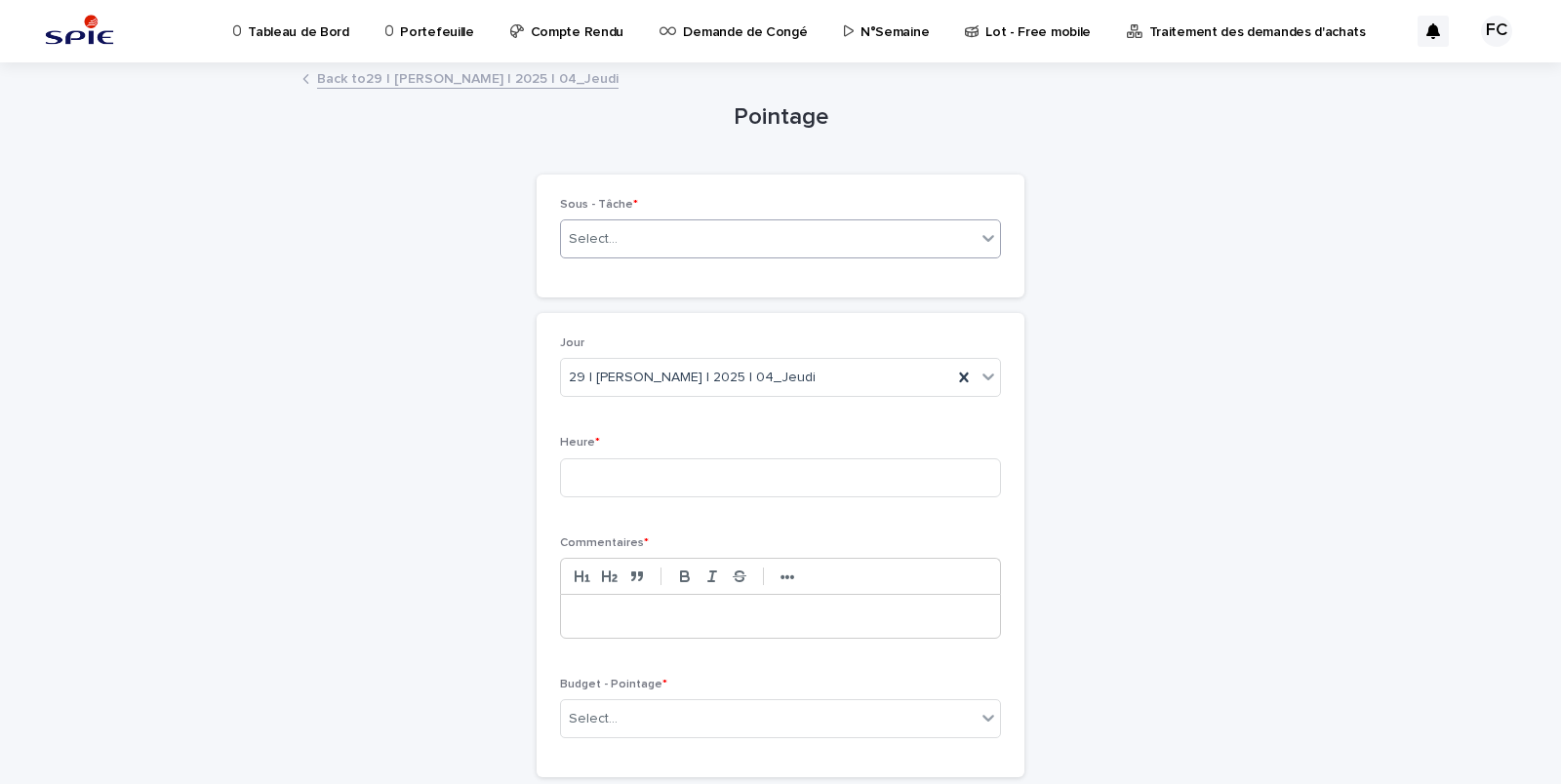 click on "Select..." at bounding box center (593, 239) 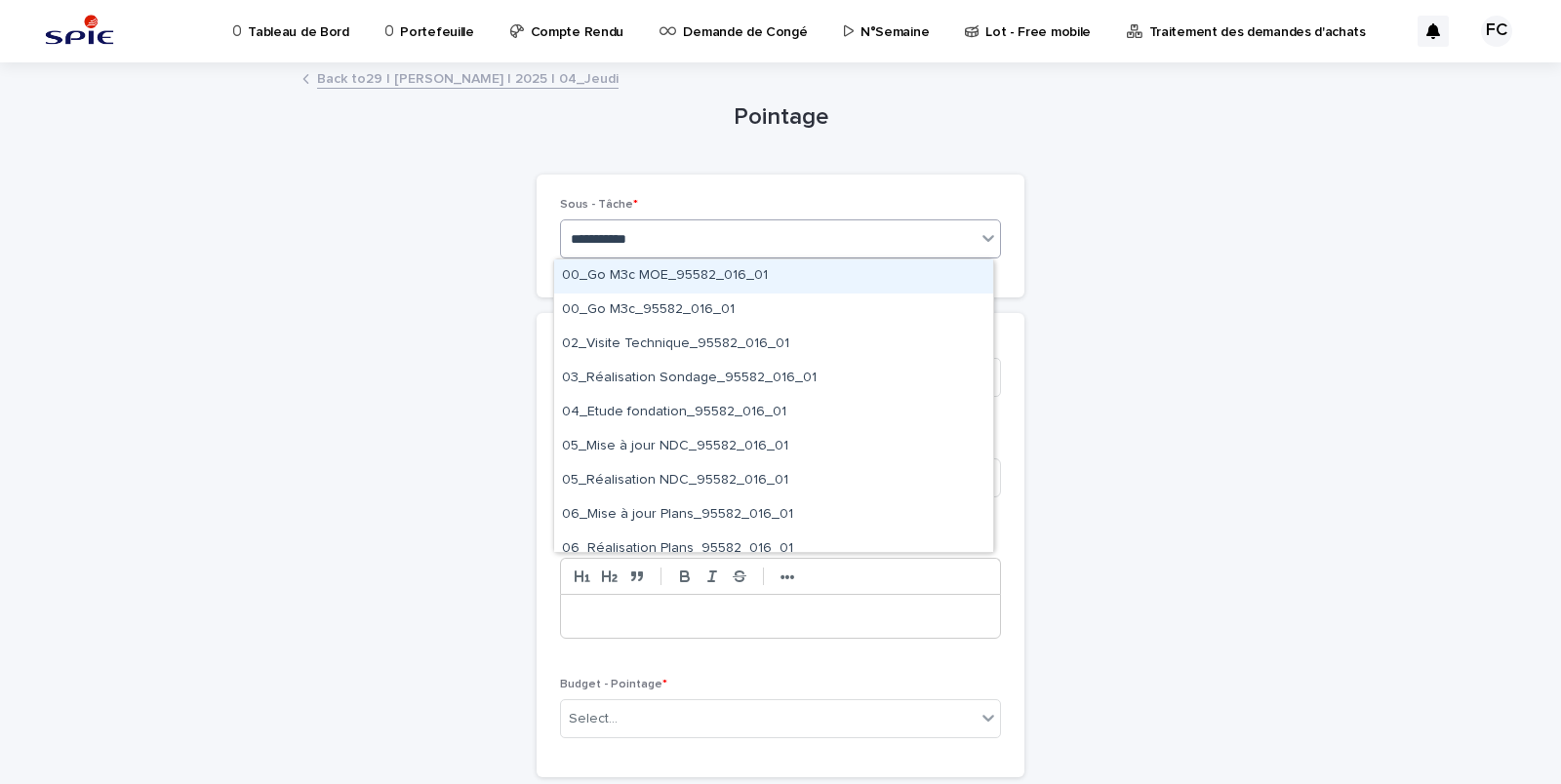 type on "**********" 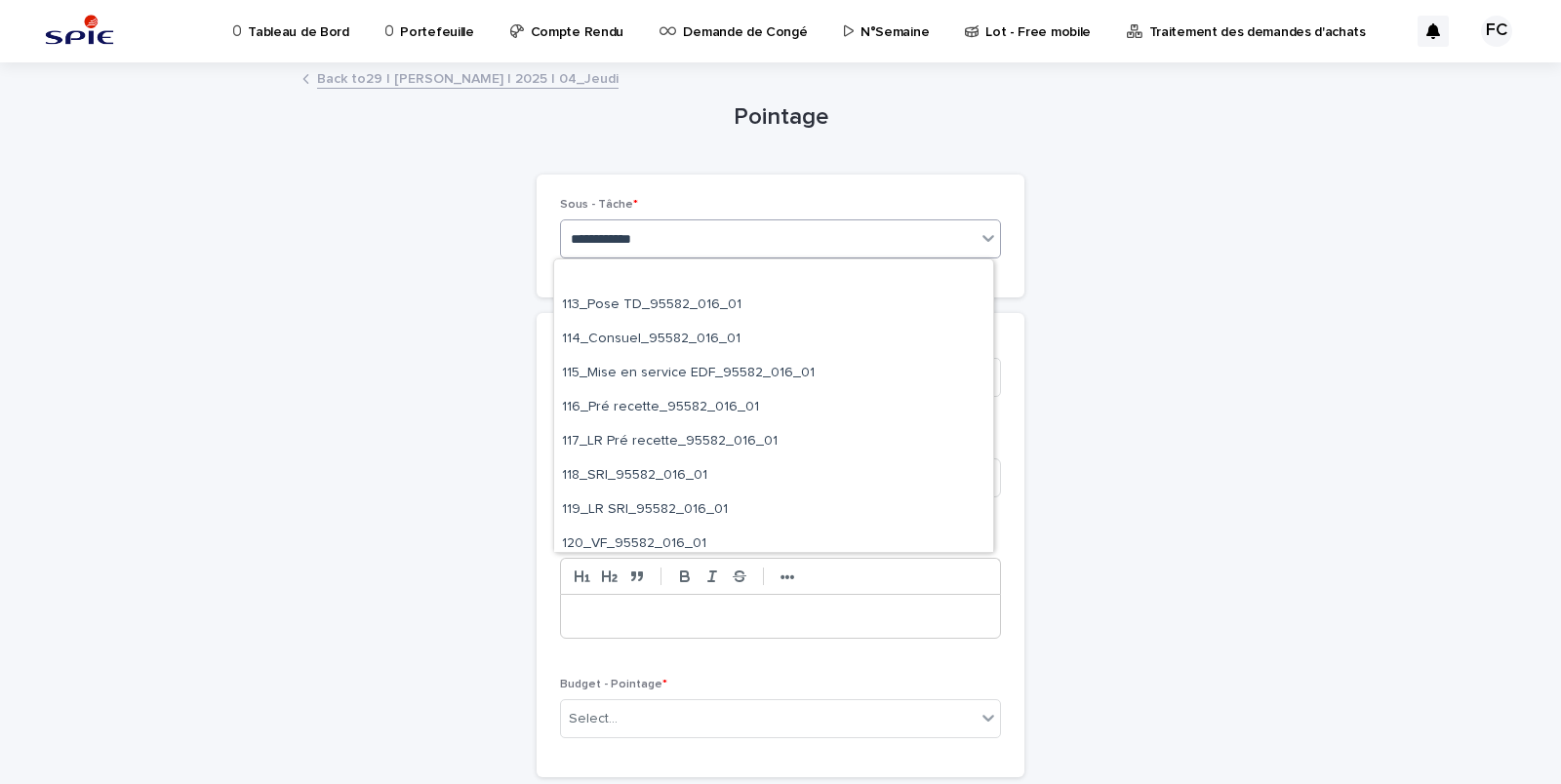 scroll, scrollTop: 1078, scrollLeft: 0, axis: vertical 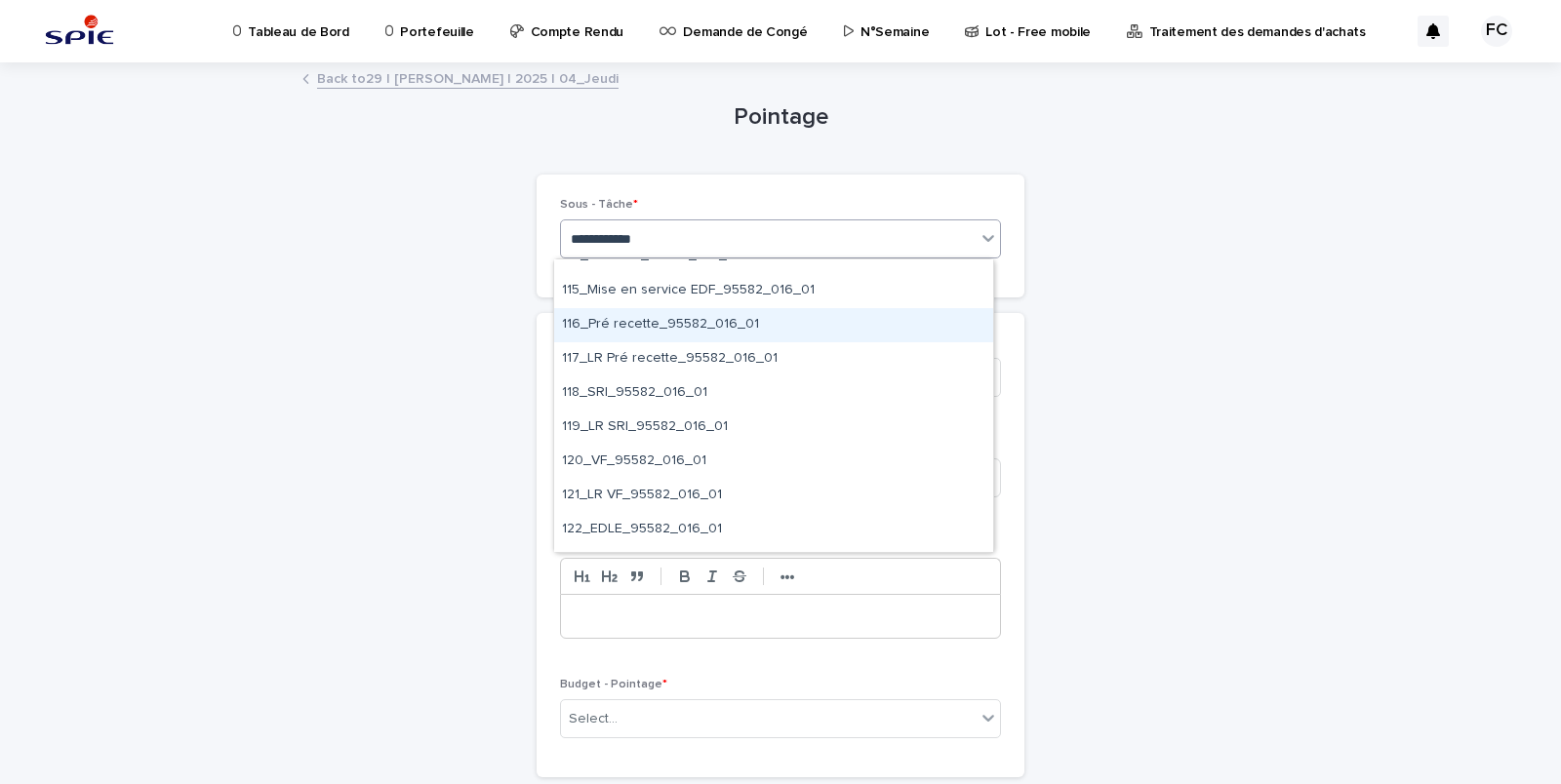 click on "116_Pré recette_95582_016_01" at bounding box center [774, 325] 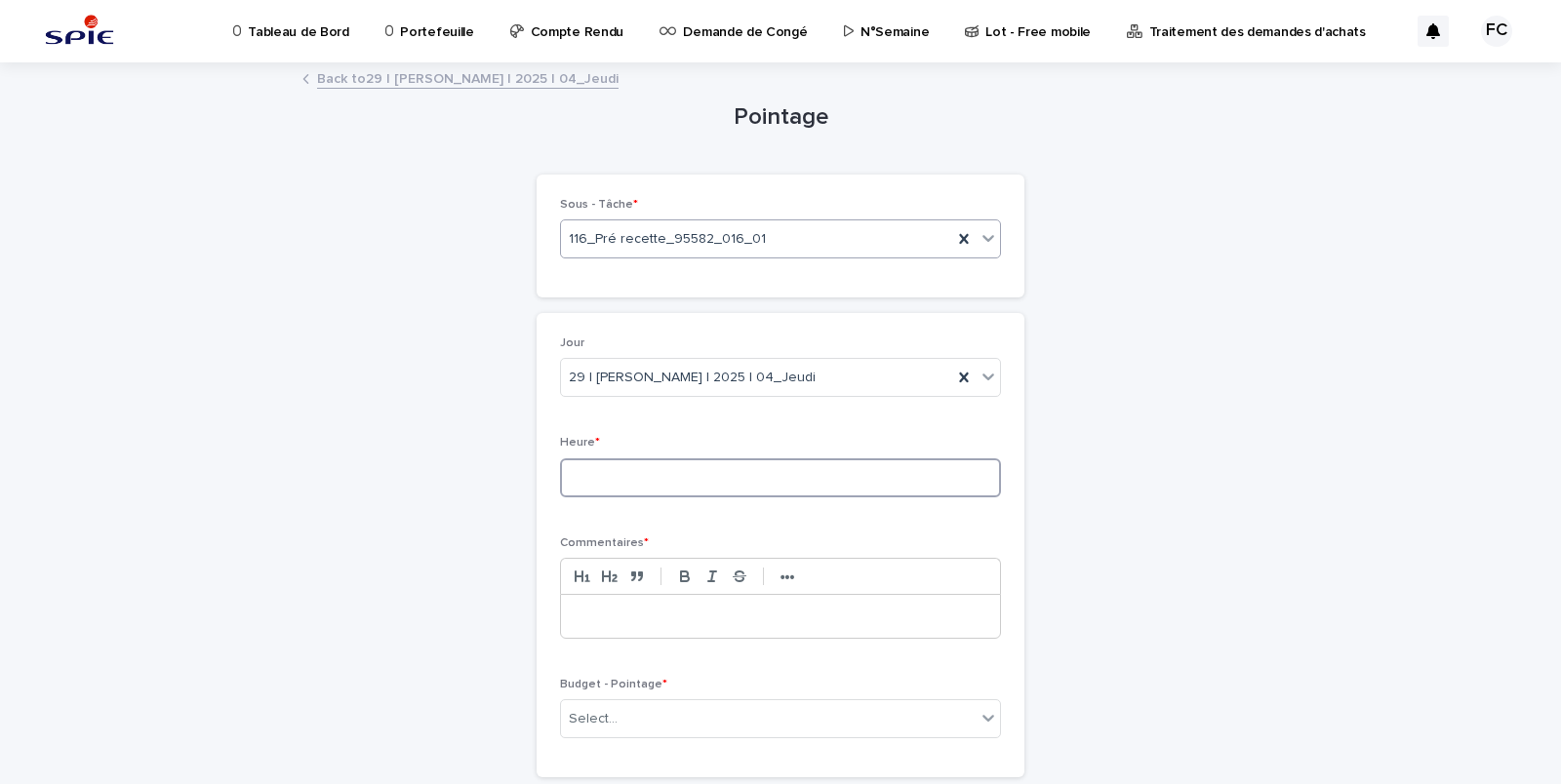click at bounding box center (780, 478) 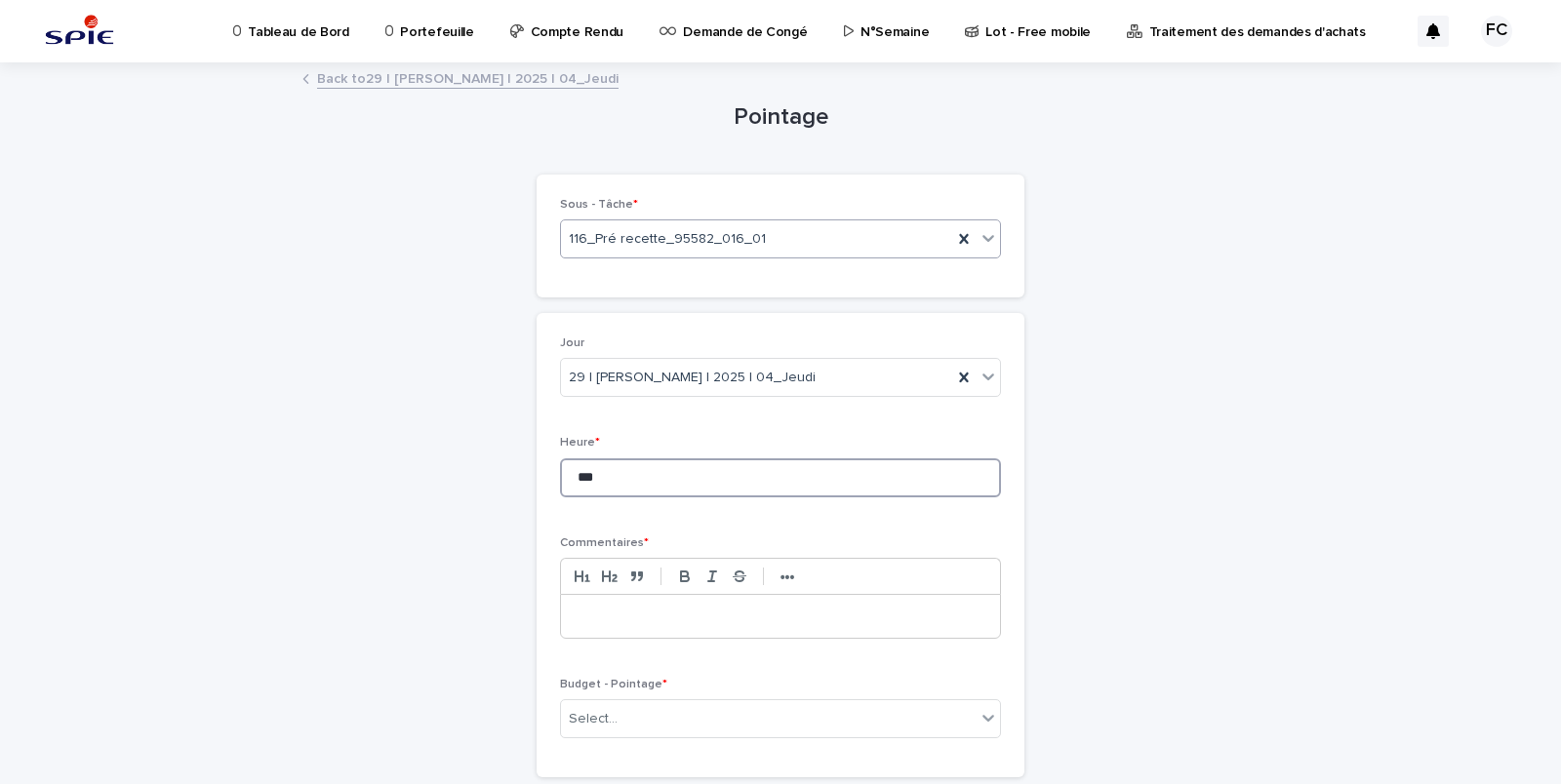 type on "***" 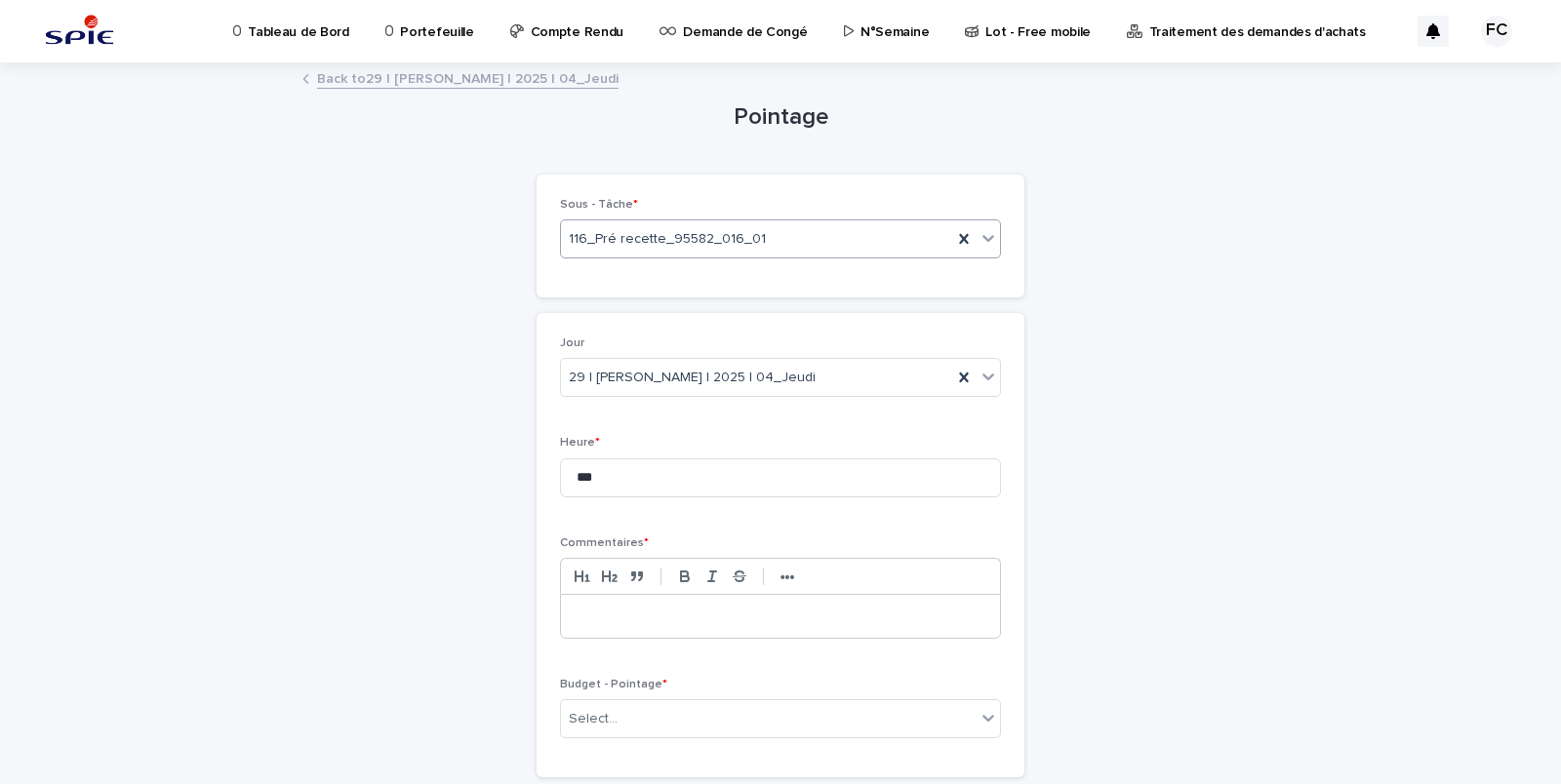 click at bounding box center (780, 616) 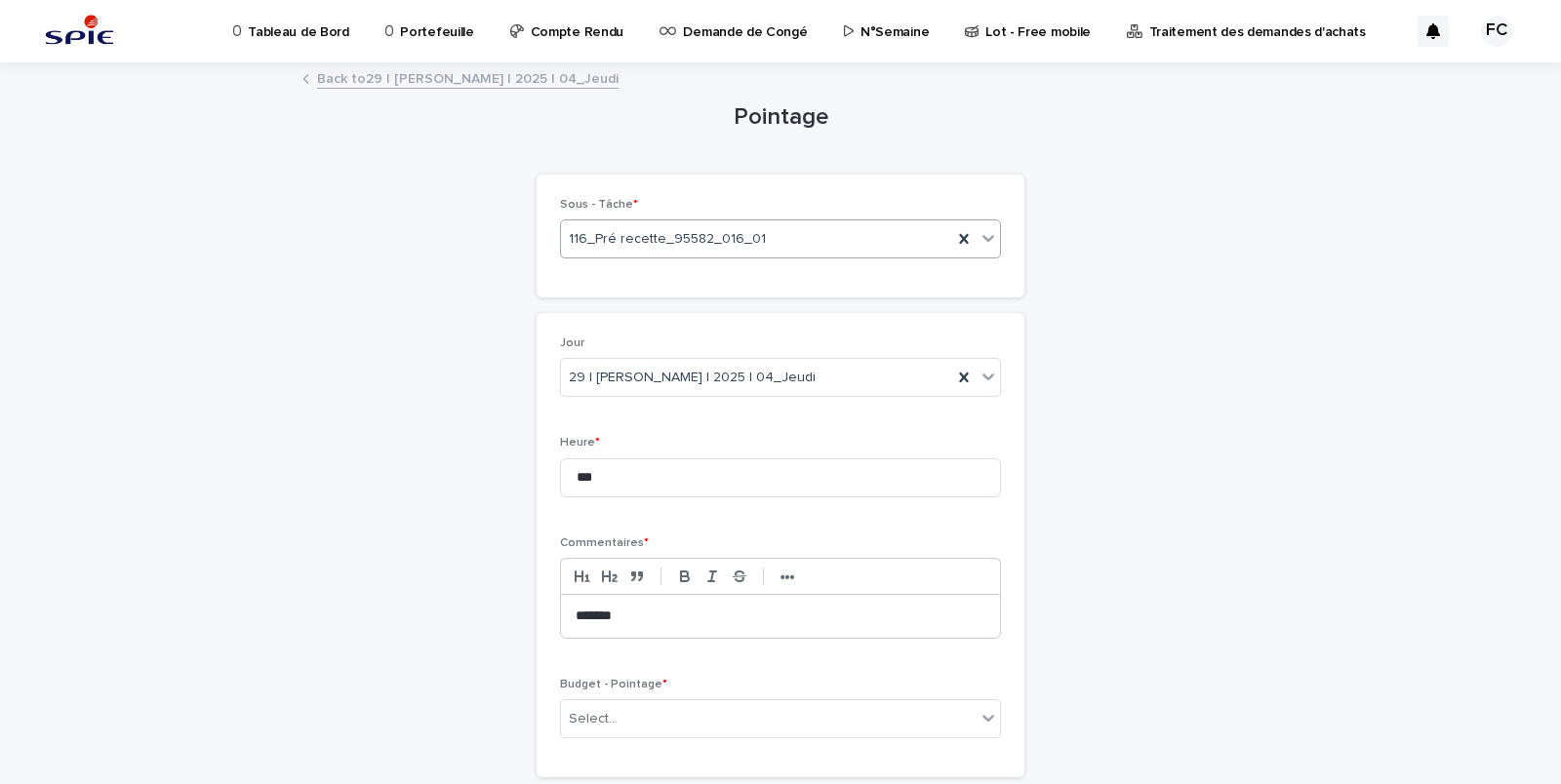 scroll, scrollTop: 137, scrollLeft: 0, axis: vertical 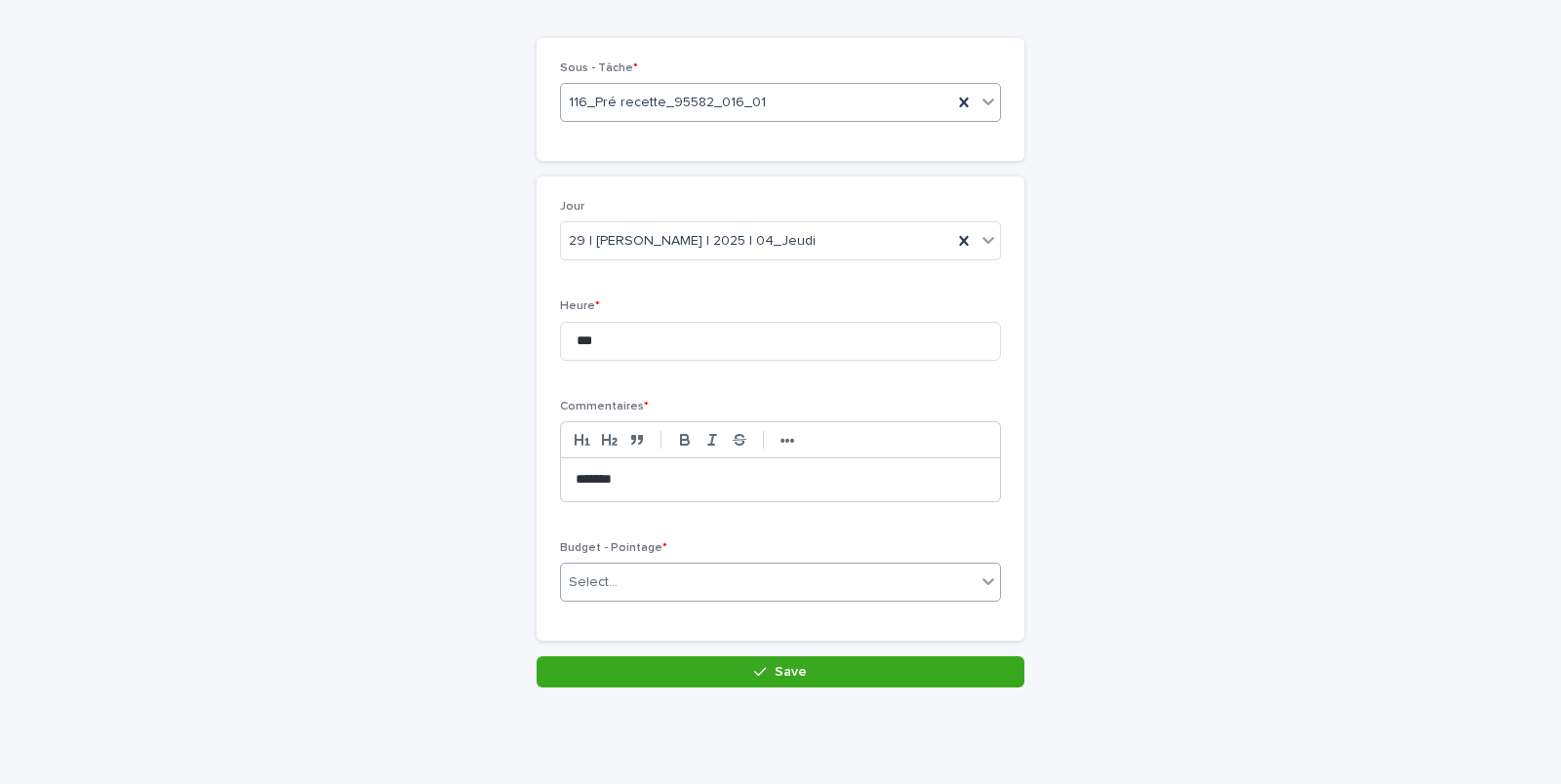 click on "Select..." at bounding box center (780, 582) 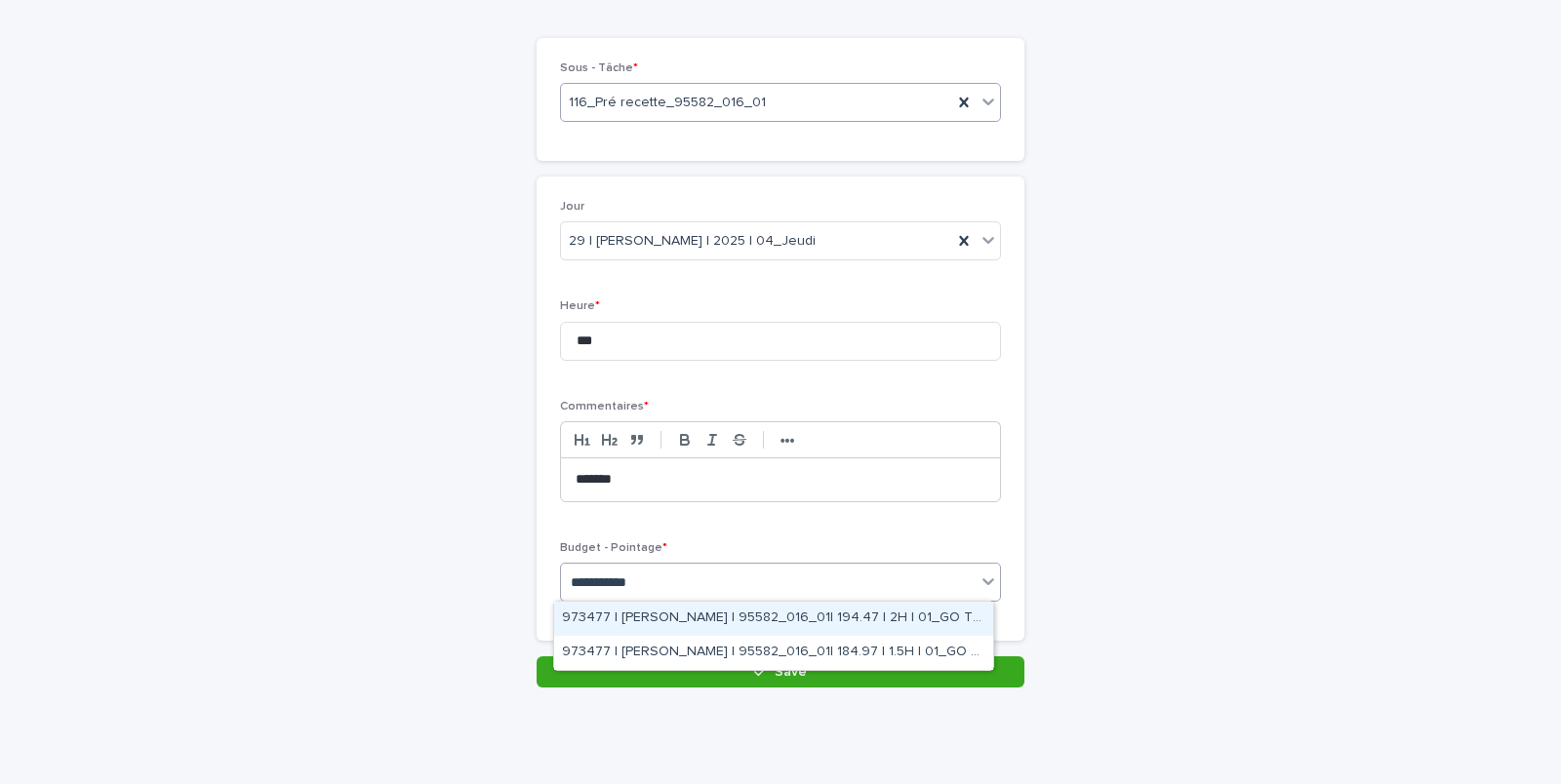 type on "**********" 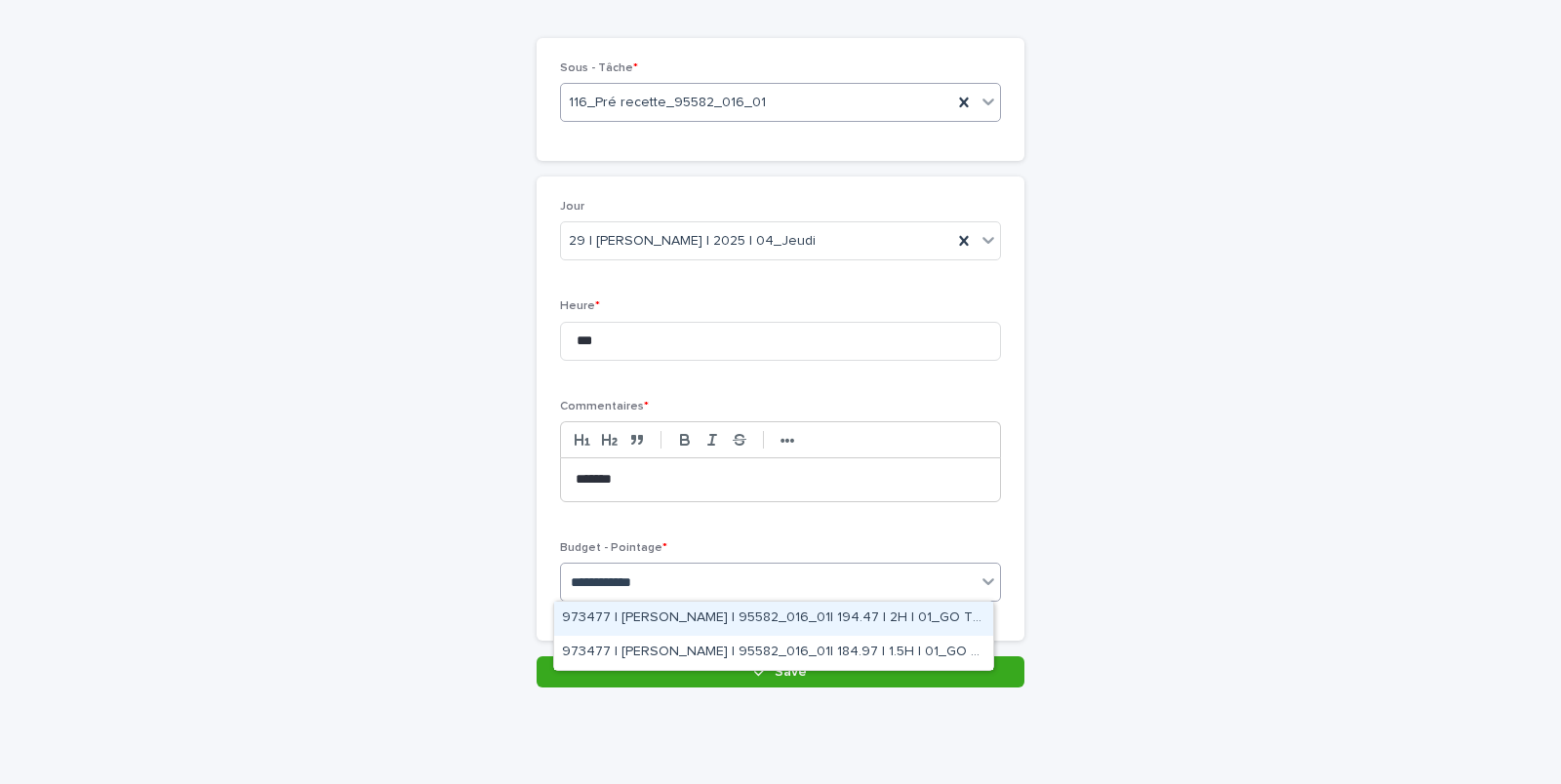 click on "973477 | [PERSON_NAME] | 95582_016_01| 194.47 | 2H  | 01_GO TRAVAUX" at bounding box center [774, 618] 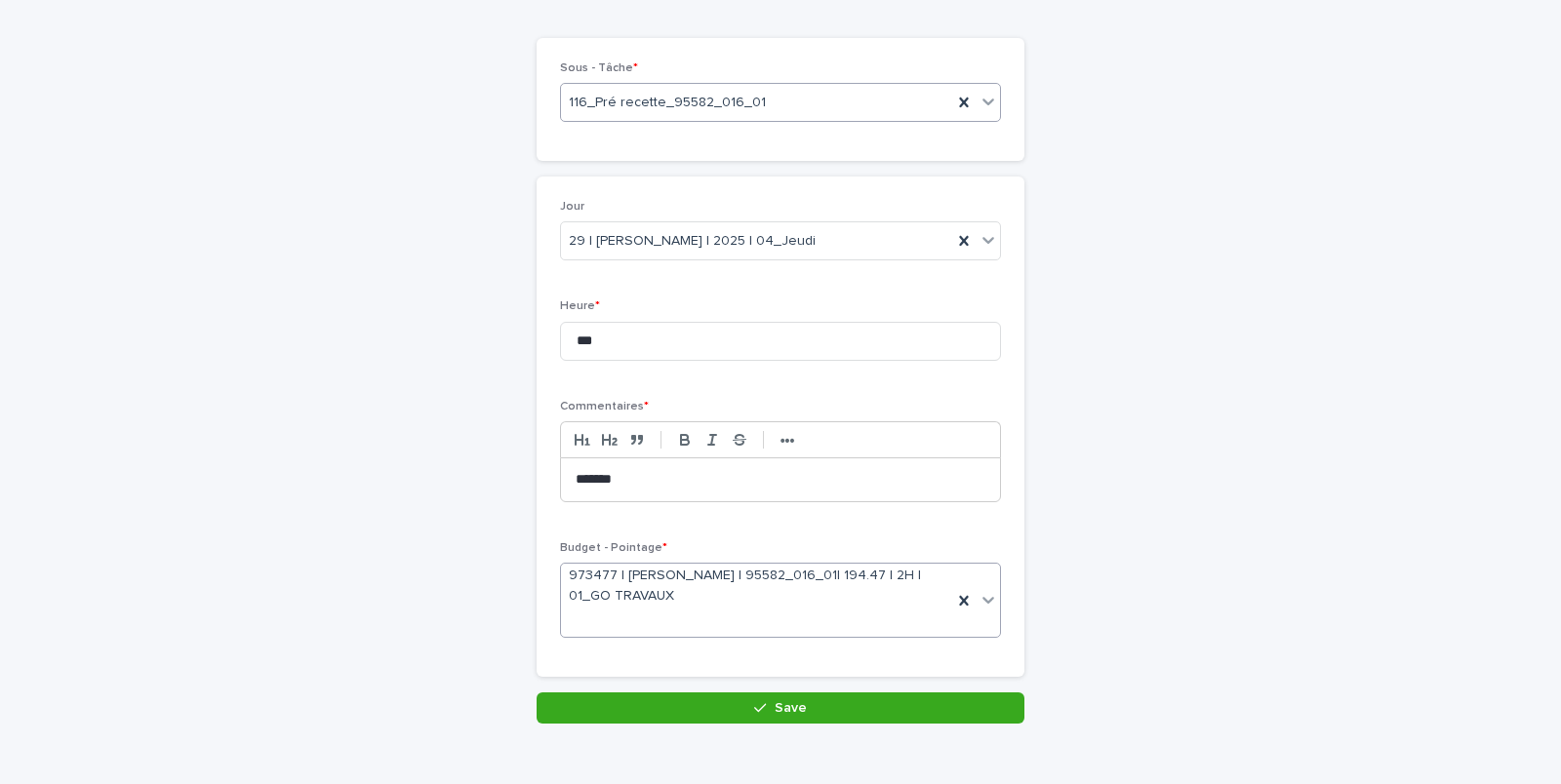 scroll, scrollTop: 154, scrollLeft: 0, axis: vertical 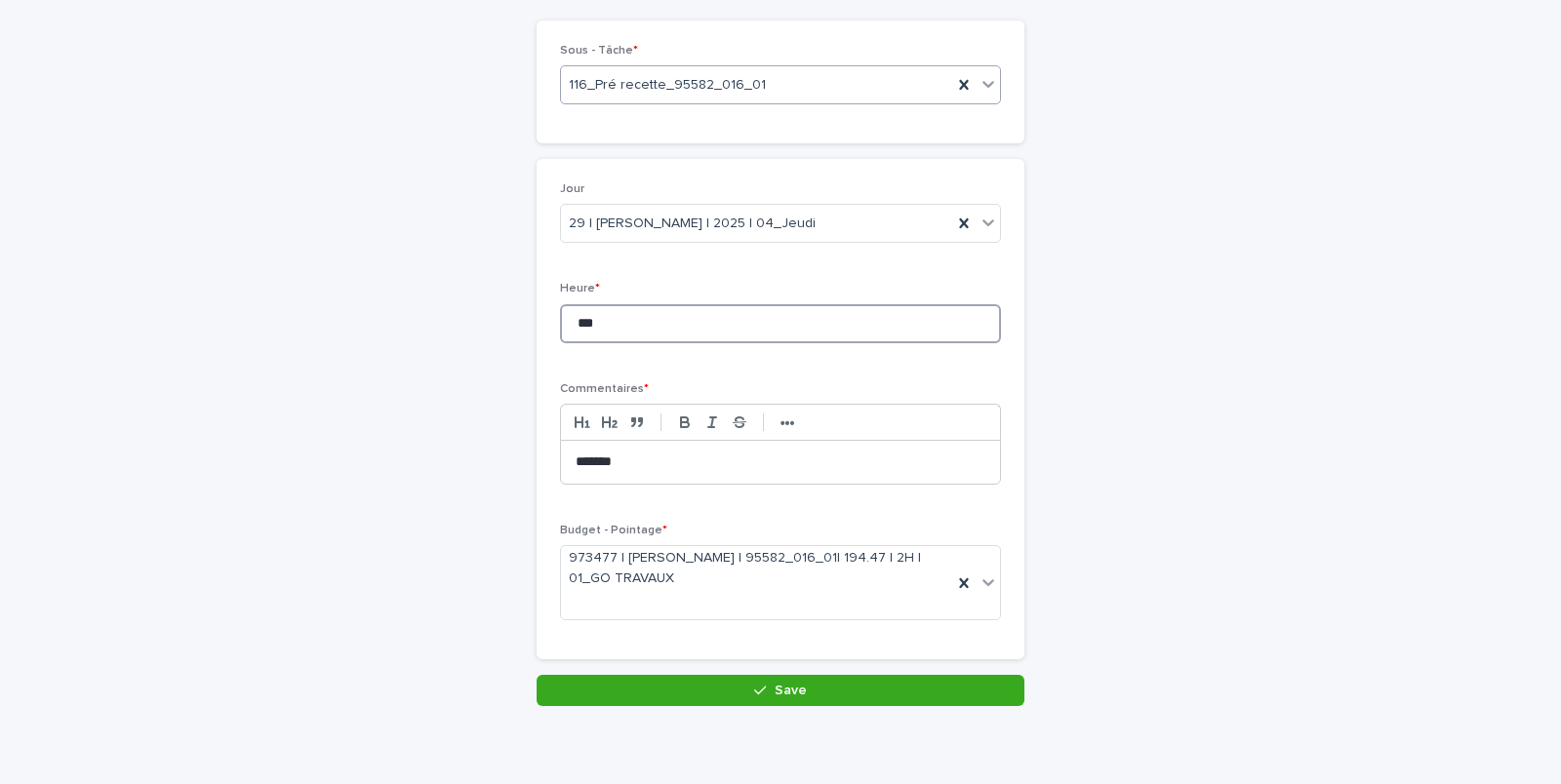 click on "***" at bounding box center (780, 324) 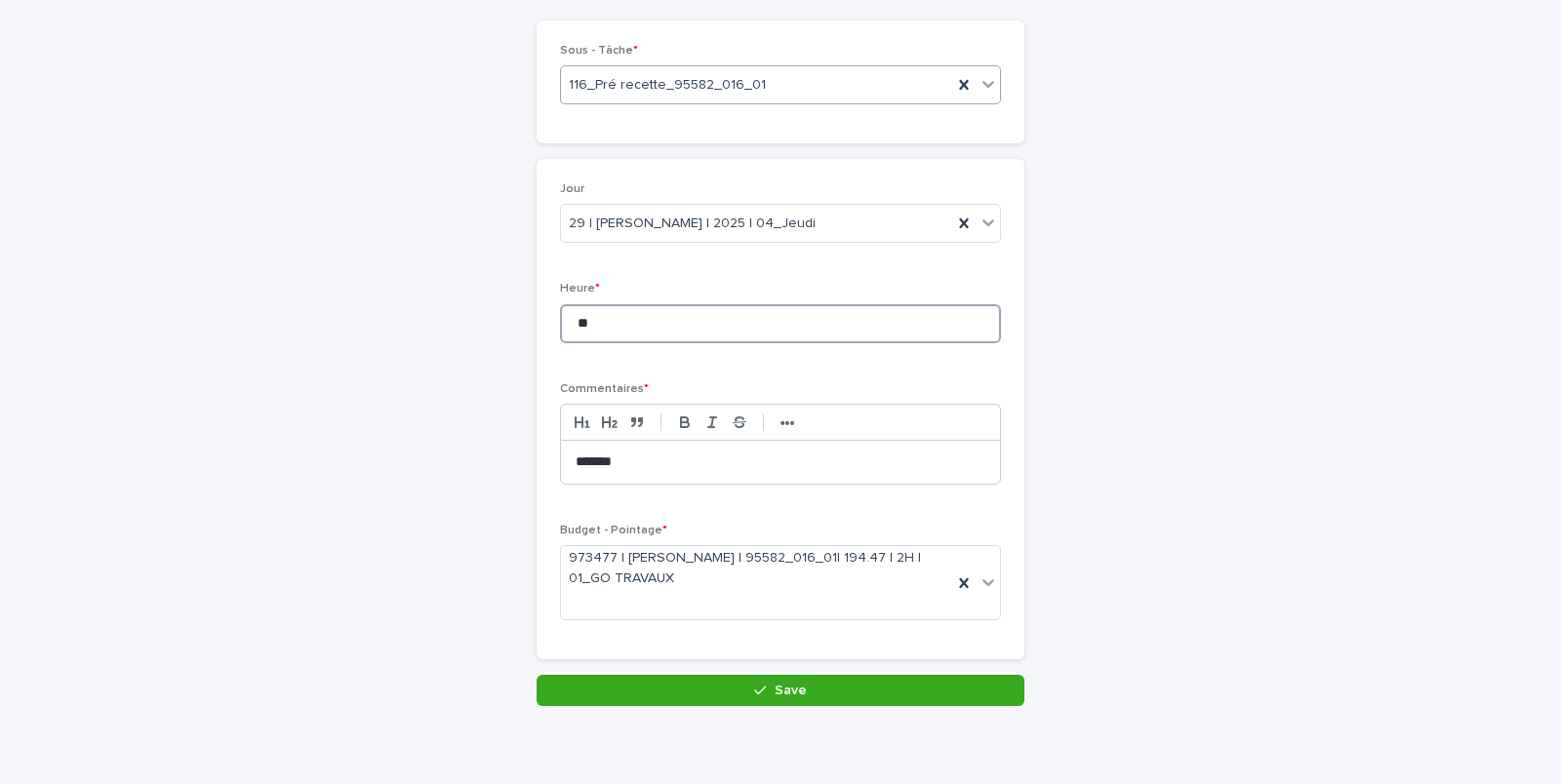 type on "*" 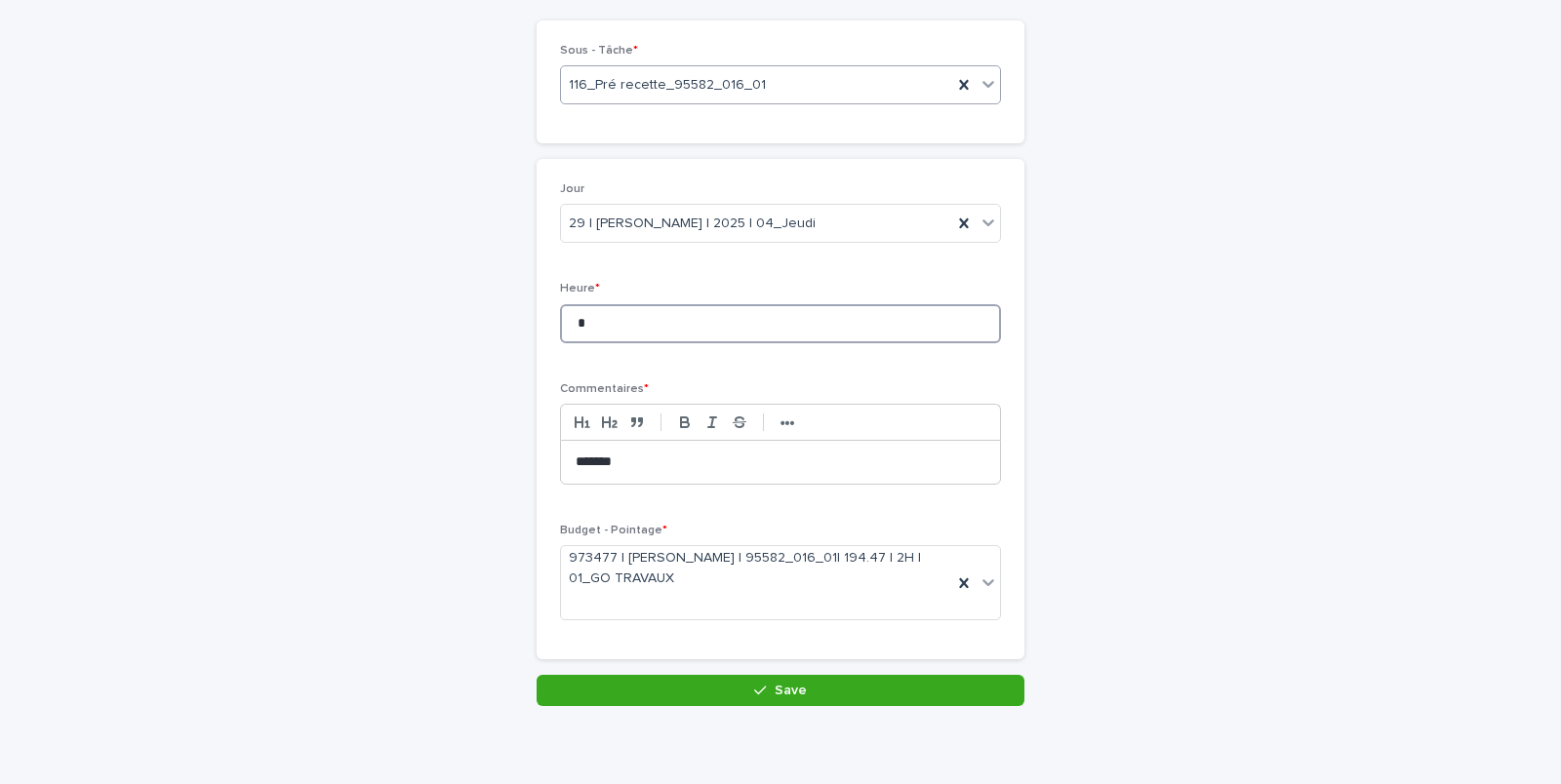 type on "*" 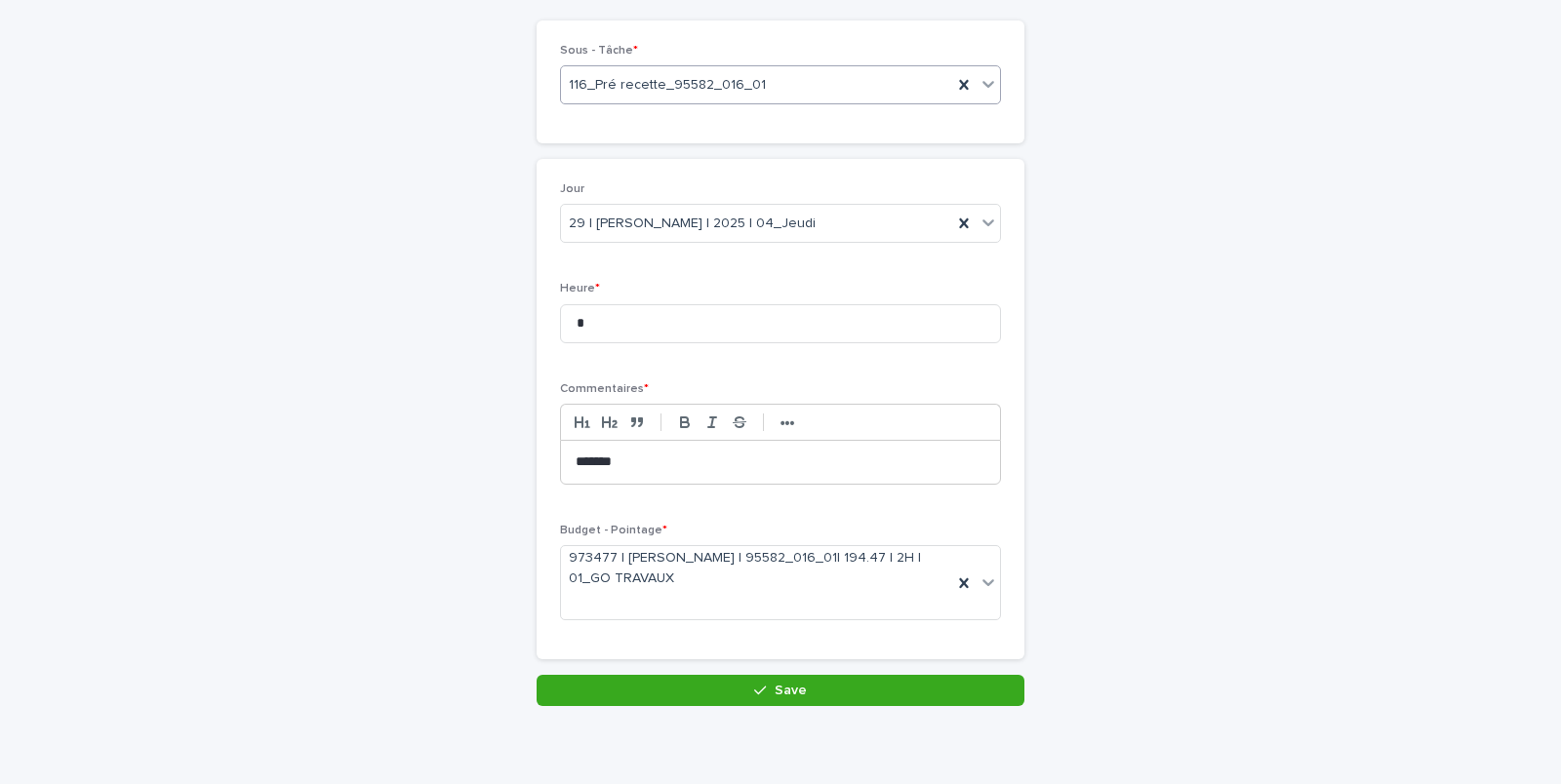 click on "Pointage Loading... Saving… Loading... Saving… Loading... Saving… Loading... Saving… Loading... Saving… Sous - Tâche * 116_Pré recette_95582_016_01 Loading... Saving… Loading... Saving… Jour 29 | [PERSON_NAME] | 2025 | 04_Jeudi Heure * * Commentaires *                                         •••                                                             ****** Budget - Pointage * 973477 | [PERSON_NAME] | 95582_016_01| 194.47 | 2H  | 01_GO TRAVAUX Loading... Saving… Loading... Saving… Loading... Saving… Sorry, there was an error saving your record. Please try again. Please fill out the required fields above. Save" at bounding box center [780, 308] 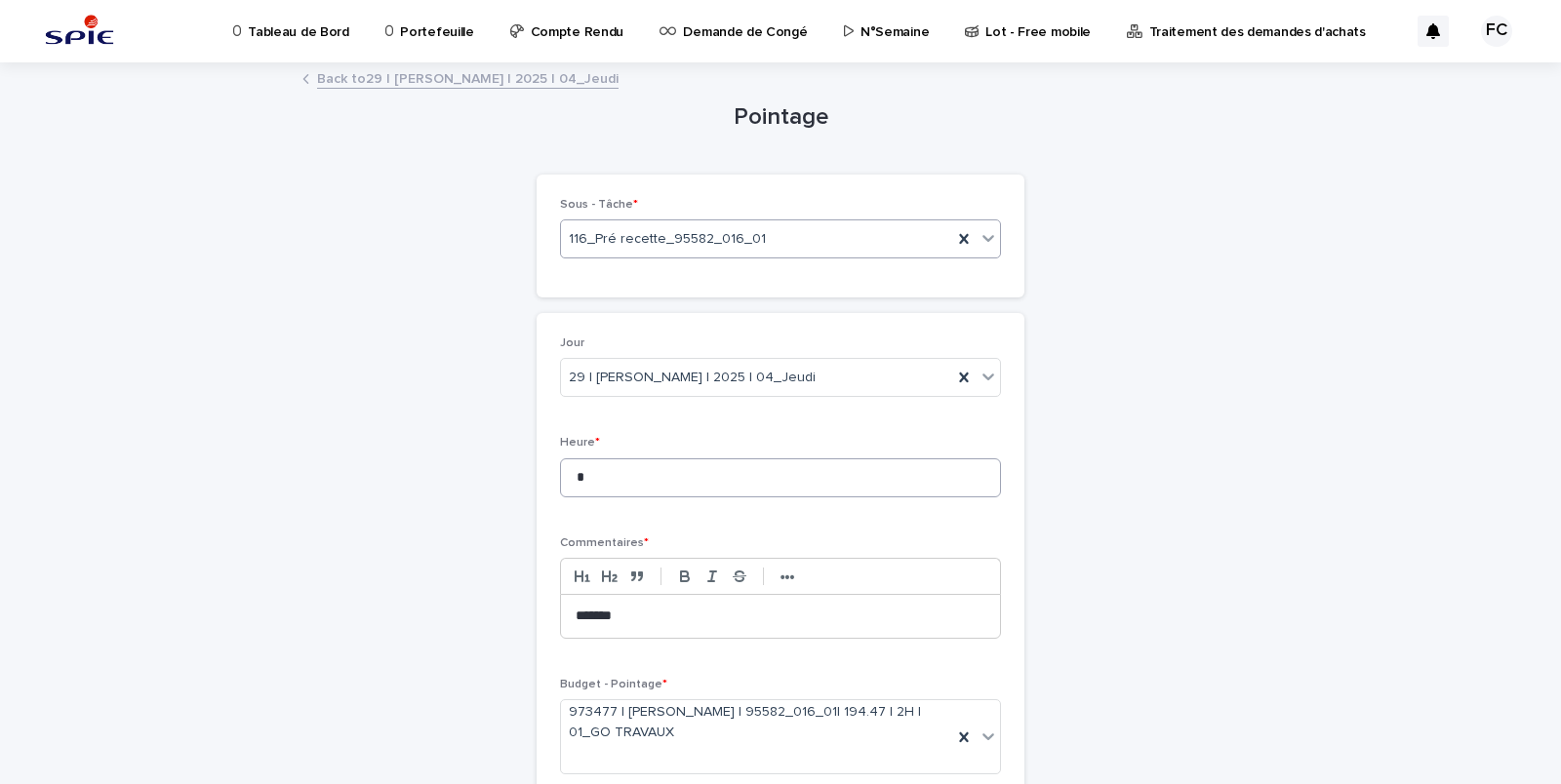 scroll, scrollTop: 172, scrollLeft: 0, axis: vertical 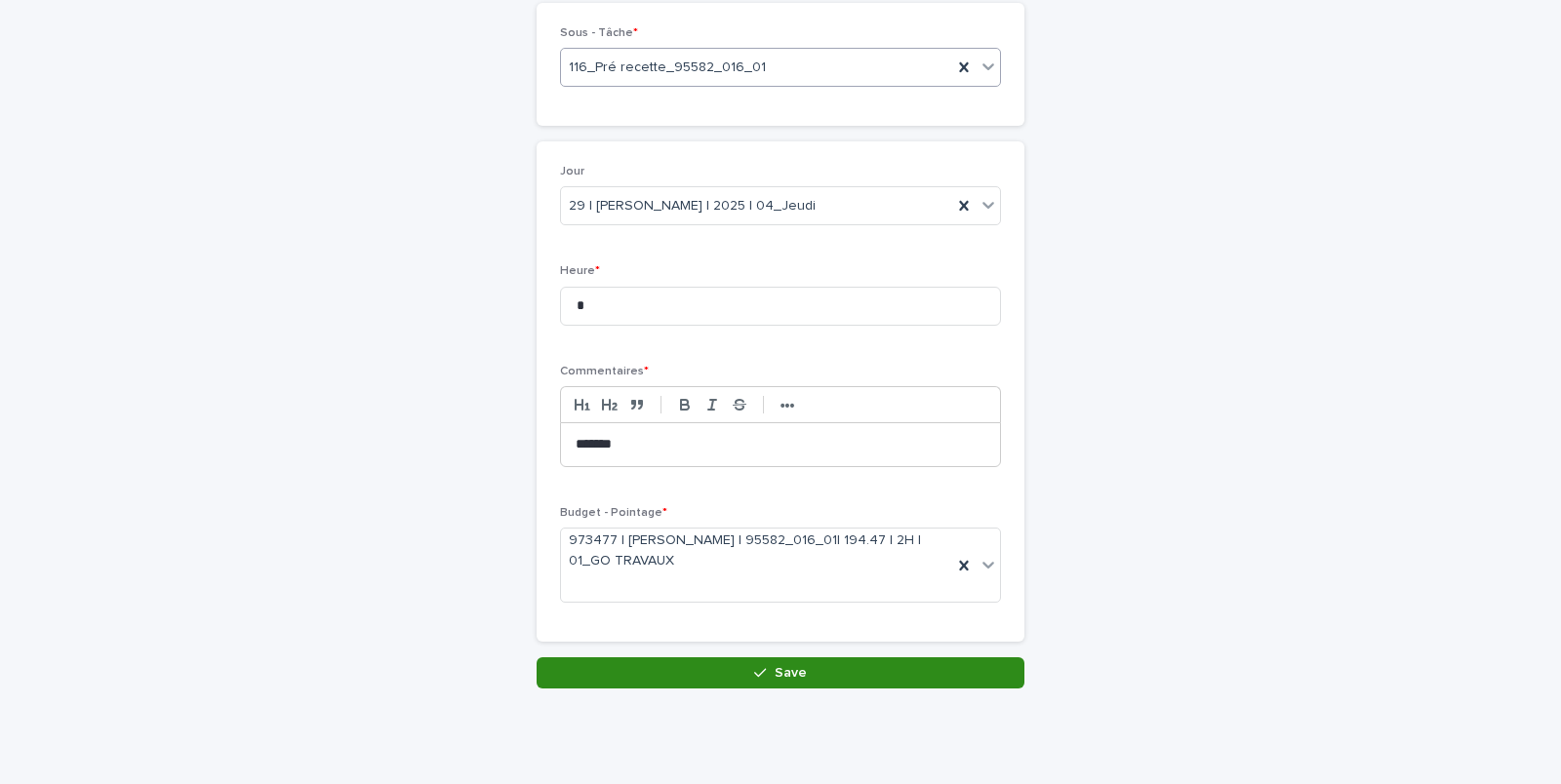 drag, startPoint x: 767, startPoint y: 666, endPoint x: 765, endPoint y: 679, distance: 13.152946 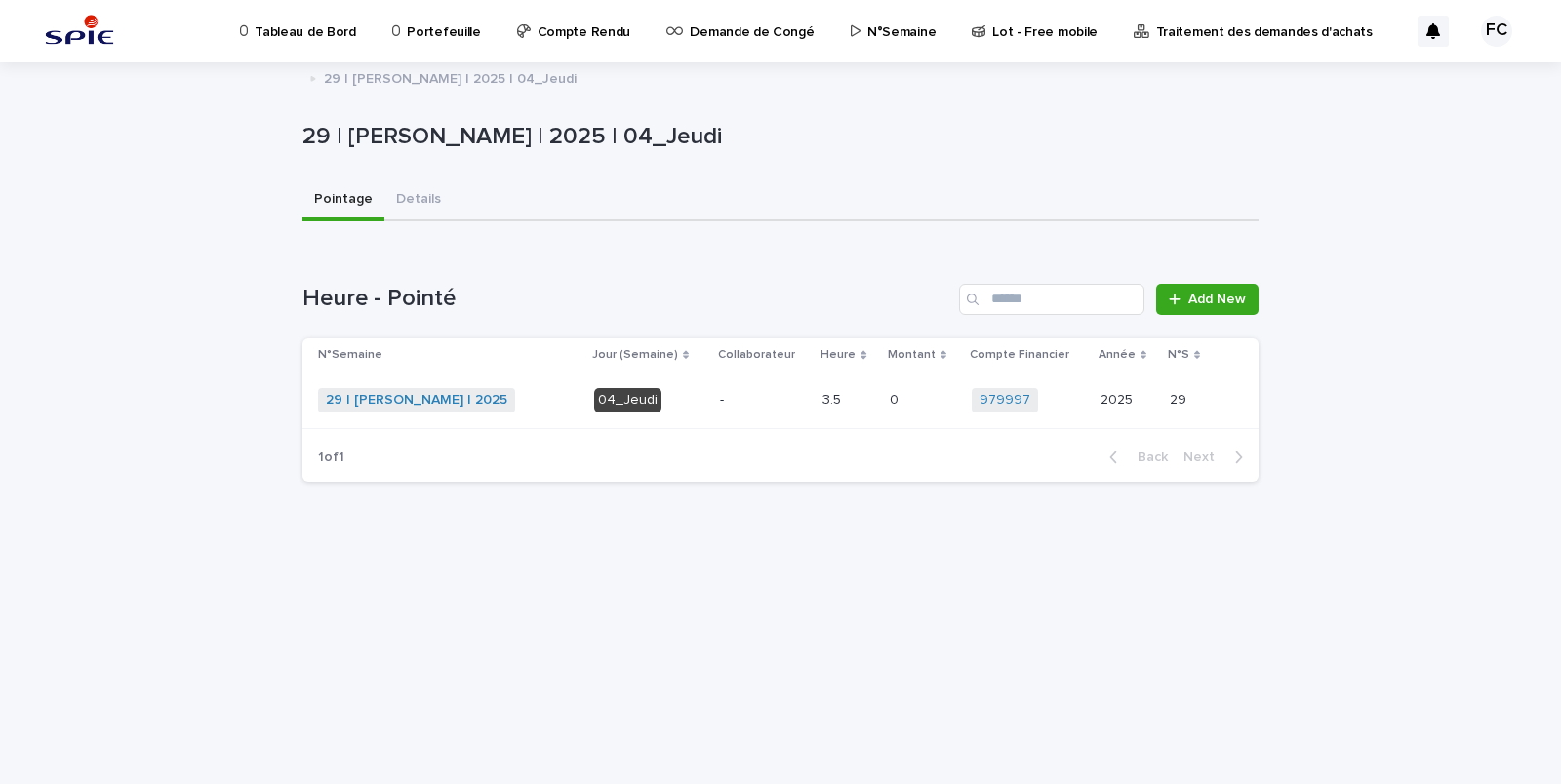 scroll, scrollTop: 0, scrollLeft: 0, axis: both 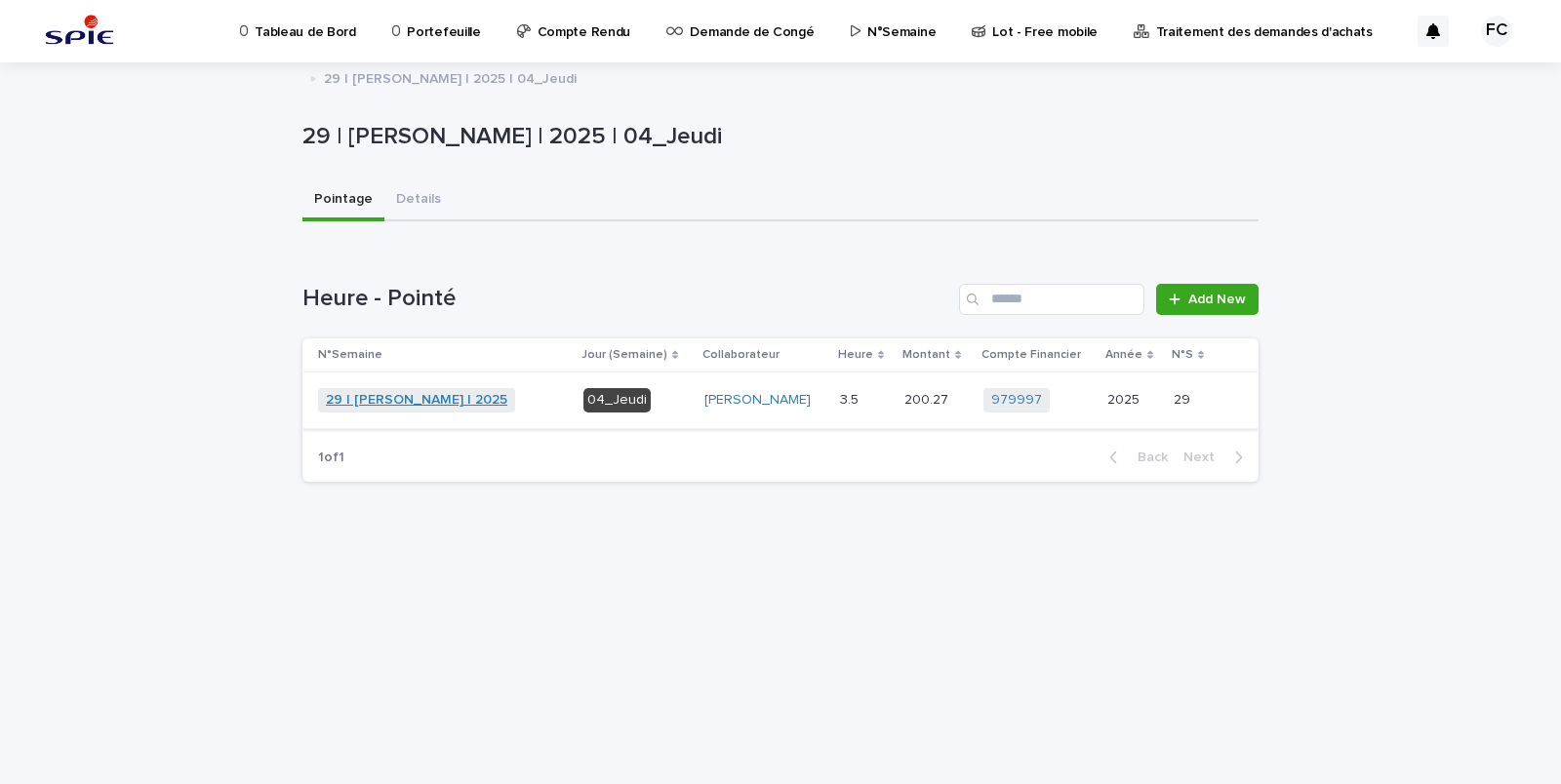 click on "29 | [PERSON_NAME] | 2025" at bounding box center [417, 400] 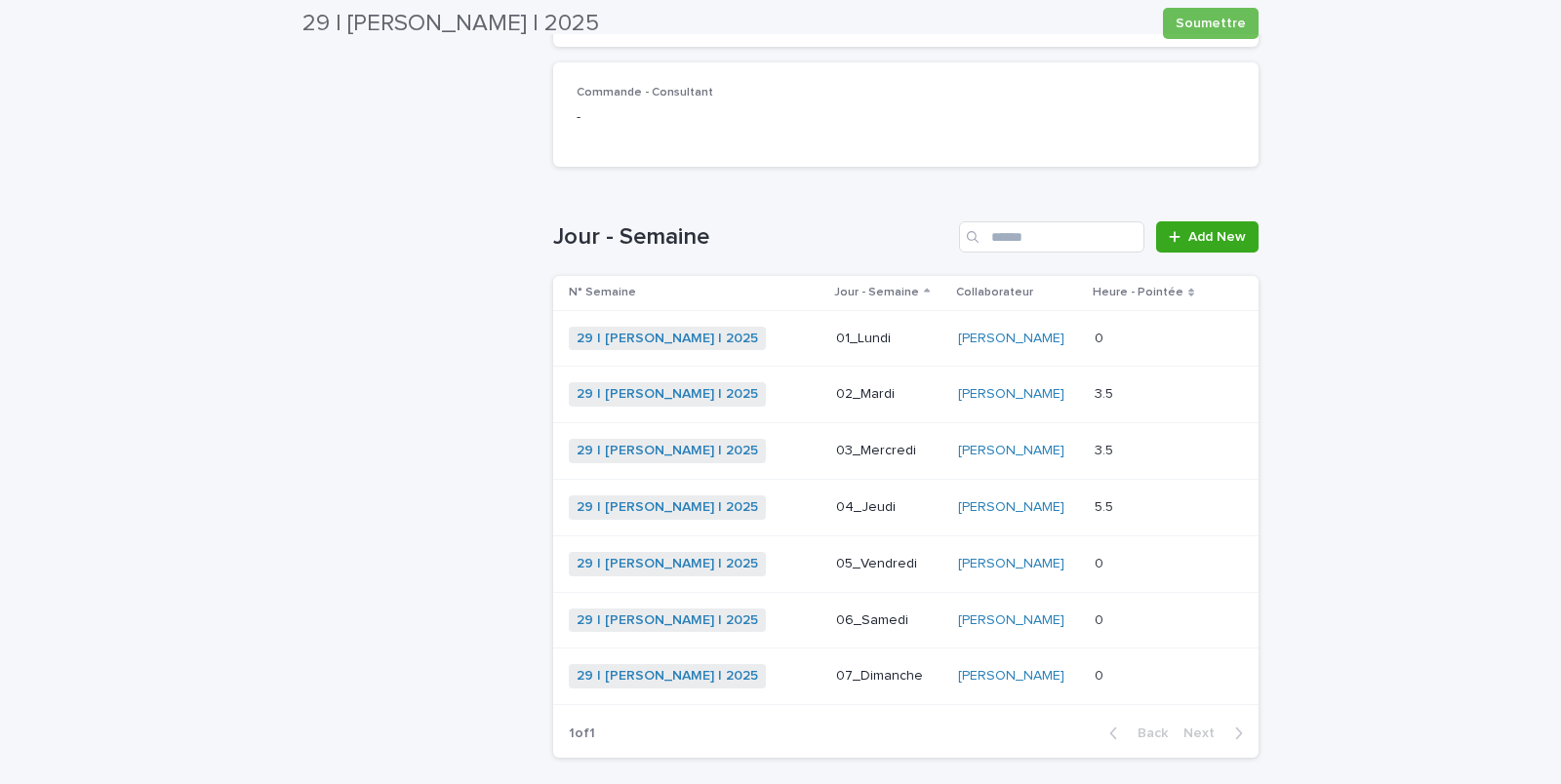 scroll, scrollTop: 583, scrollLeft: 0, axis: vertical 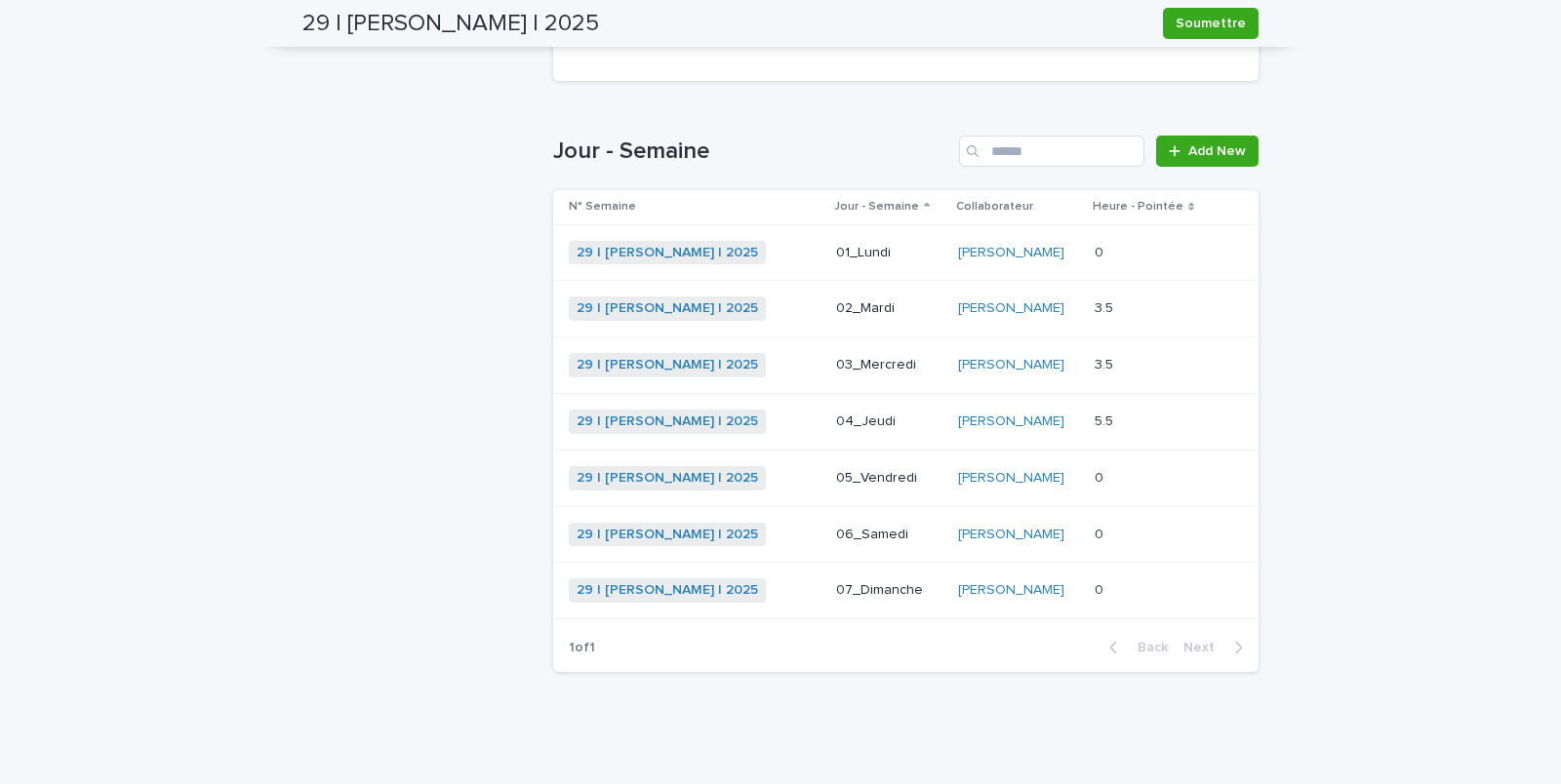 click on "29 | [PERSON_NAME] | 2025   + 0" at bounding box center (695, 478) 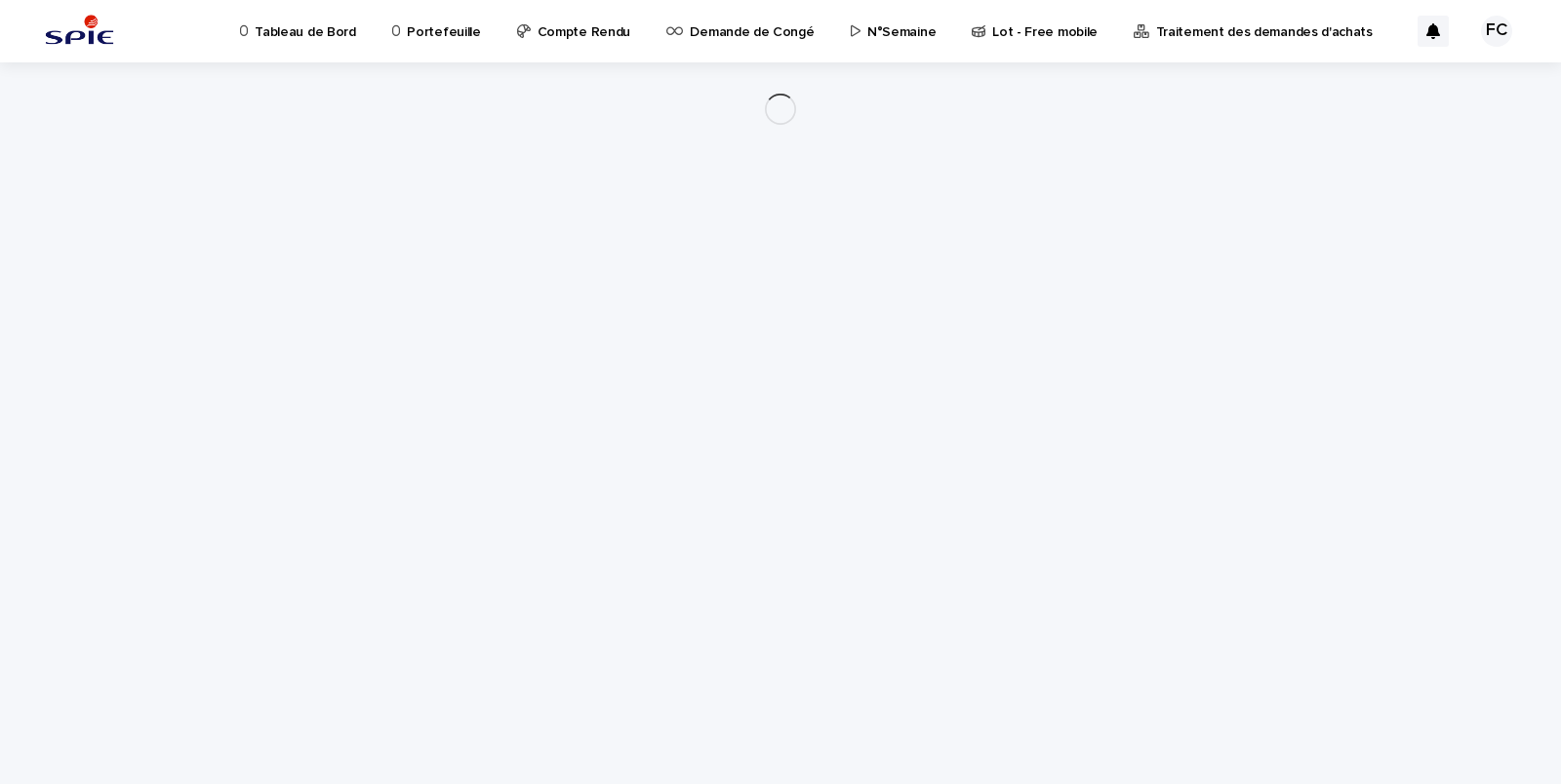 scroll, scrollTop: 0, scrollLeft: 0, axis: both 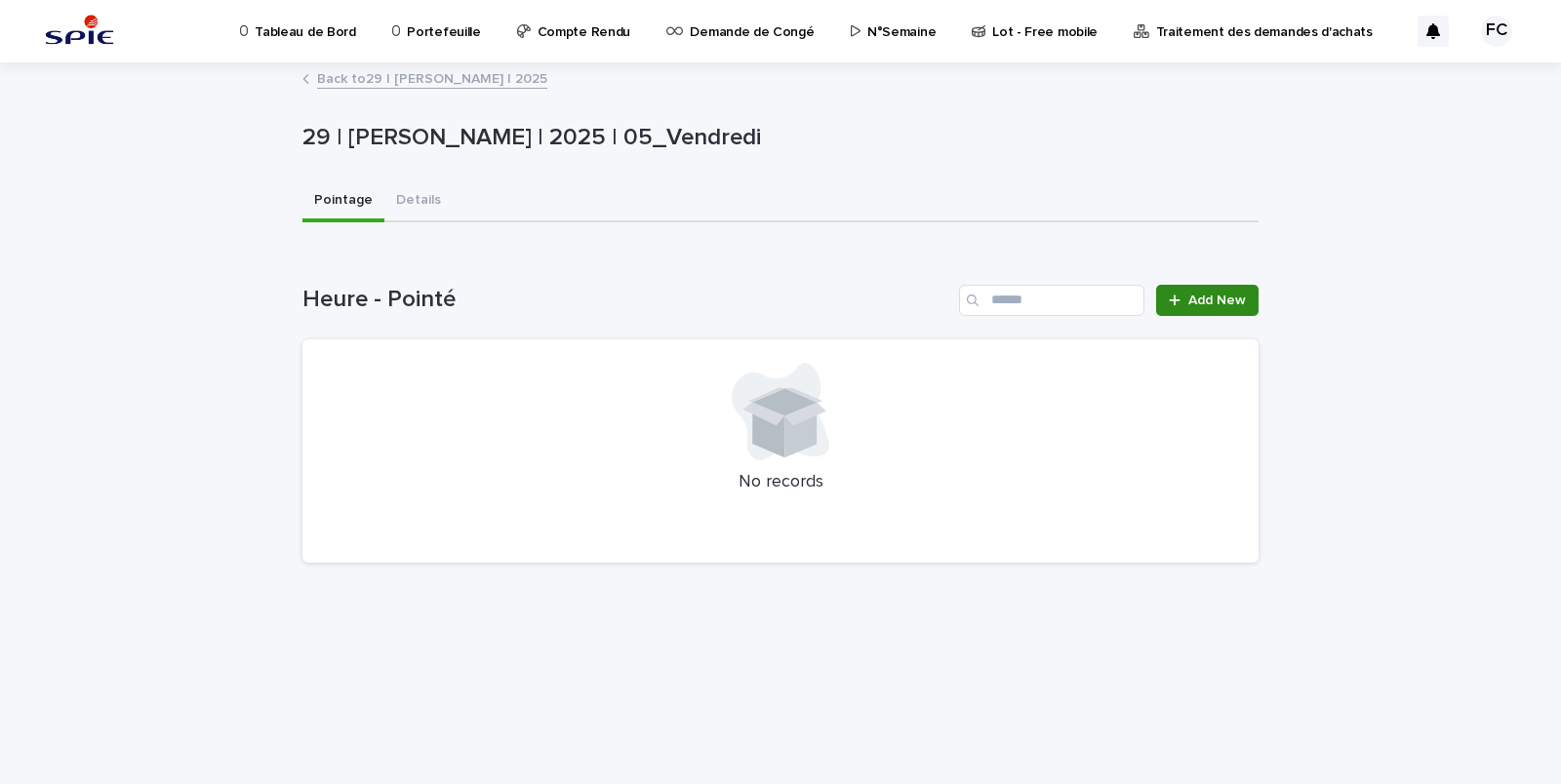 click on "Add New" at bounding box center [1217, 300] 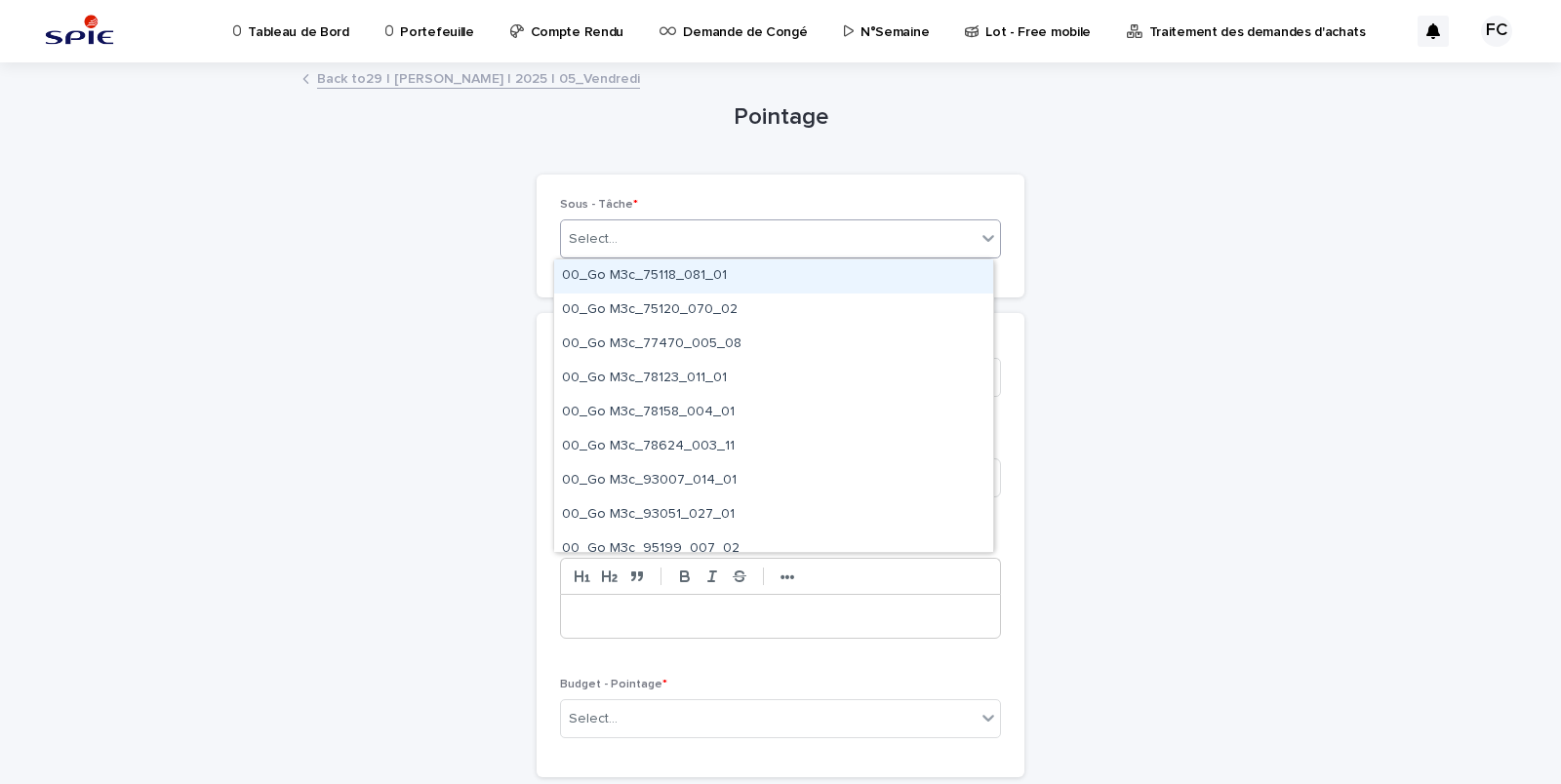 click on "Select..." at bounding box center [593, 239] 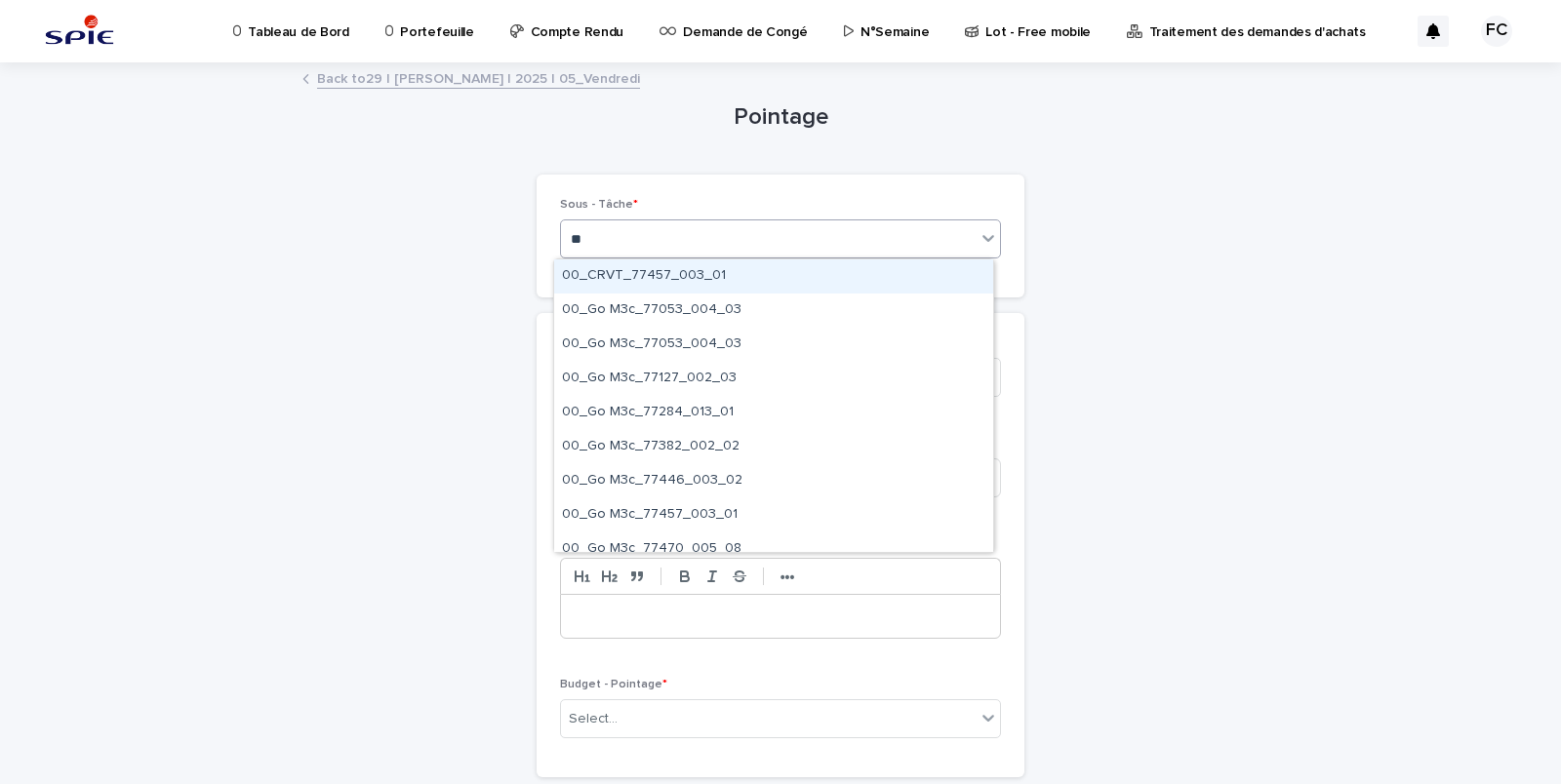 type on "**" 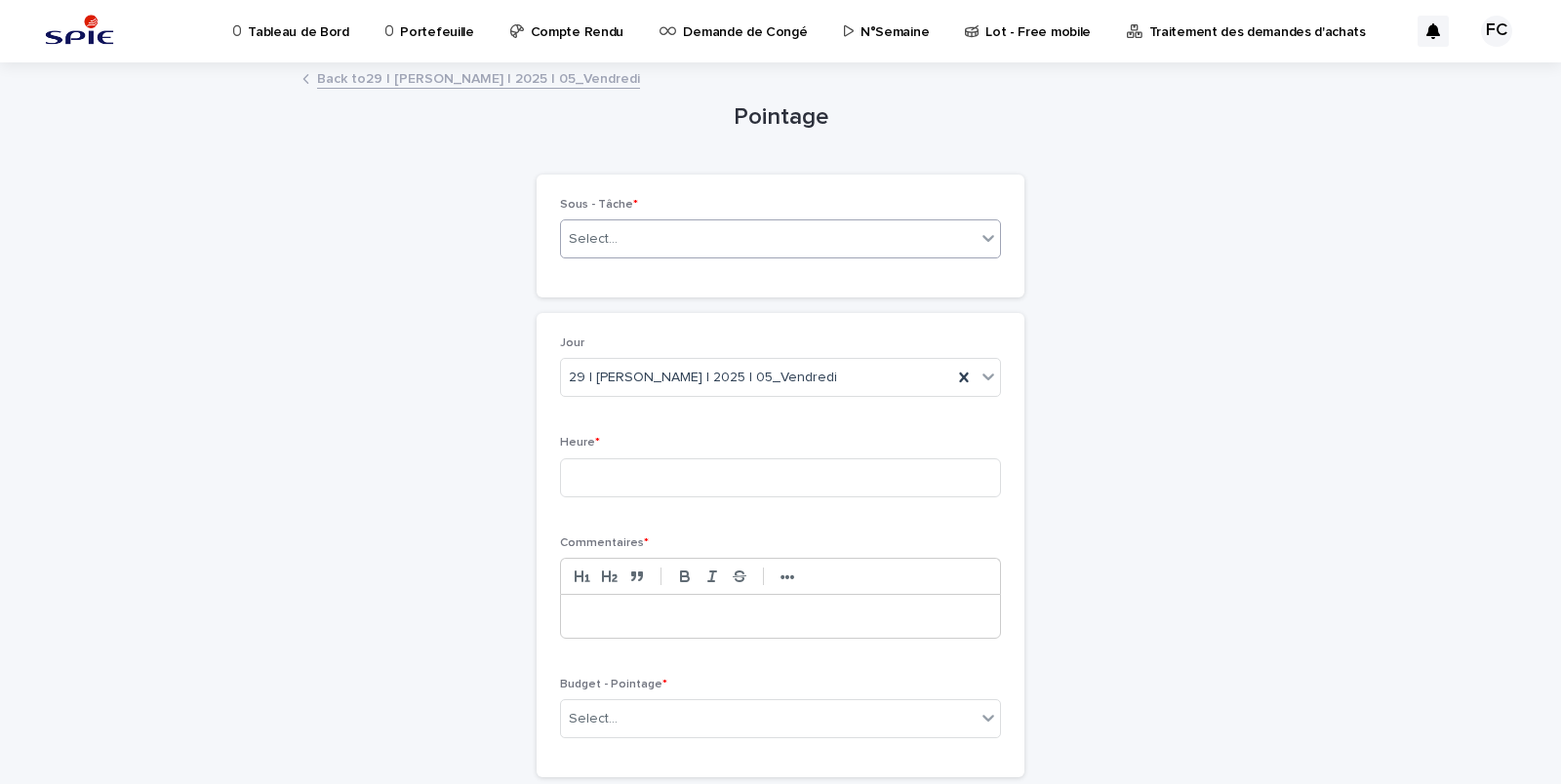 click on "Select..." at bounding box center [768, 239] 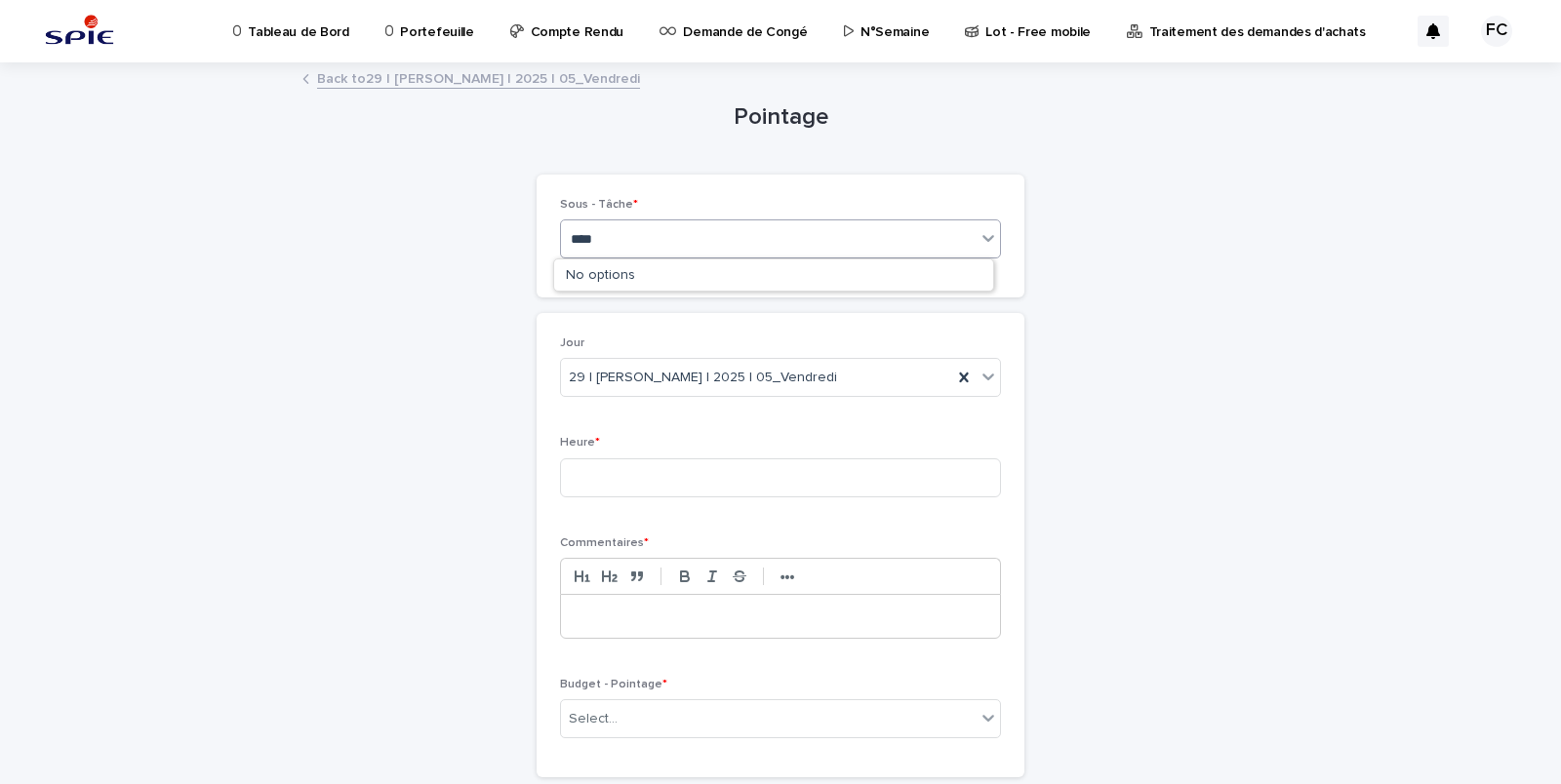 type on "*****" 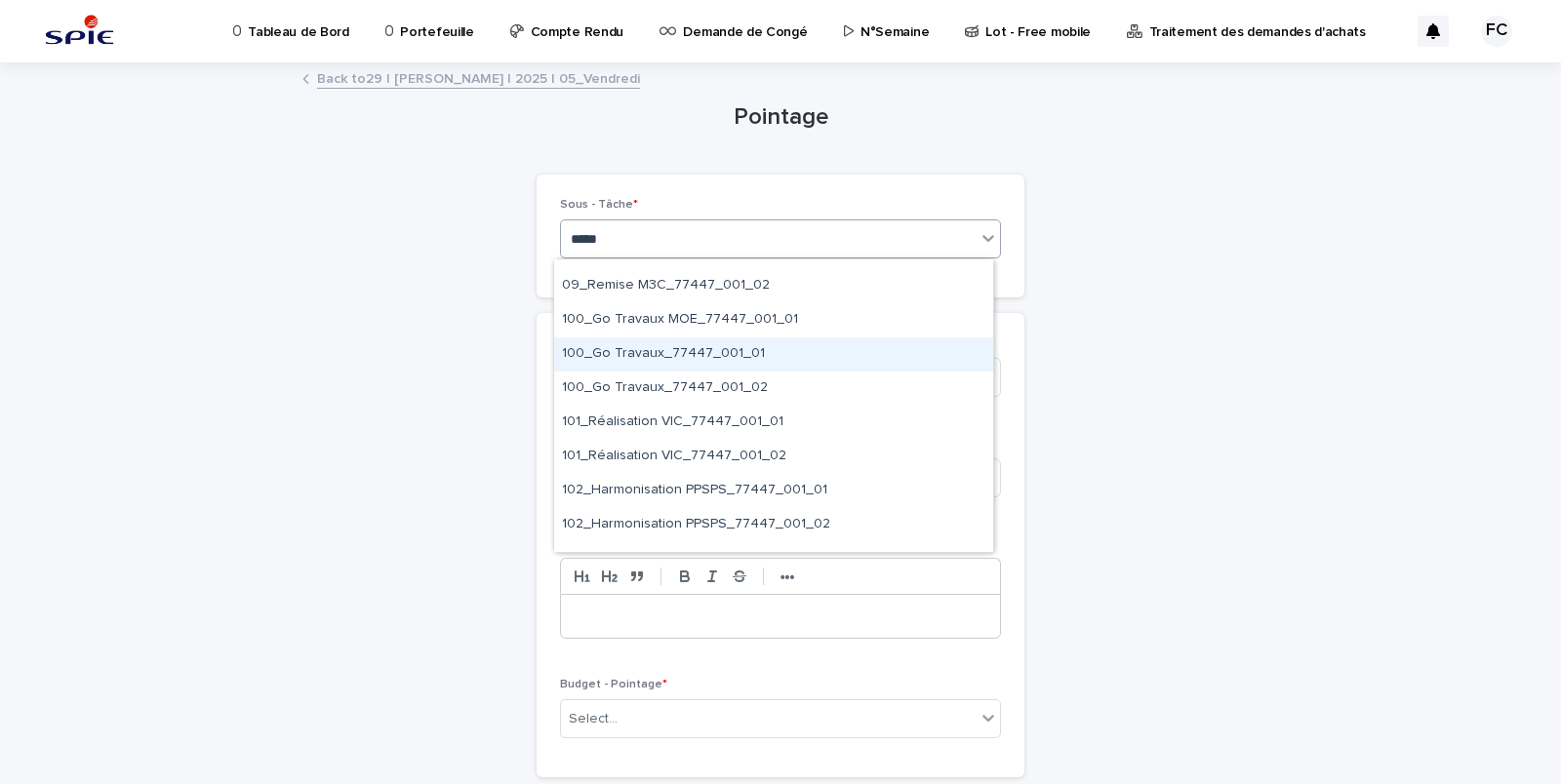 scroll, scrollTop: 995, scrollLeft: 0, axis: vertical 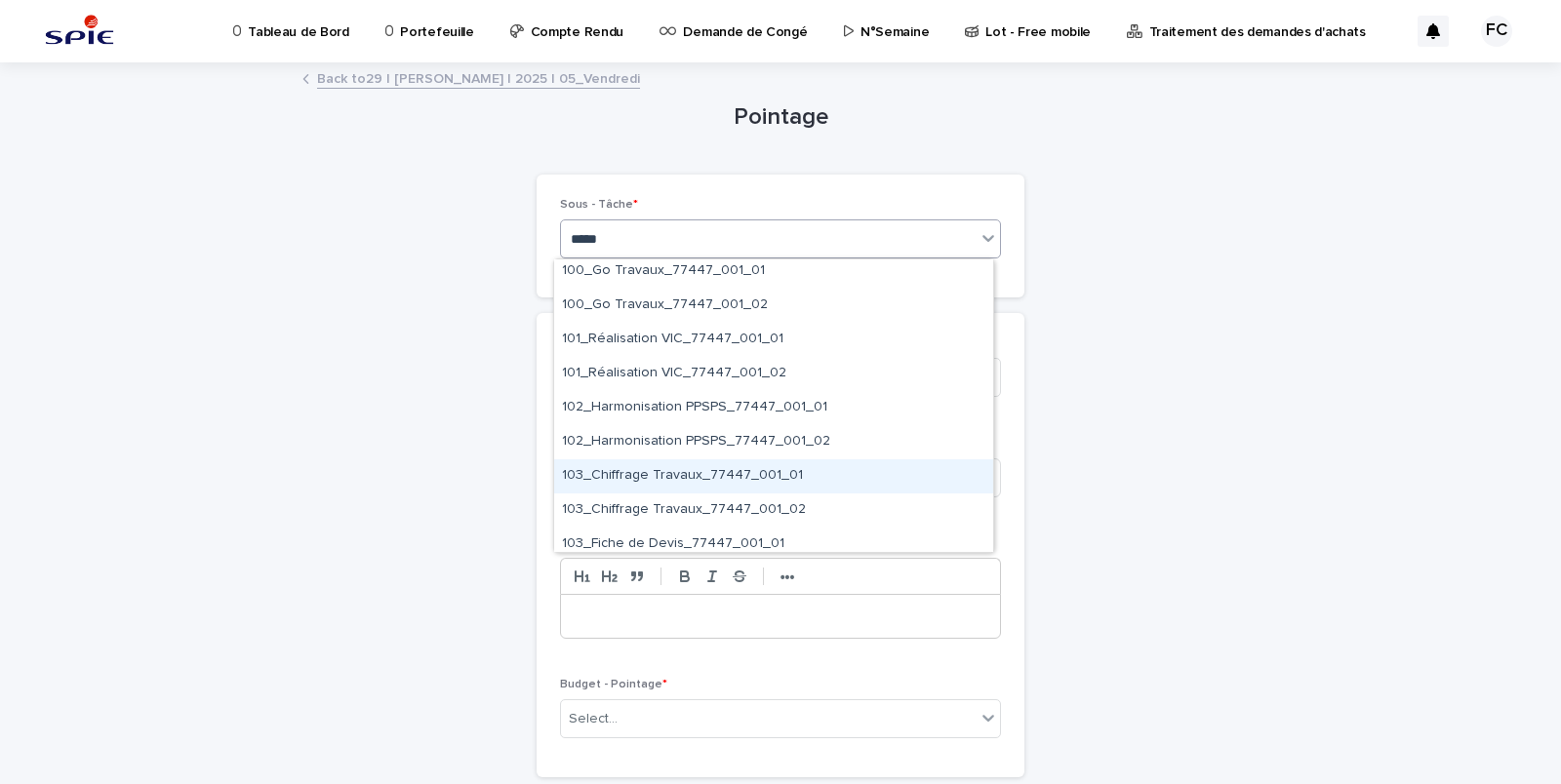 click on "103_Chiffrage Travaux_77447_001_01" at bounding box center [774, 476] 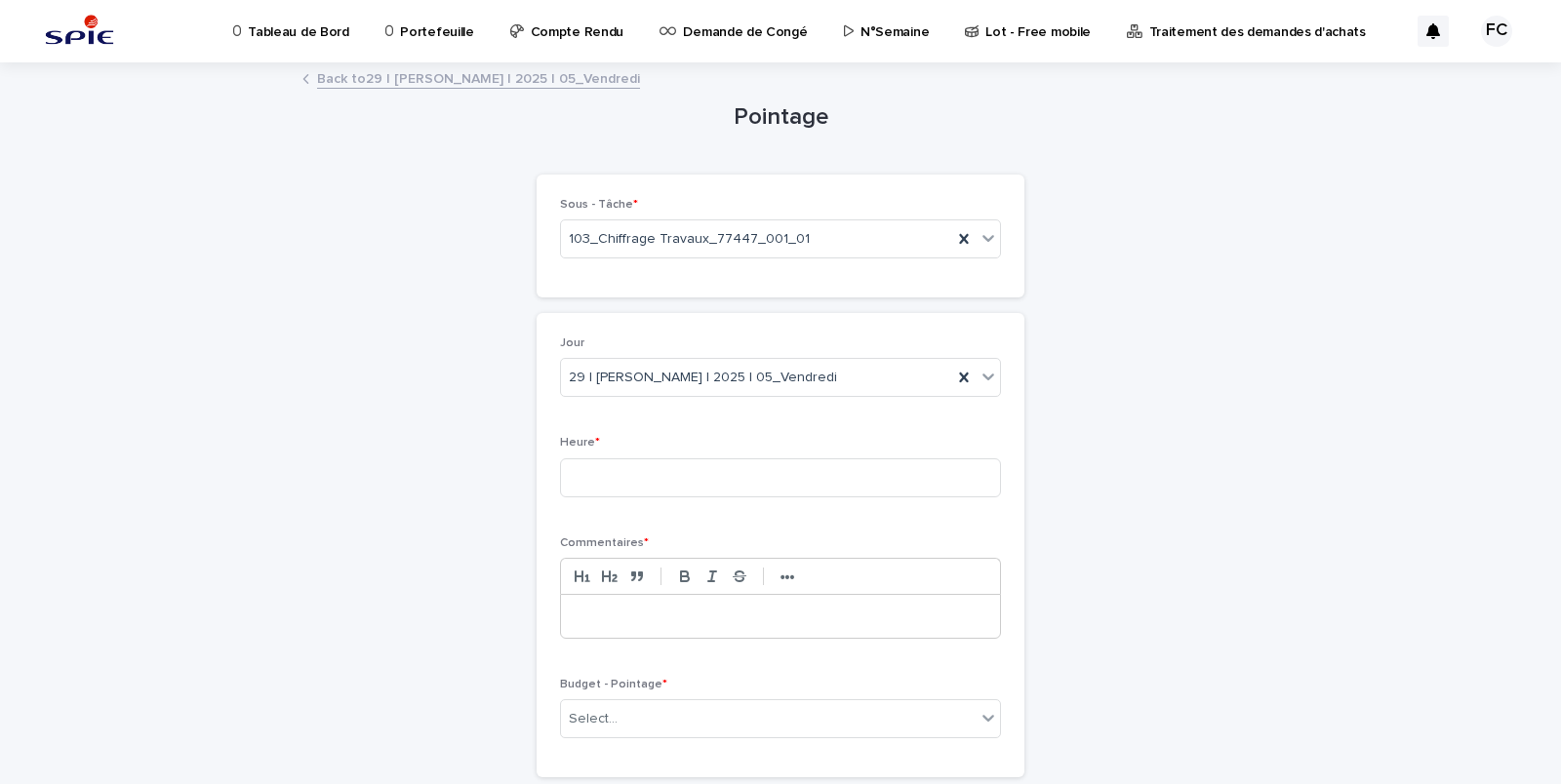 click on "Pointage Loading... Saving… Loading... Saving… Loading... Saving… Loading... Saving… Loading... Saving… Sous - Tâche * 103_Chiffrage Travaux_77447_001_01 Loading... Saving… Loading... Saving… Jour 29 | [PERSON_NAME] | 2025 | 05_Vendredi Heure * Commentaires *                                         •••                                                             Budget - Pointage * Select... Loading... Saving… Loading... Saving… Loading... Saving… Sorry, there was an error saving your record. Please try again. Please fill out the required fields above. Save" at bounding box center (780, 445) 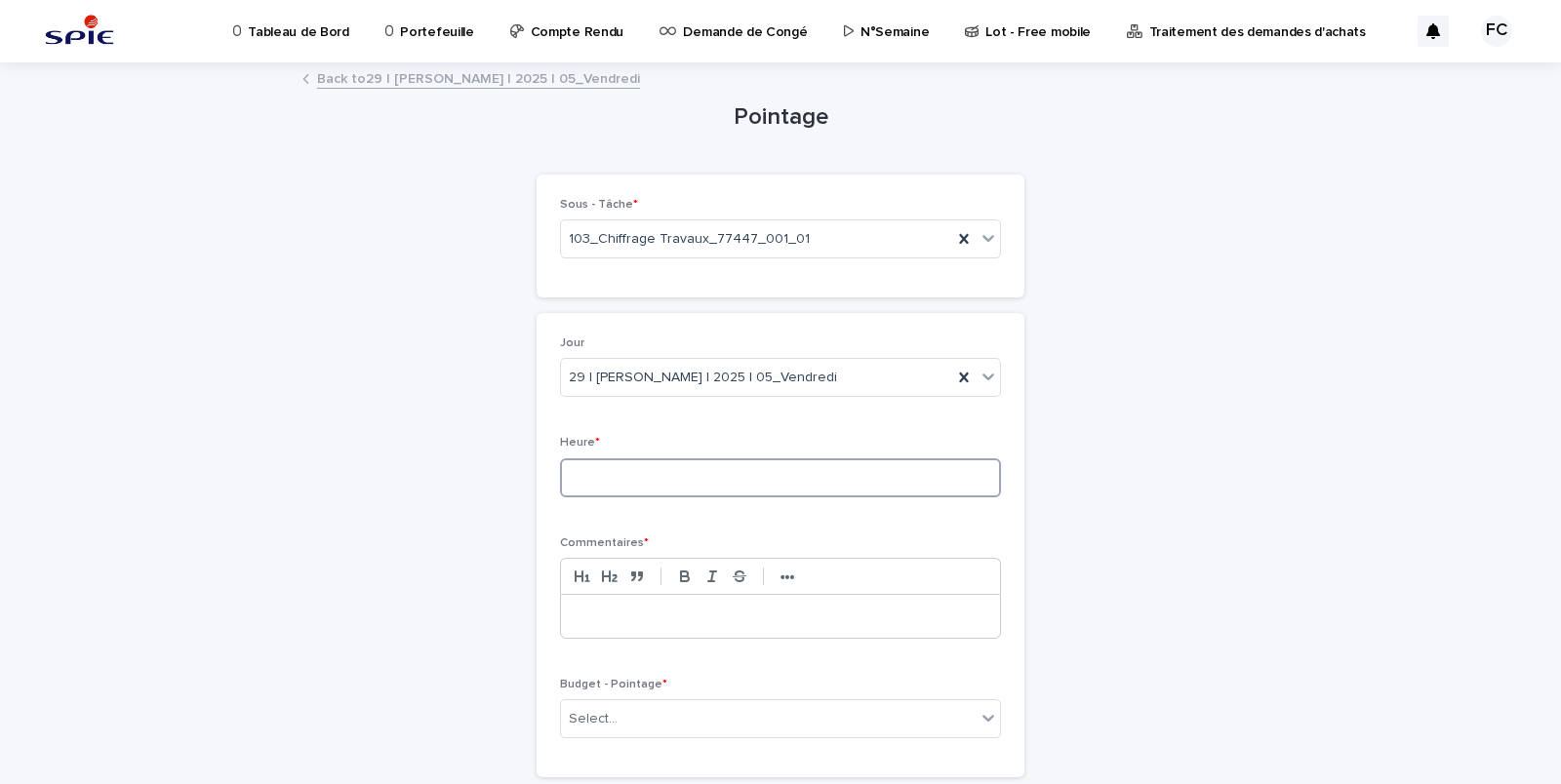 click at bounding box center [780, 478] 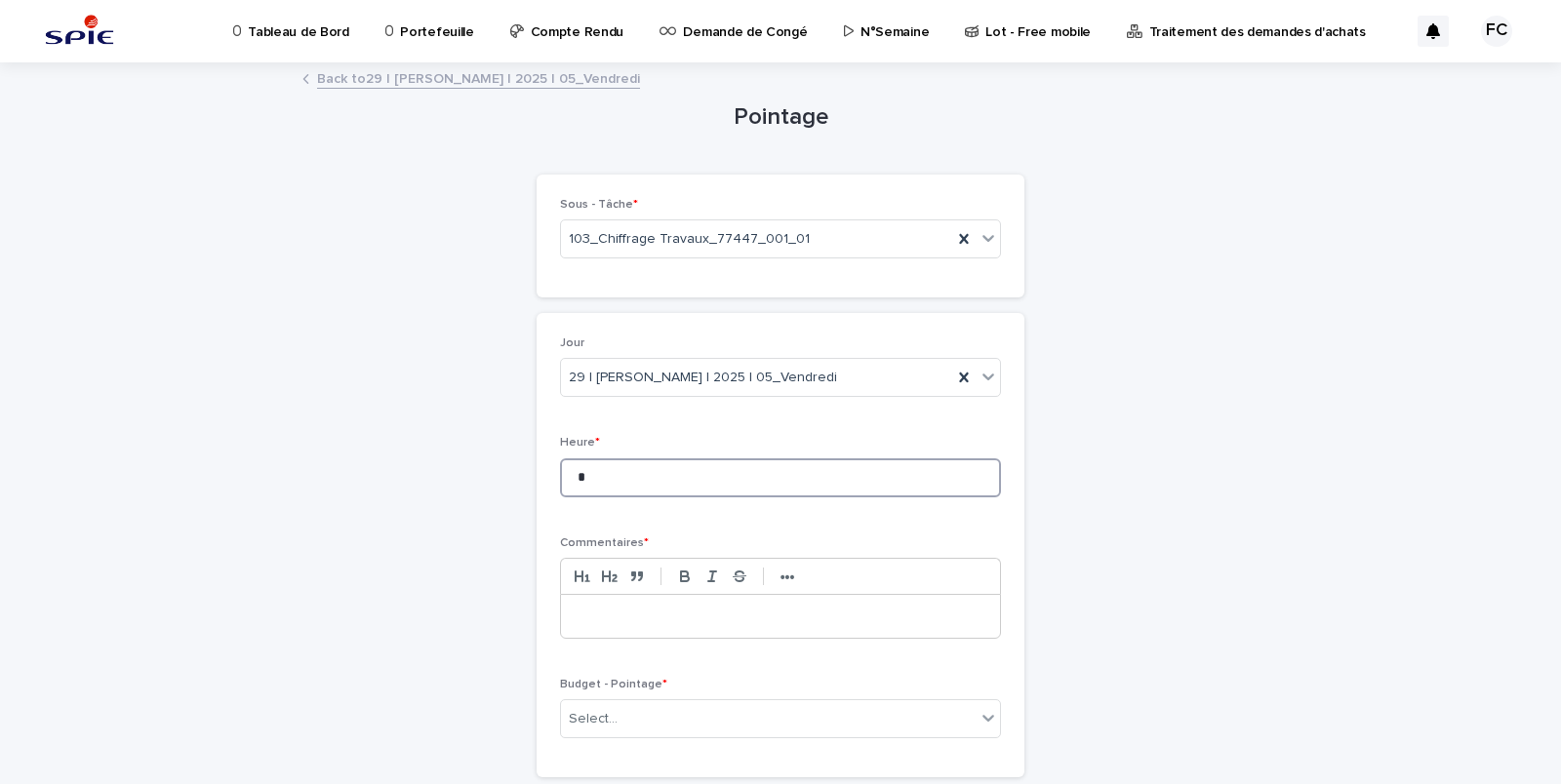 scroll, scrollTop: 137, scrollLeft: 0, axis: vertical 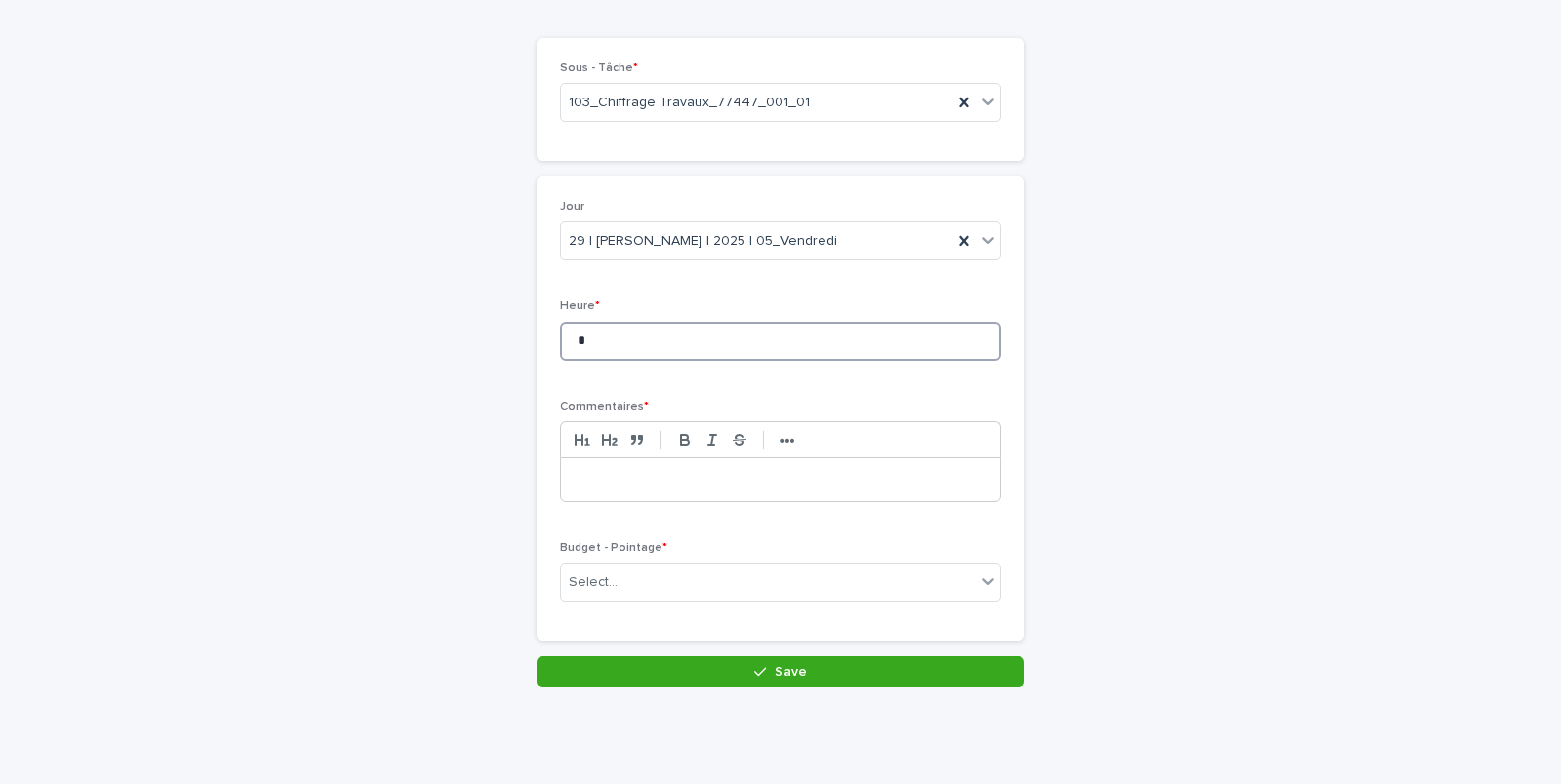 type on "*" 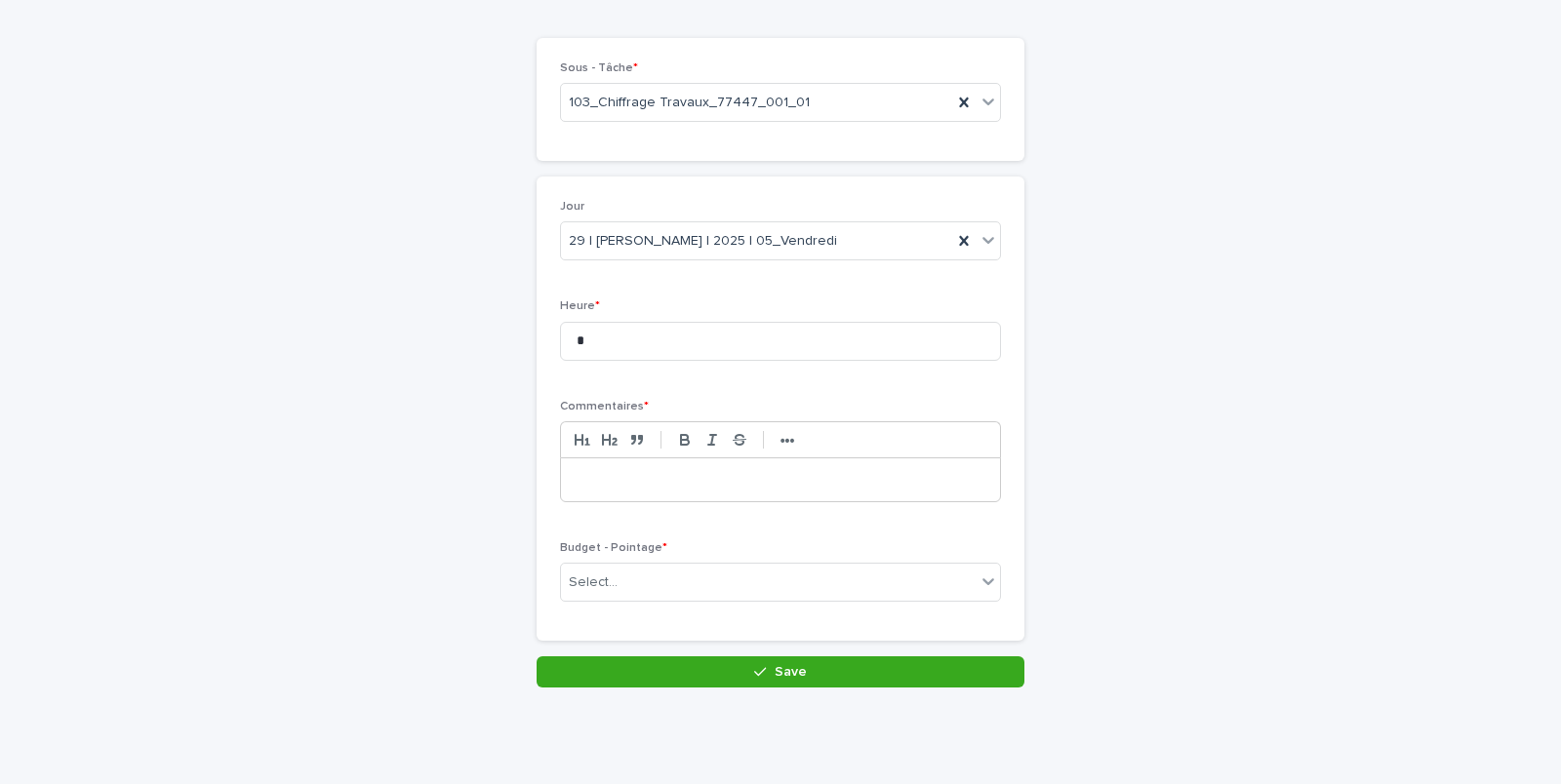 click at bounding box center (780, 480) 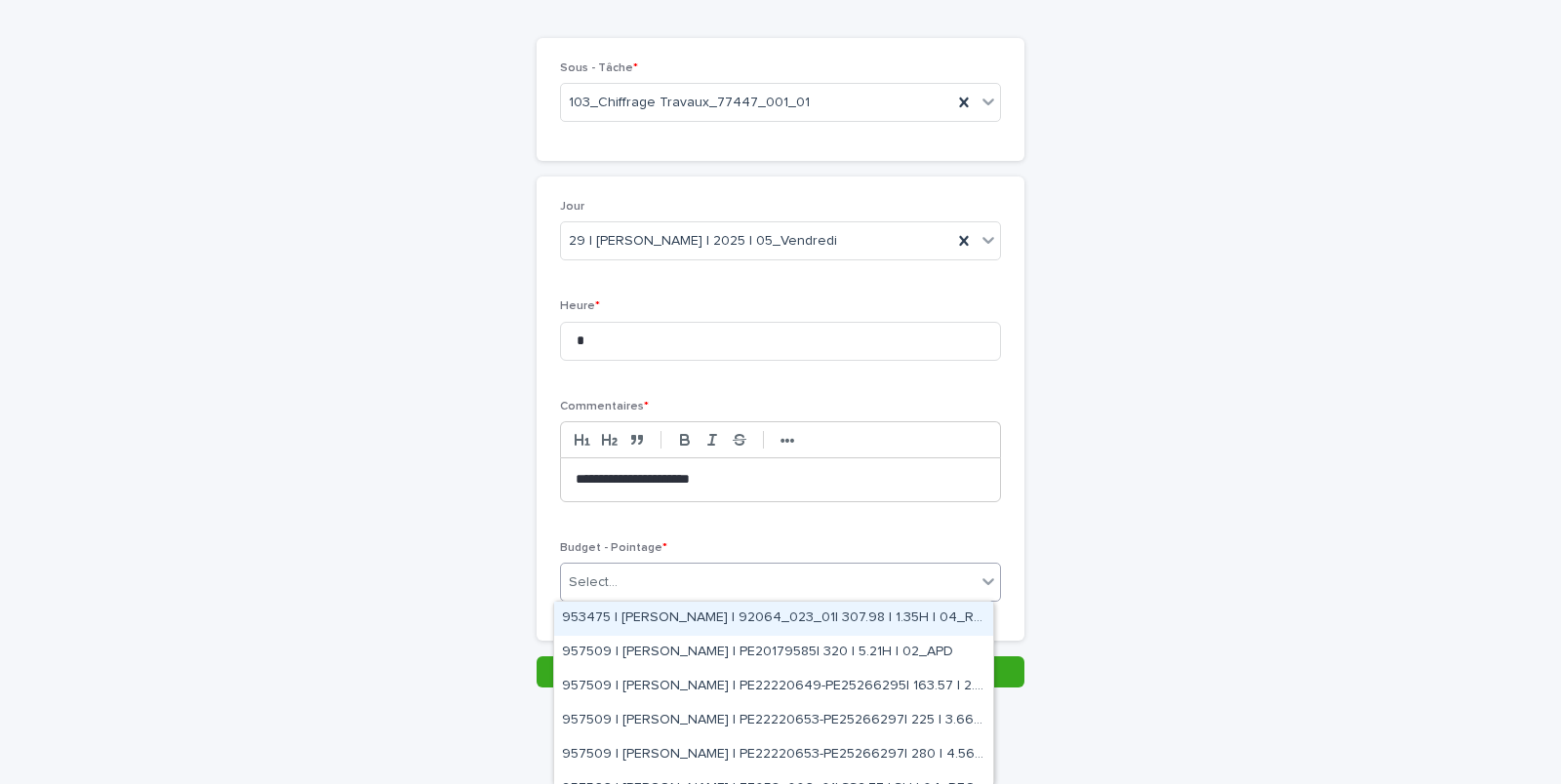click at bounding box center [620, 582] 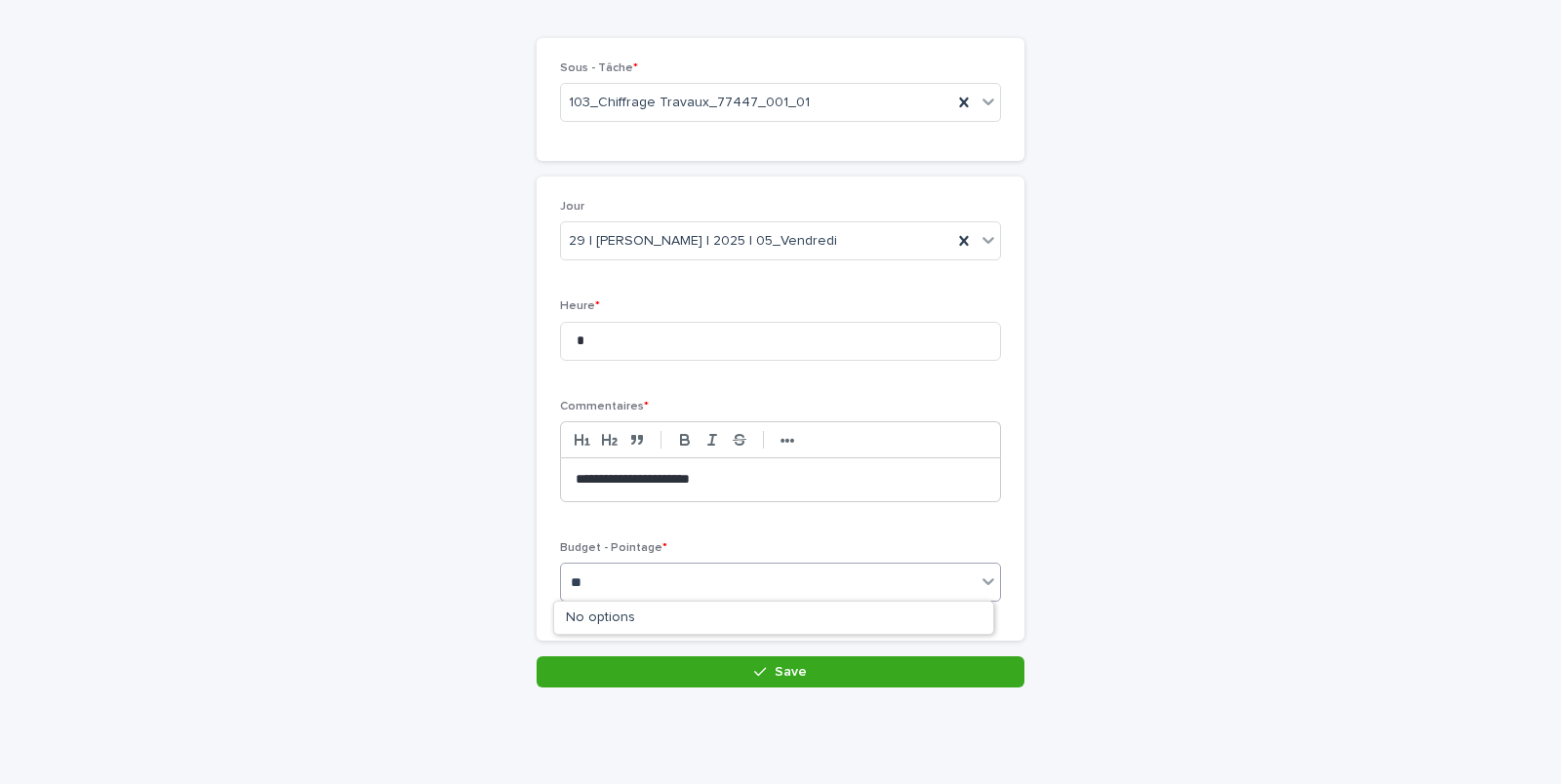 type on "*" 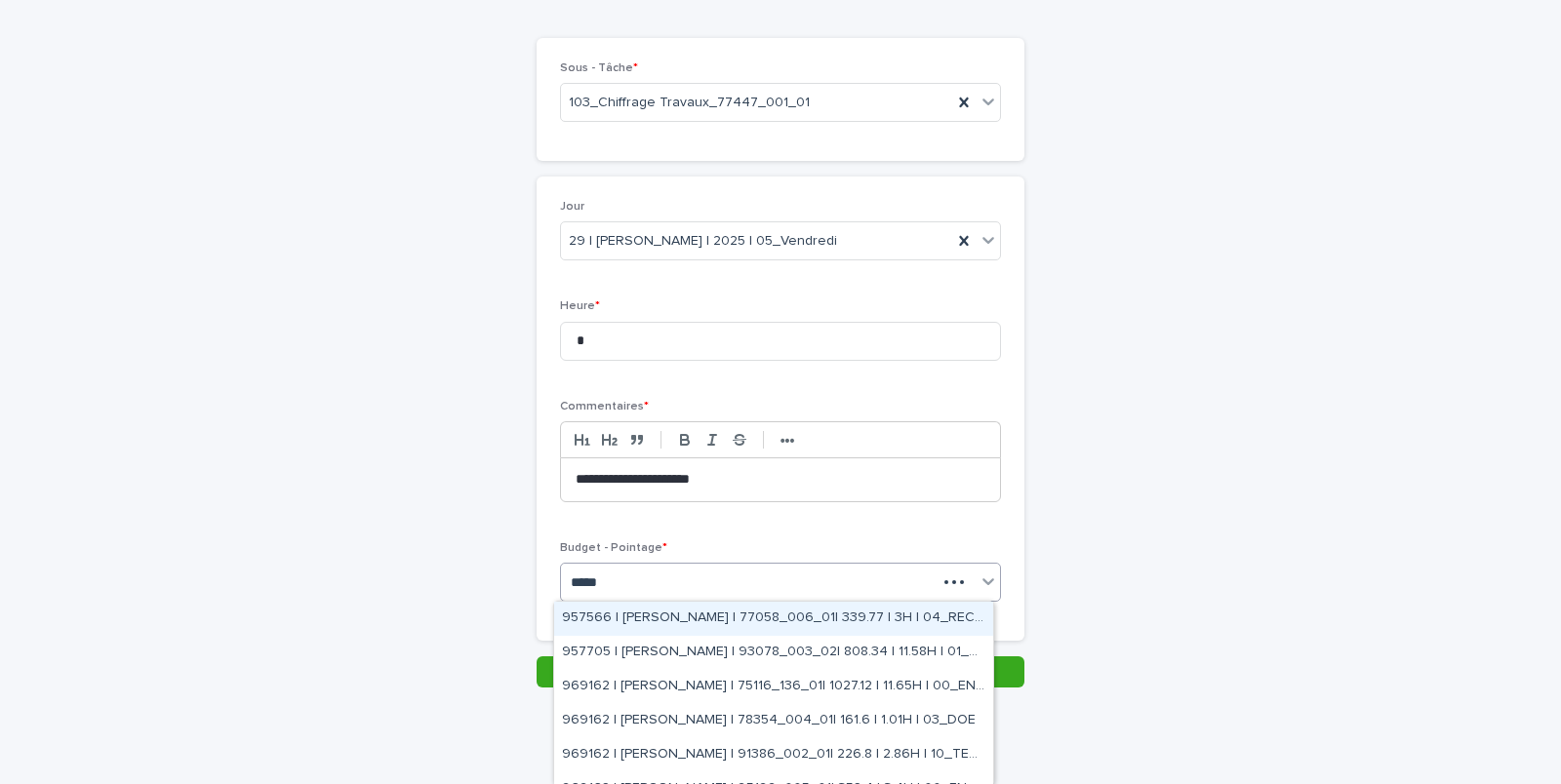 type on "******" 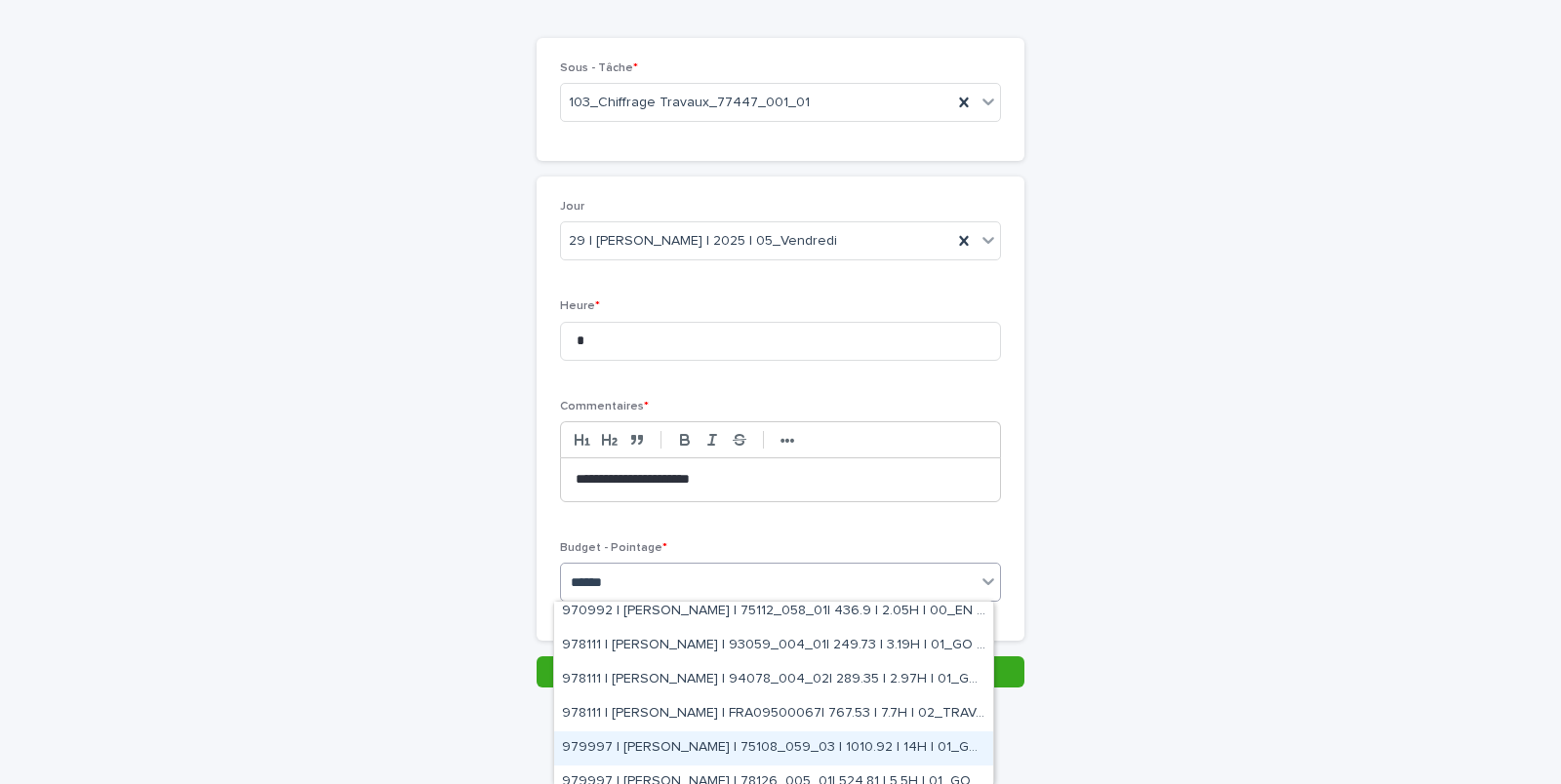 scroll, scrollTop: 0, scrollLeft: 0, axis: both 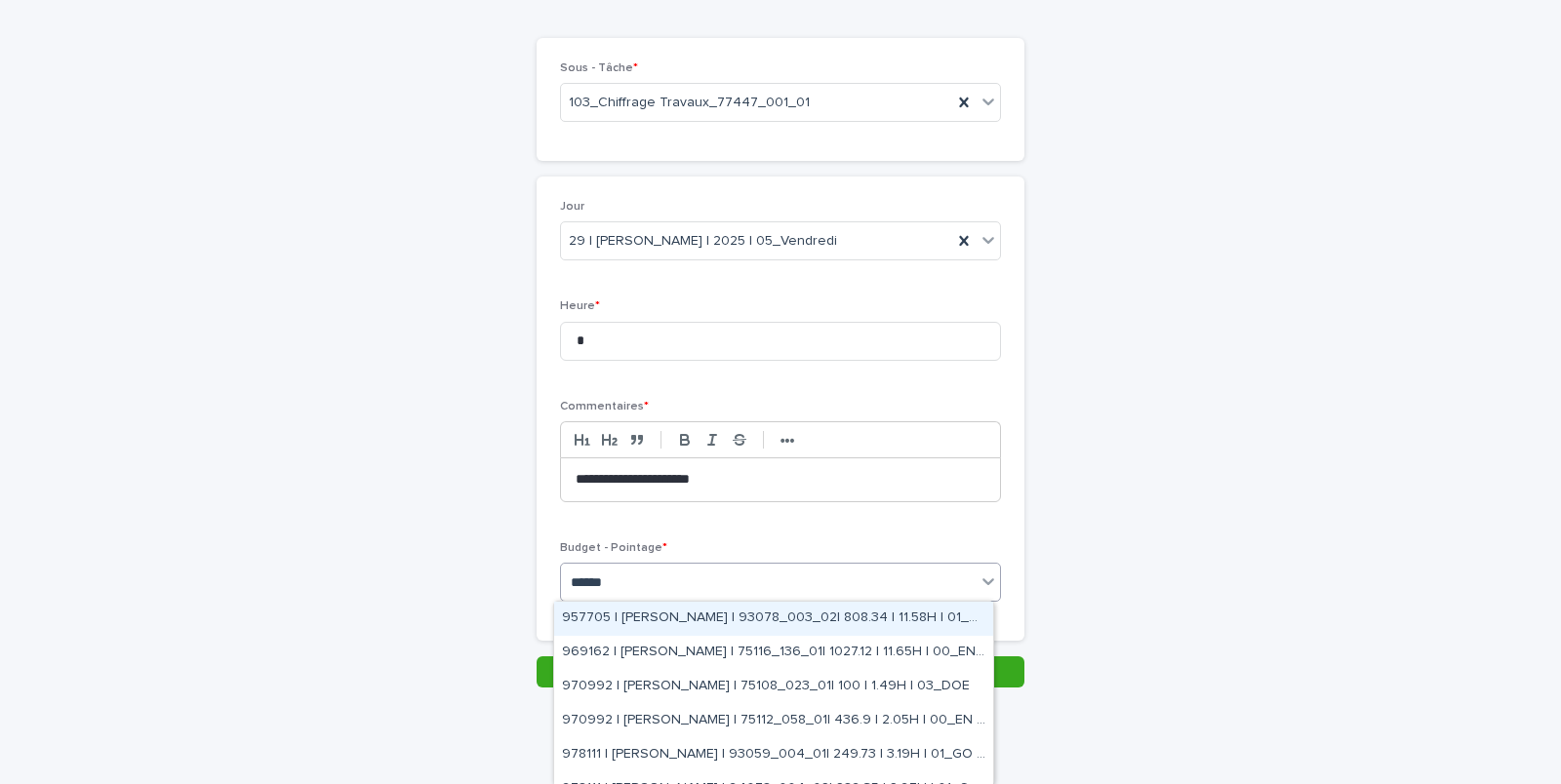 click on "957705 | [PERSON_NAME] | 93078_003_02| 808.34 | 11.58H  | 01_GO TRAVAUX" at bounding box center (774, 618) 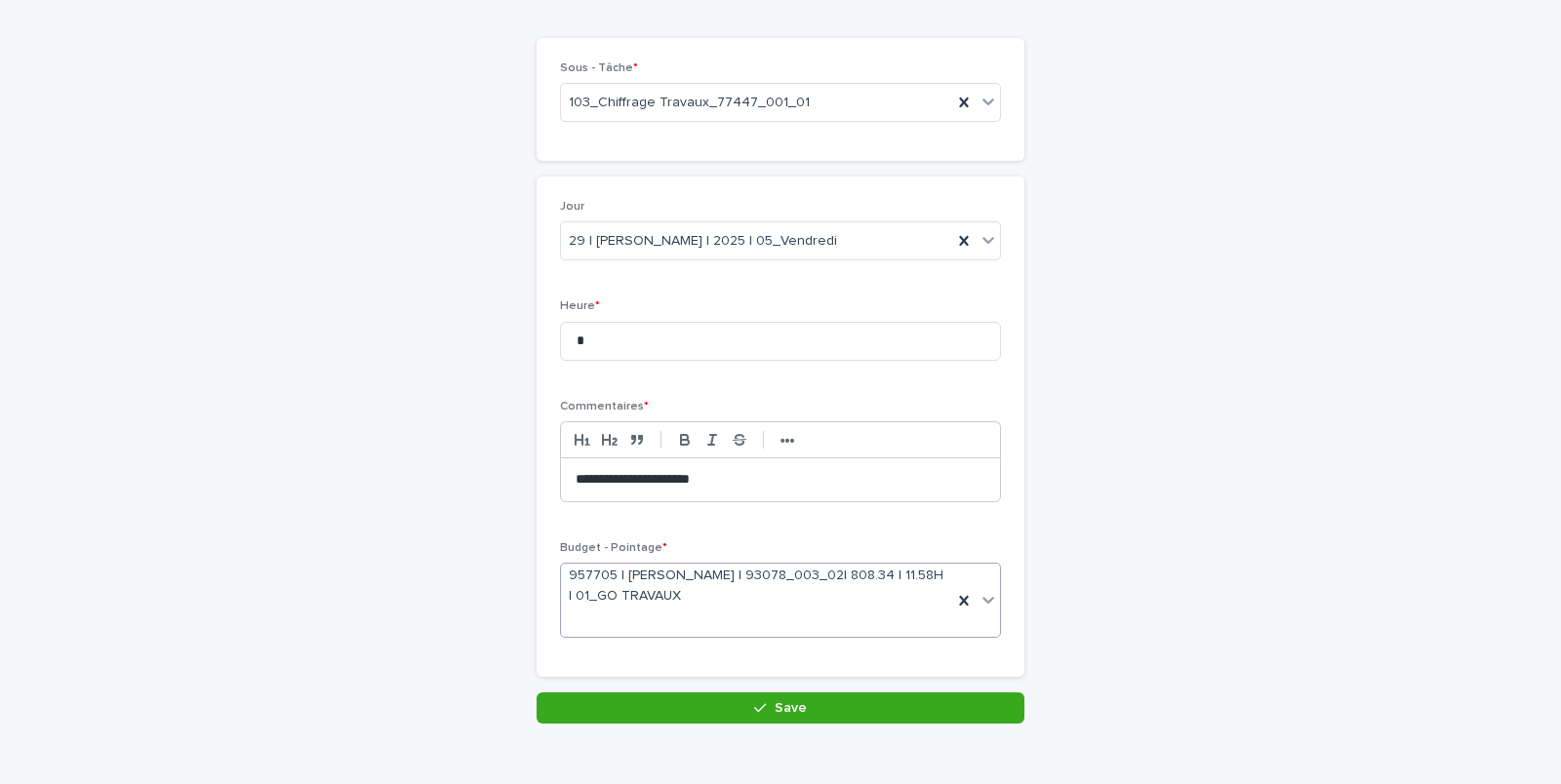 scroll, scrollTop: 154, scrollLeft: 0, axis: vertical 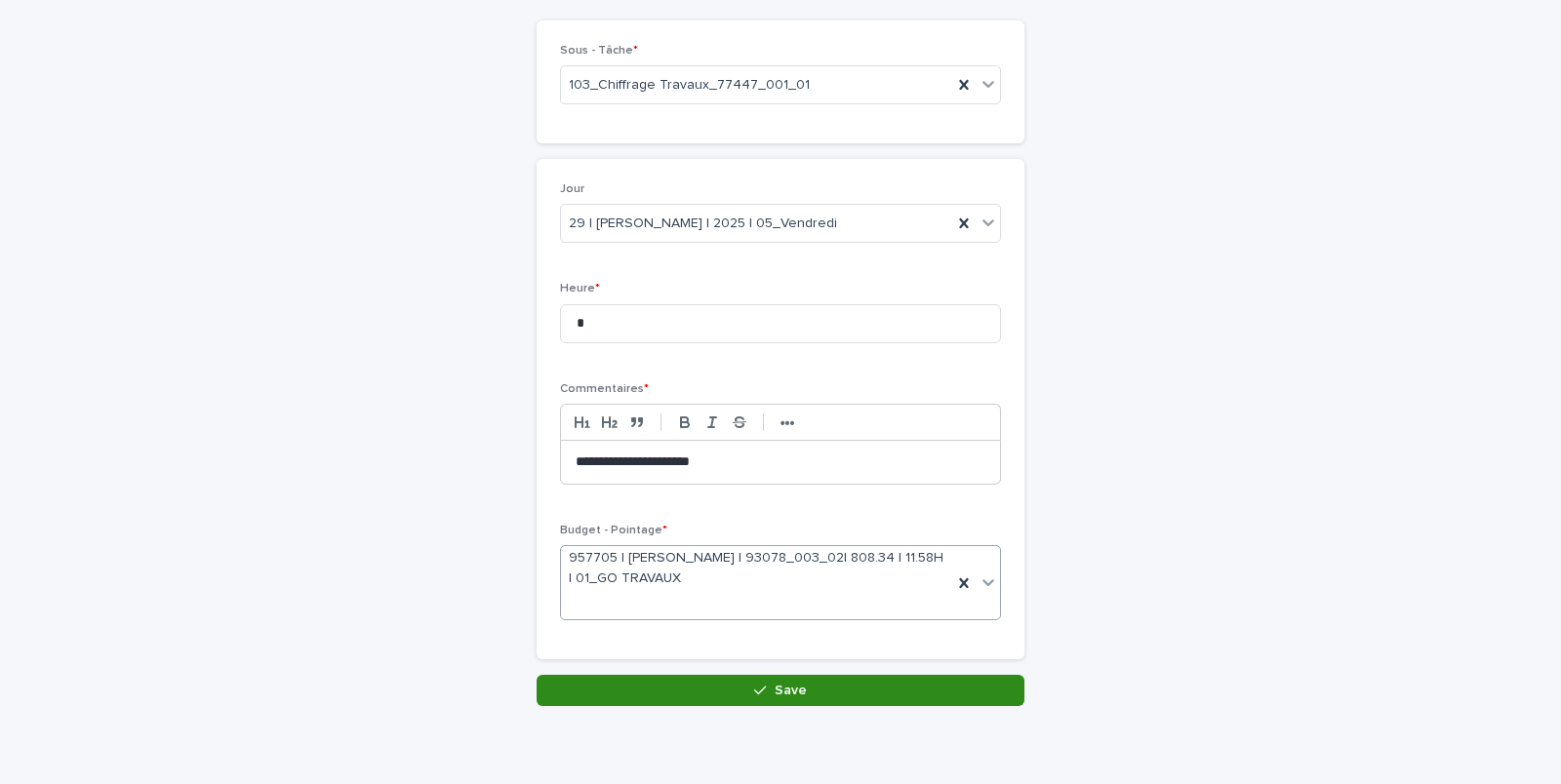 click on "Save" at bounding box center [780, 690] 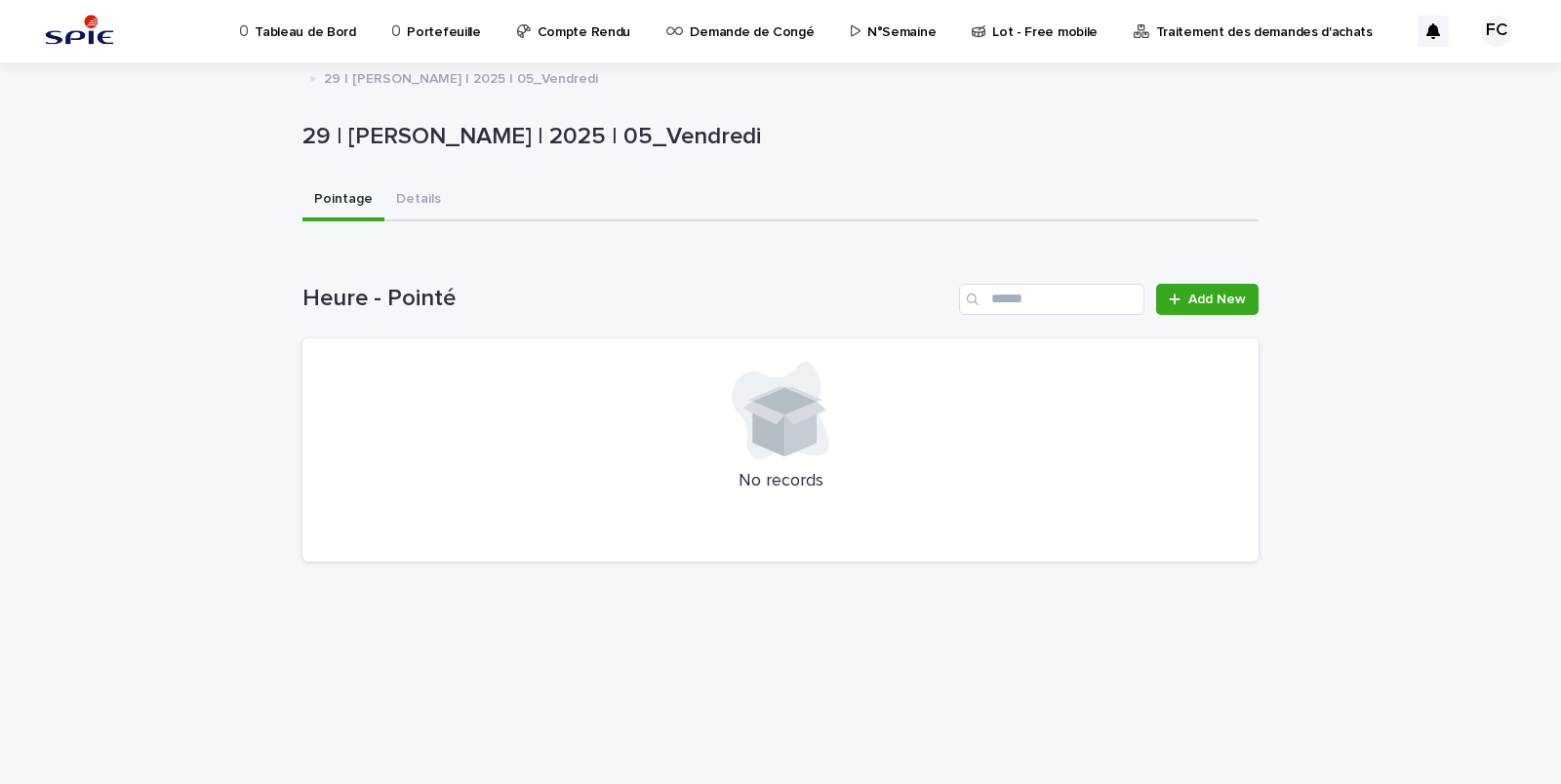 scroll, scrollTop: 0, scrollLeft: 0, axis: both 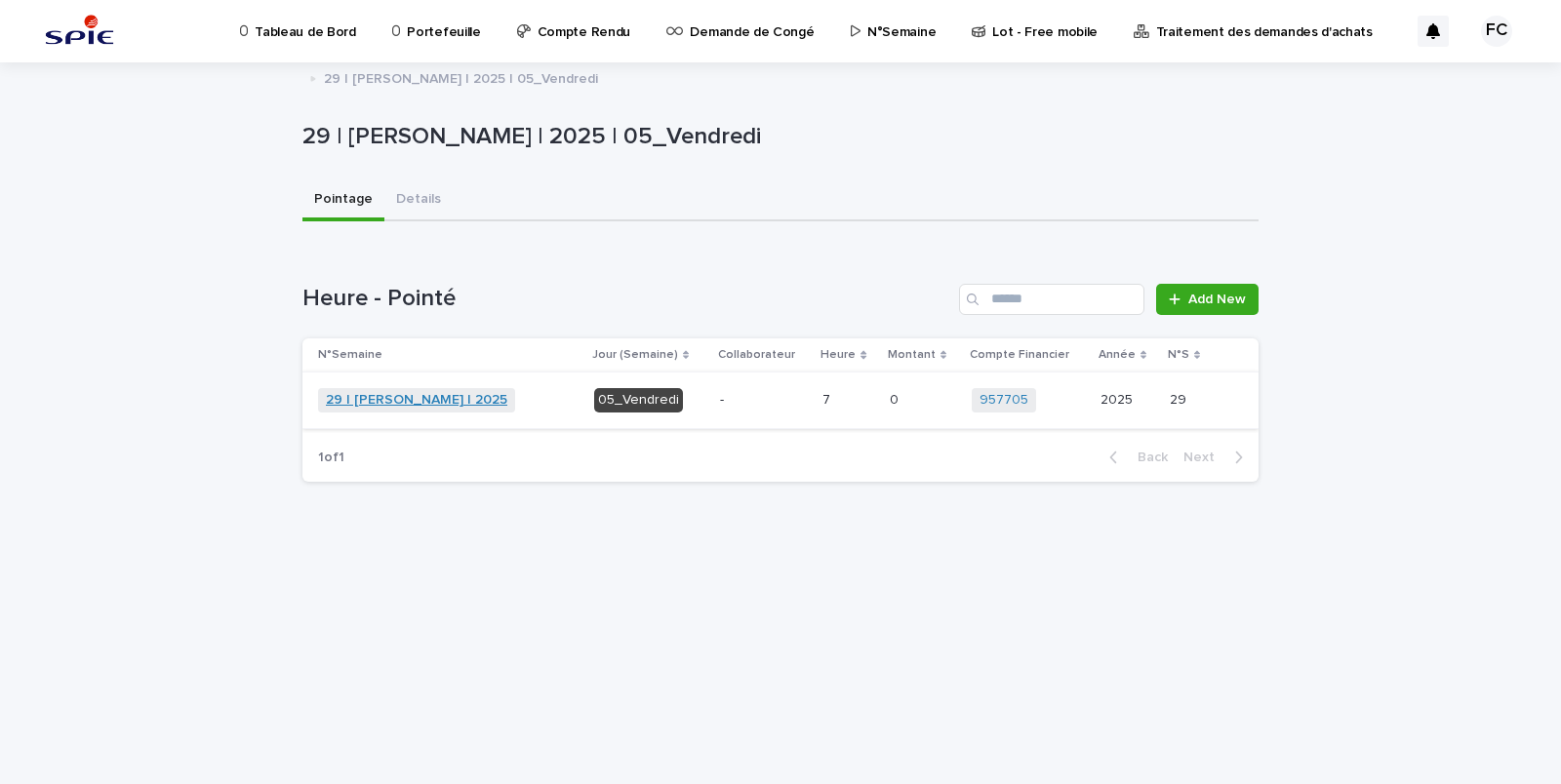 click on "29 | [PERSON_NAME] | 2025" at bounding box center [417, 400] 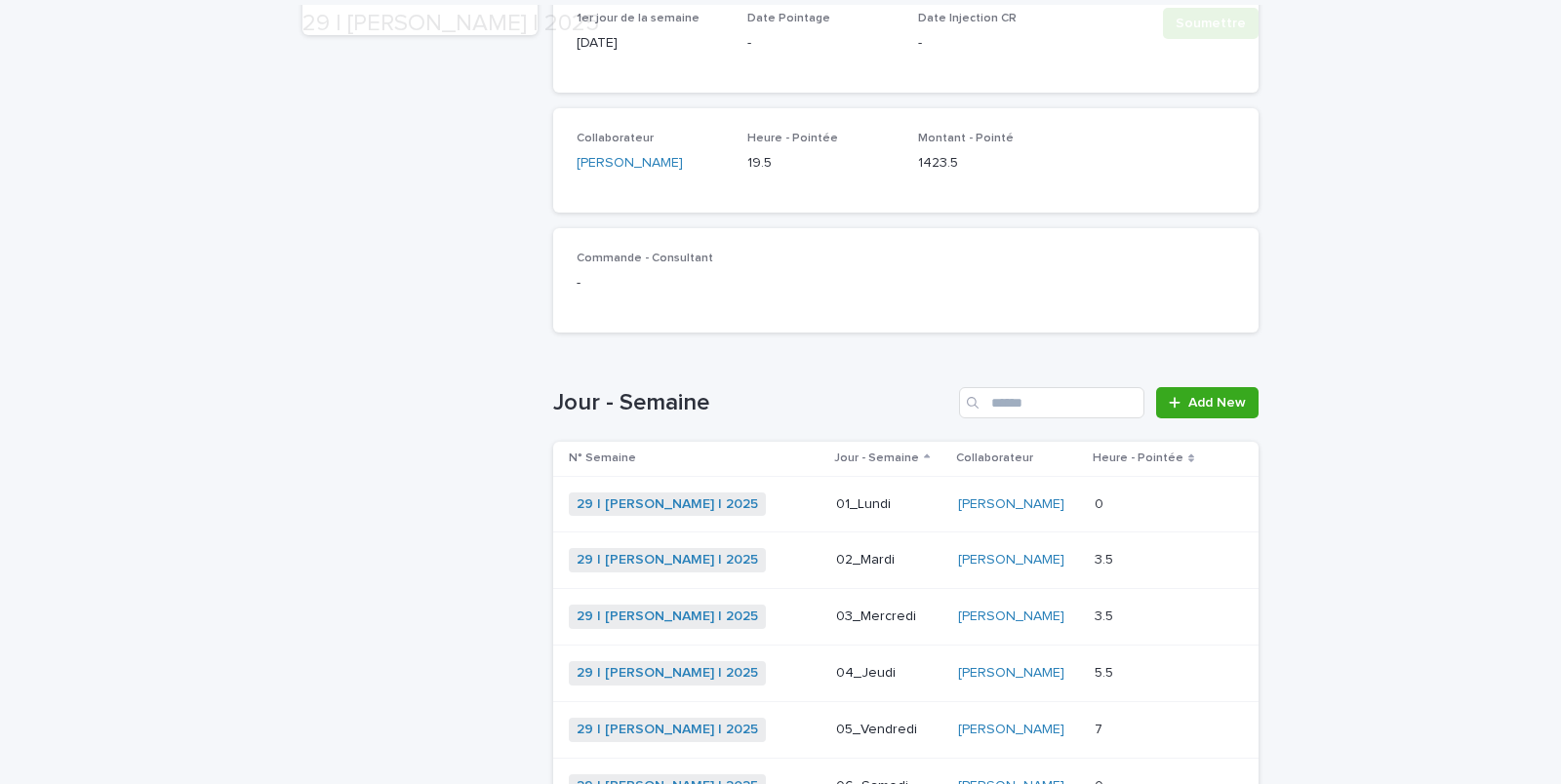 scroll, scrollTop: 583, scrollLeft: 0, axis: vertical 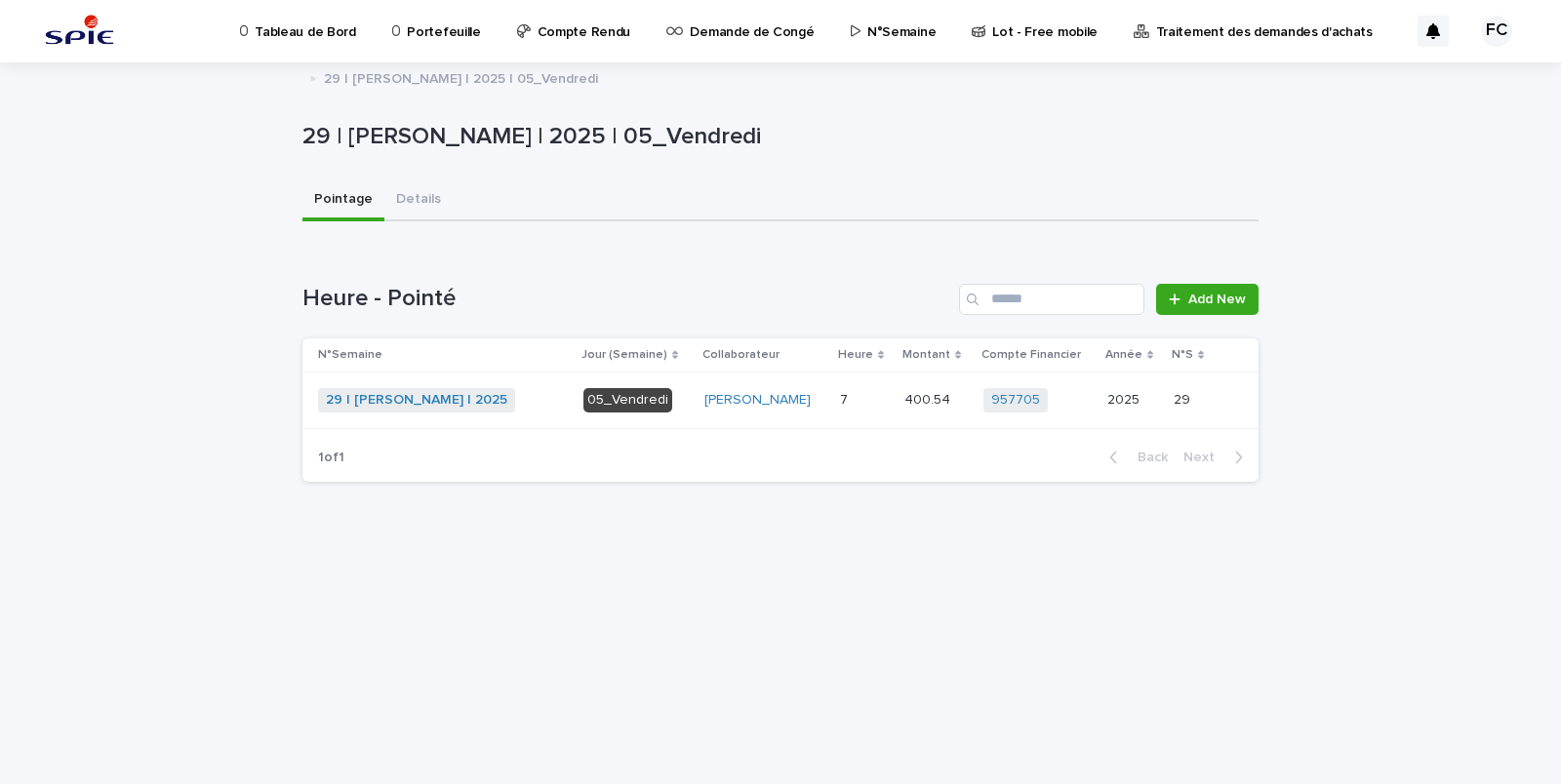 click on "Portefeuille" at bounding box center [443, 20] 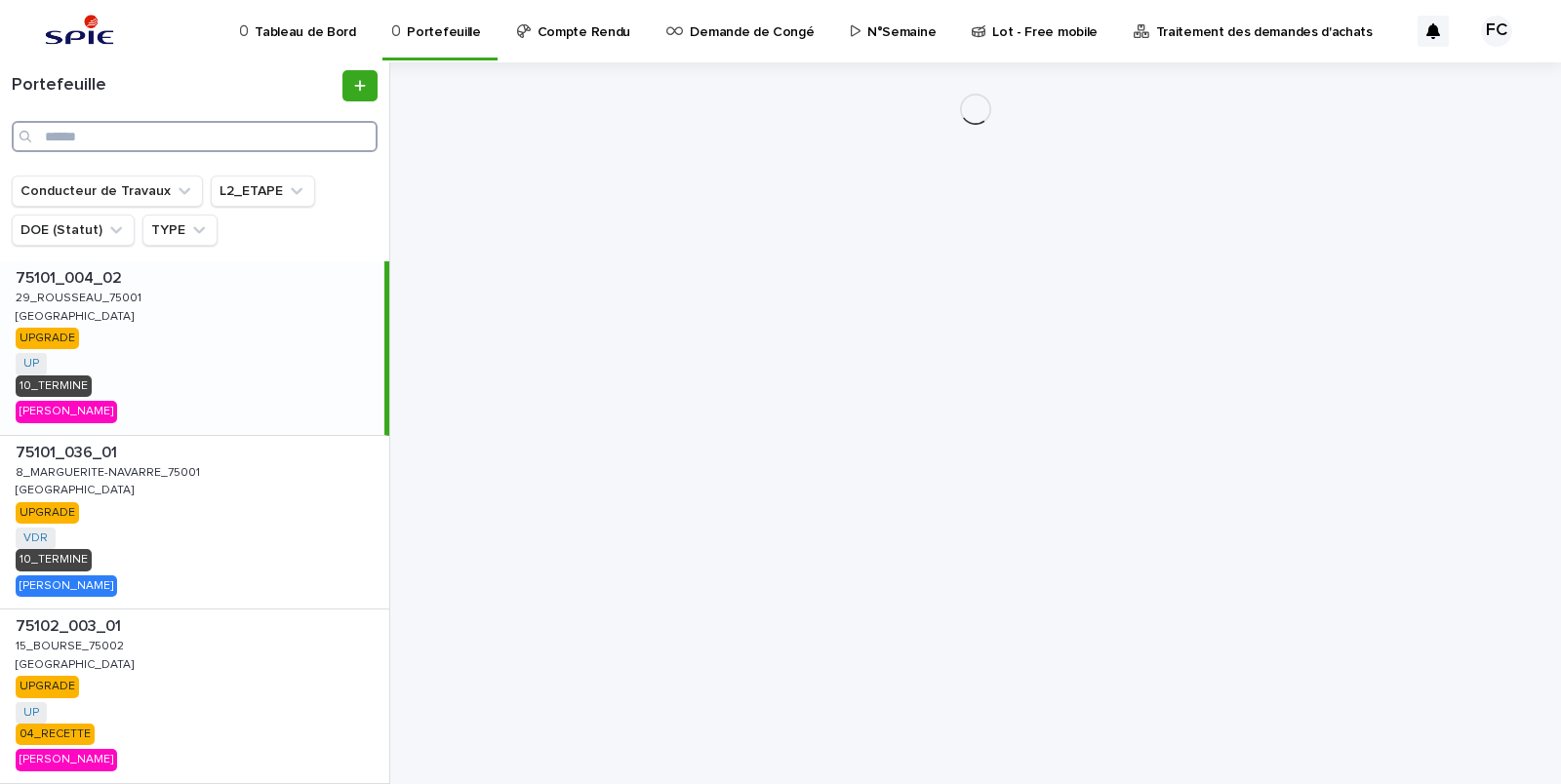 click at bounding box center [194, 137] 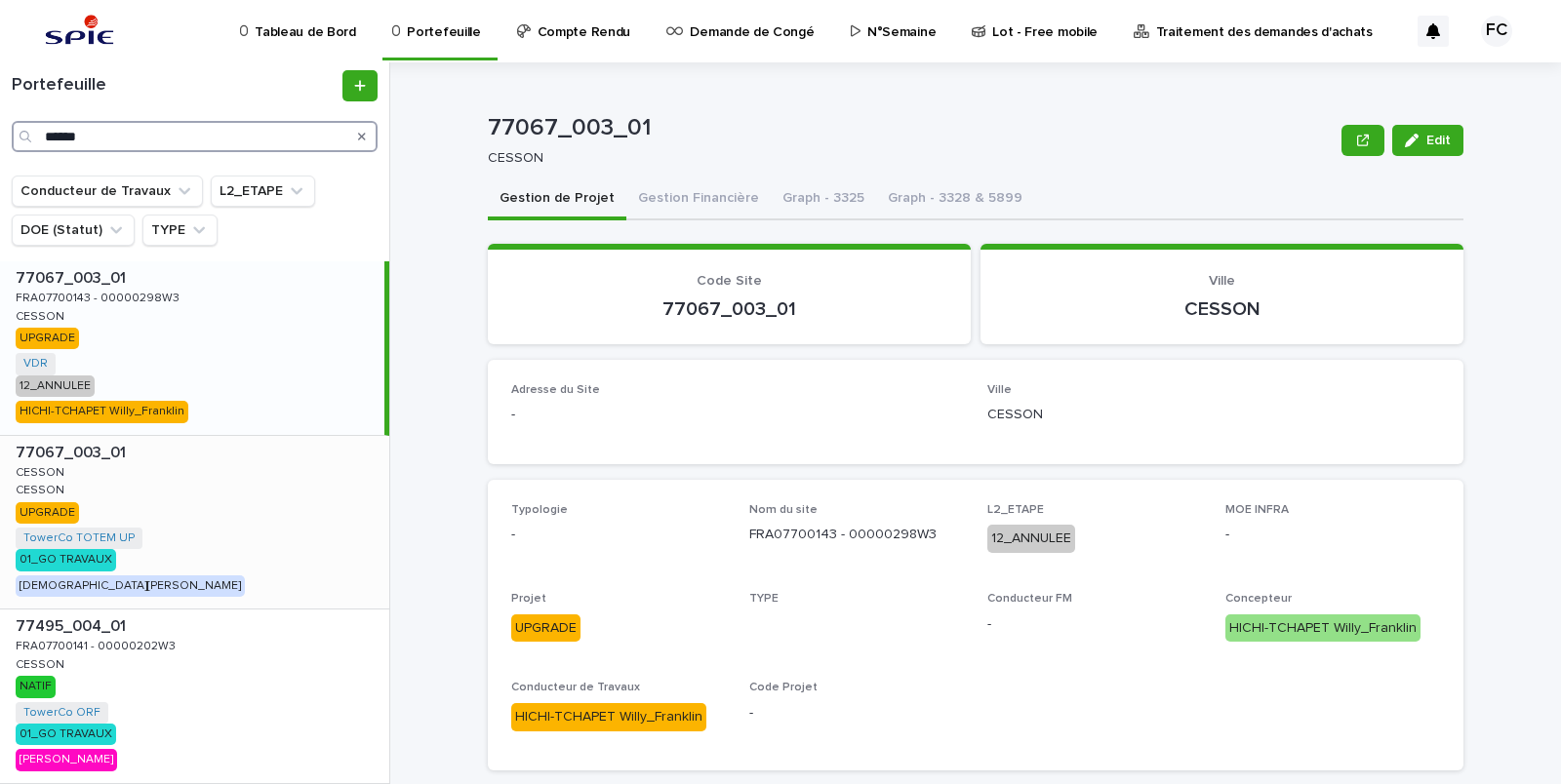 scroll, scrollTop: 249, scrollLeft: 0, axis: vertical 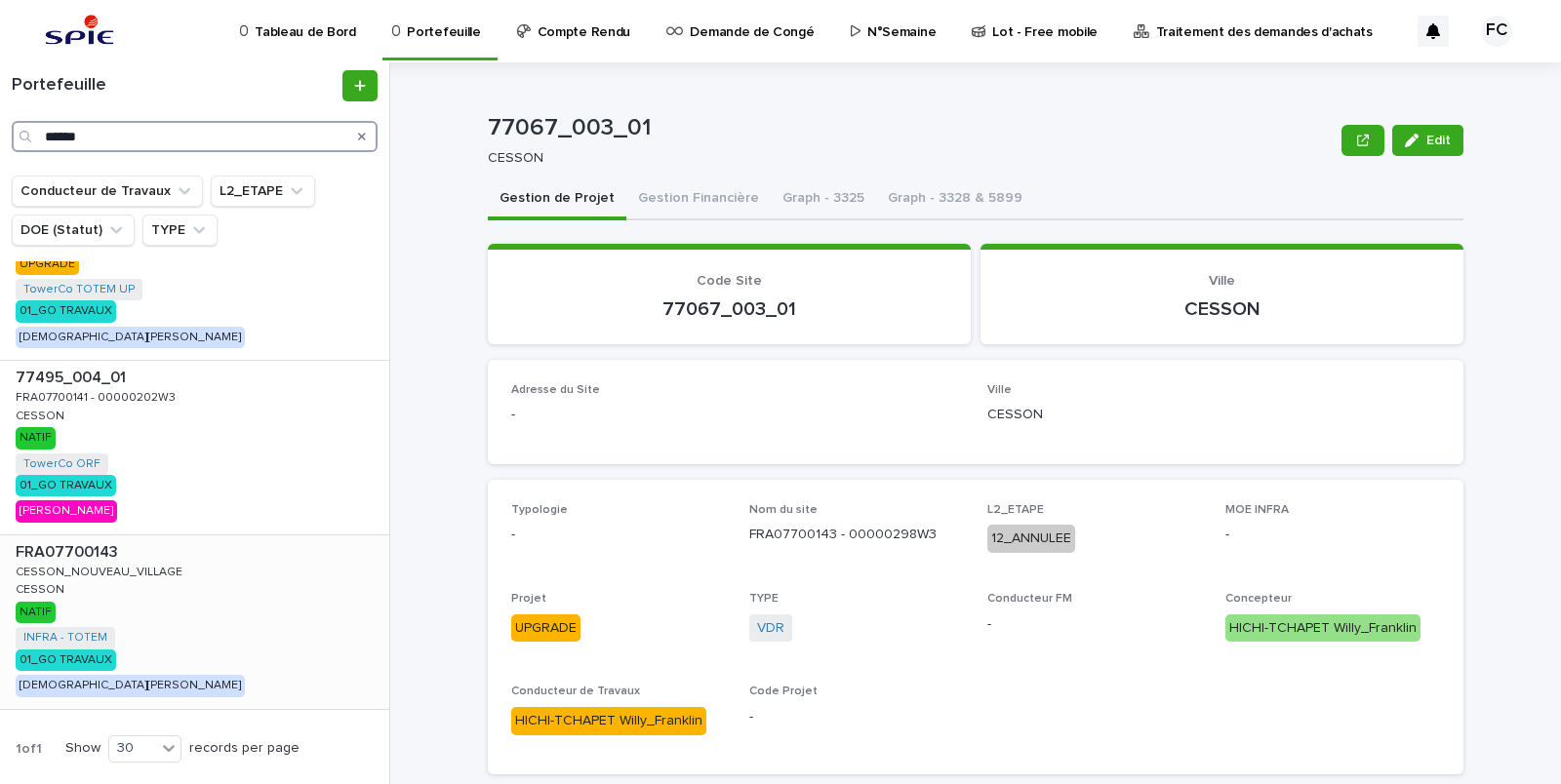 type on "******" 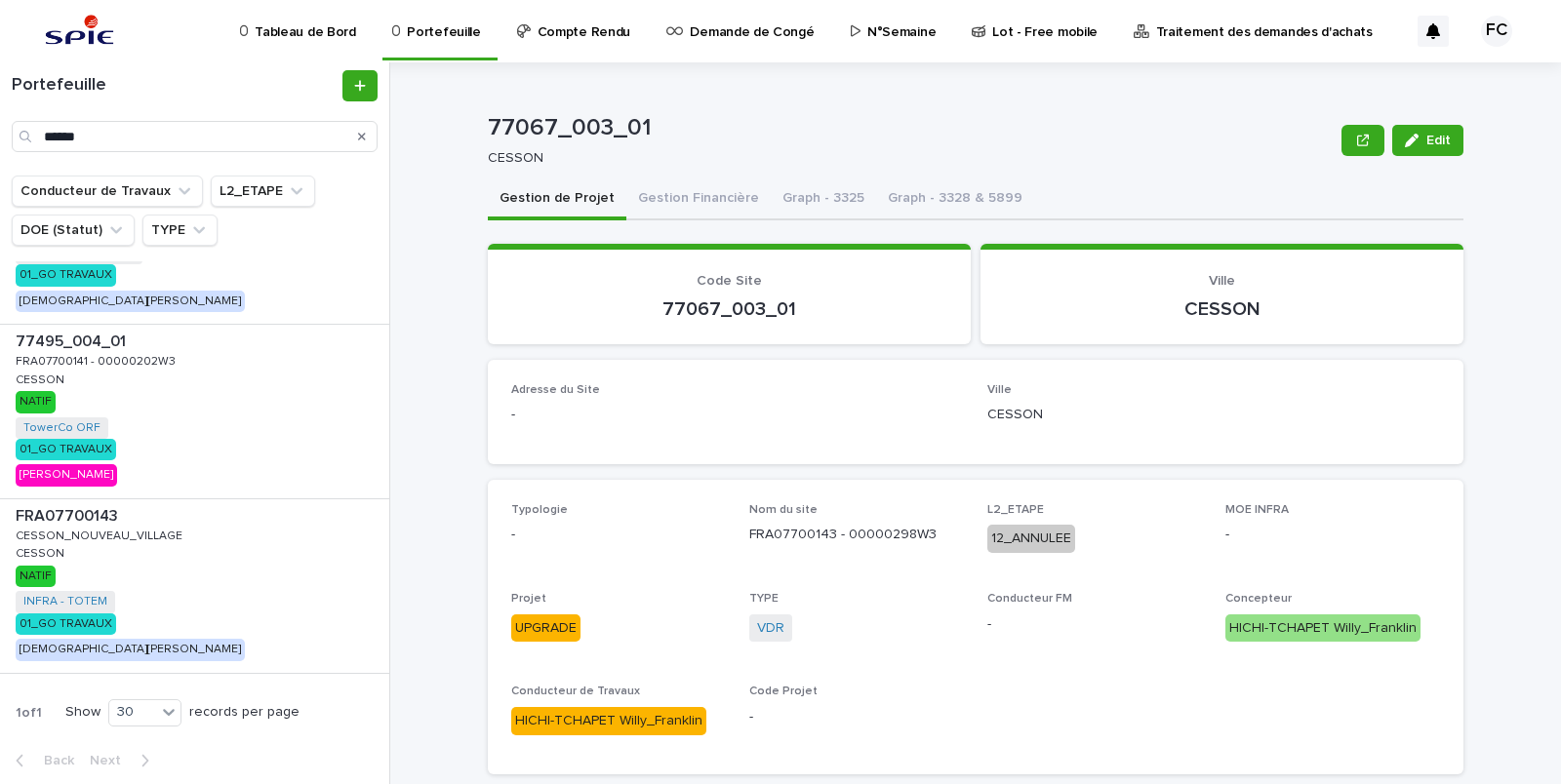 scroll, scrollTop: 0, scrollLeft: 0, axis: both 